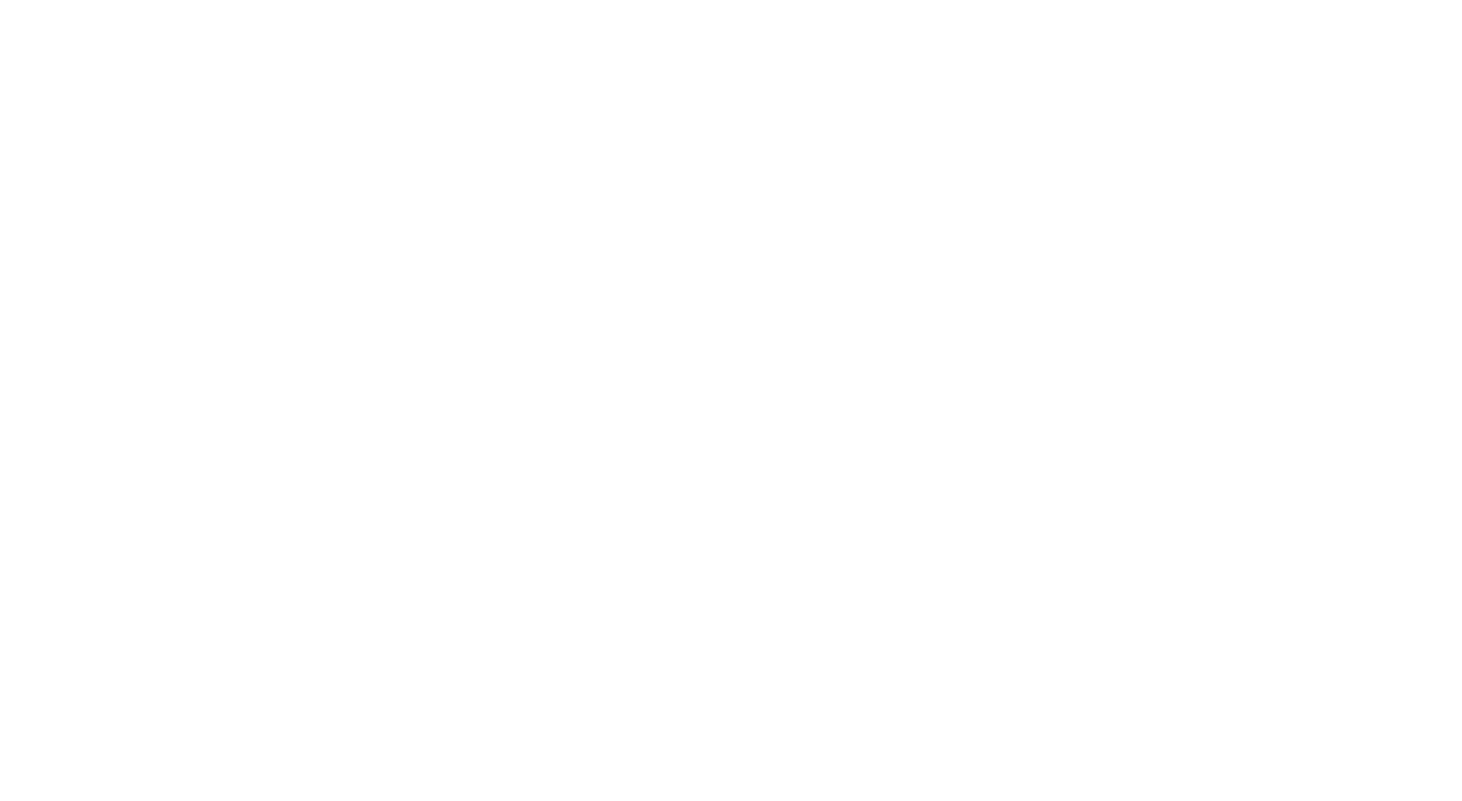 scroll, scrollTop: 0, scrollLeft: 0, axis: both 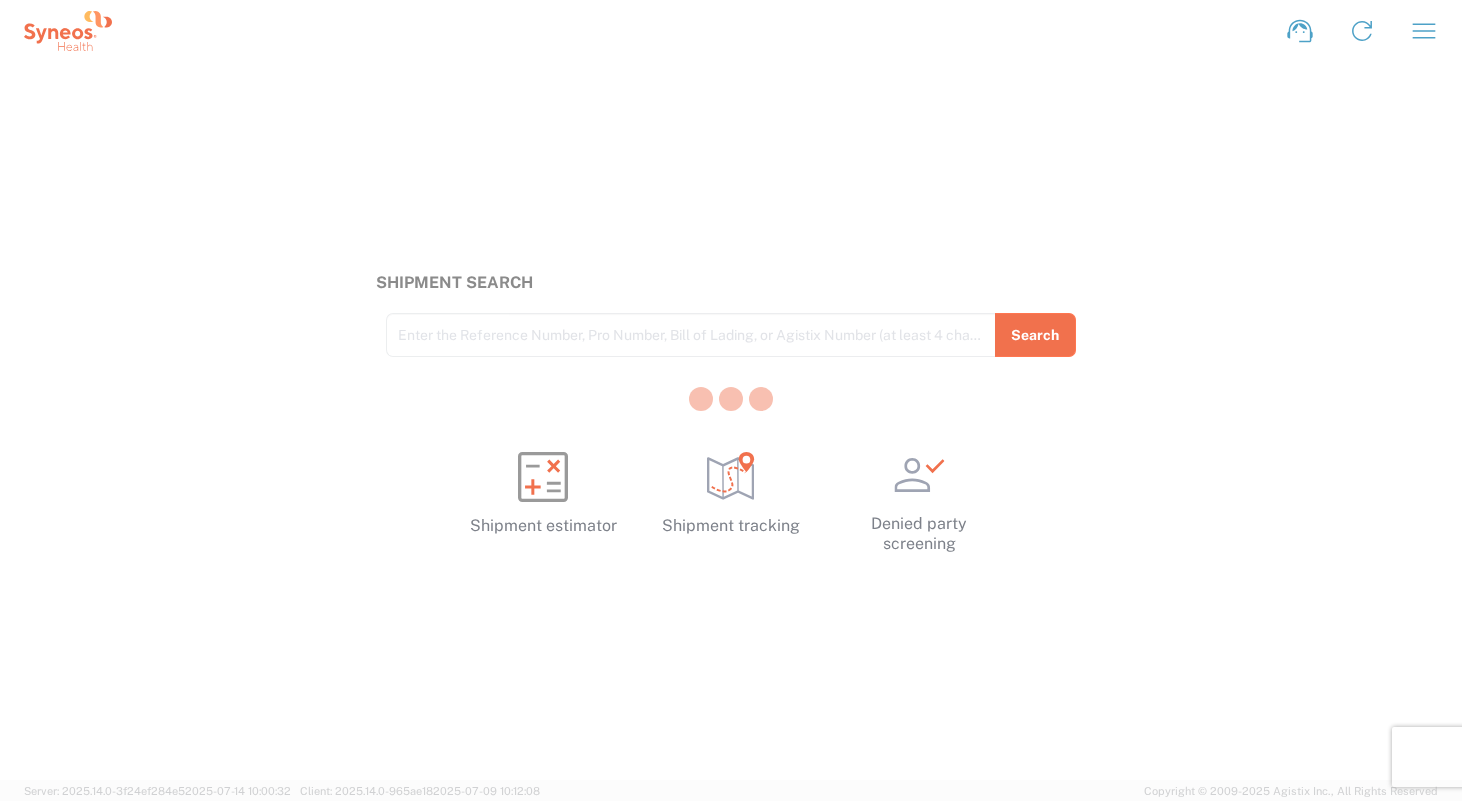 click 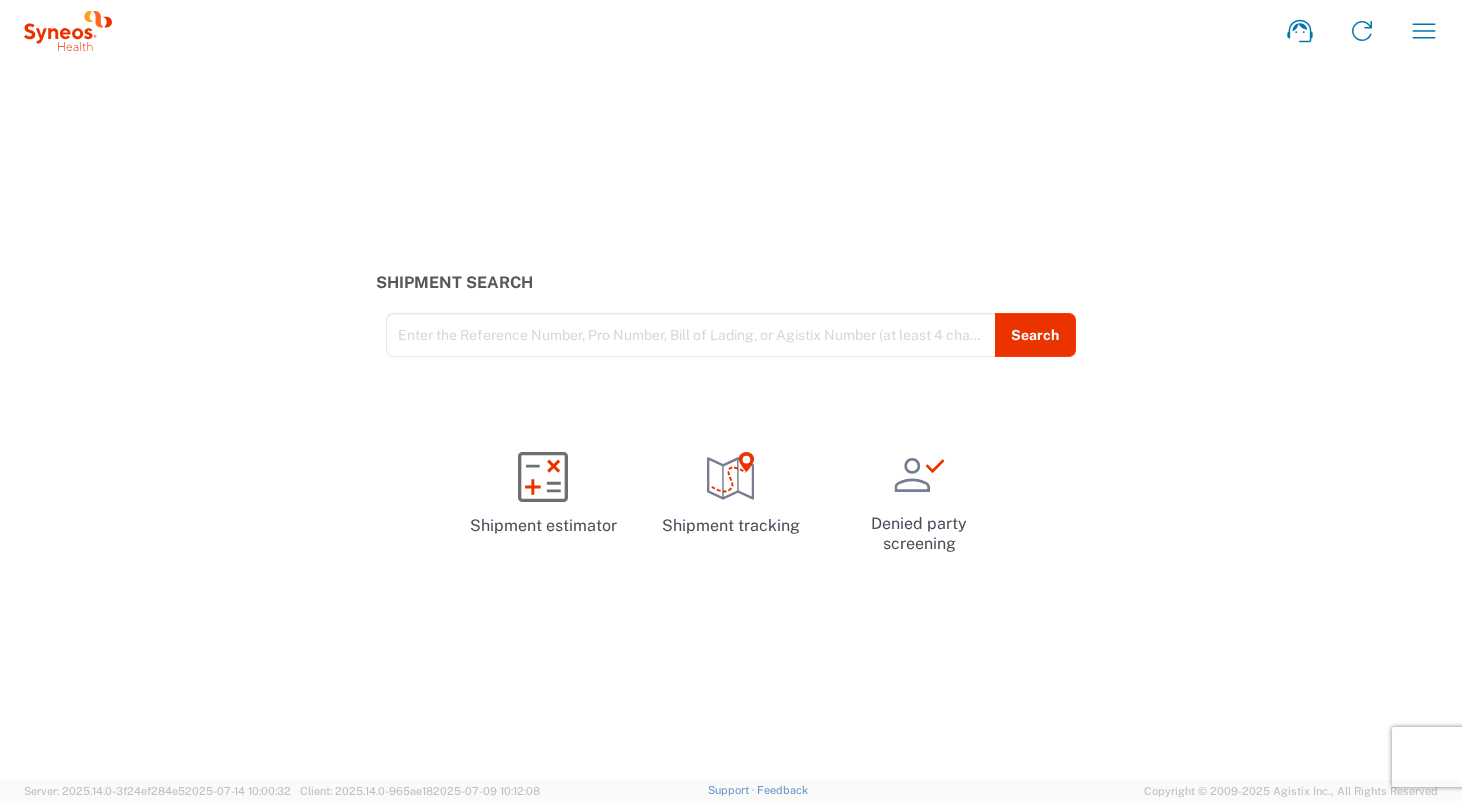 click at bounding box center (691, 333) 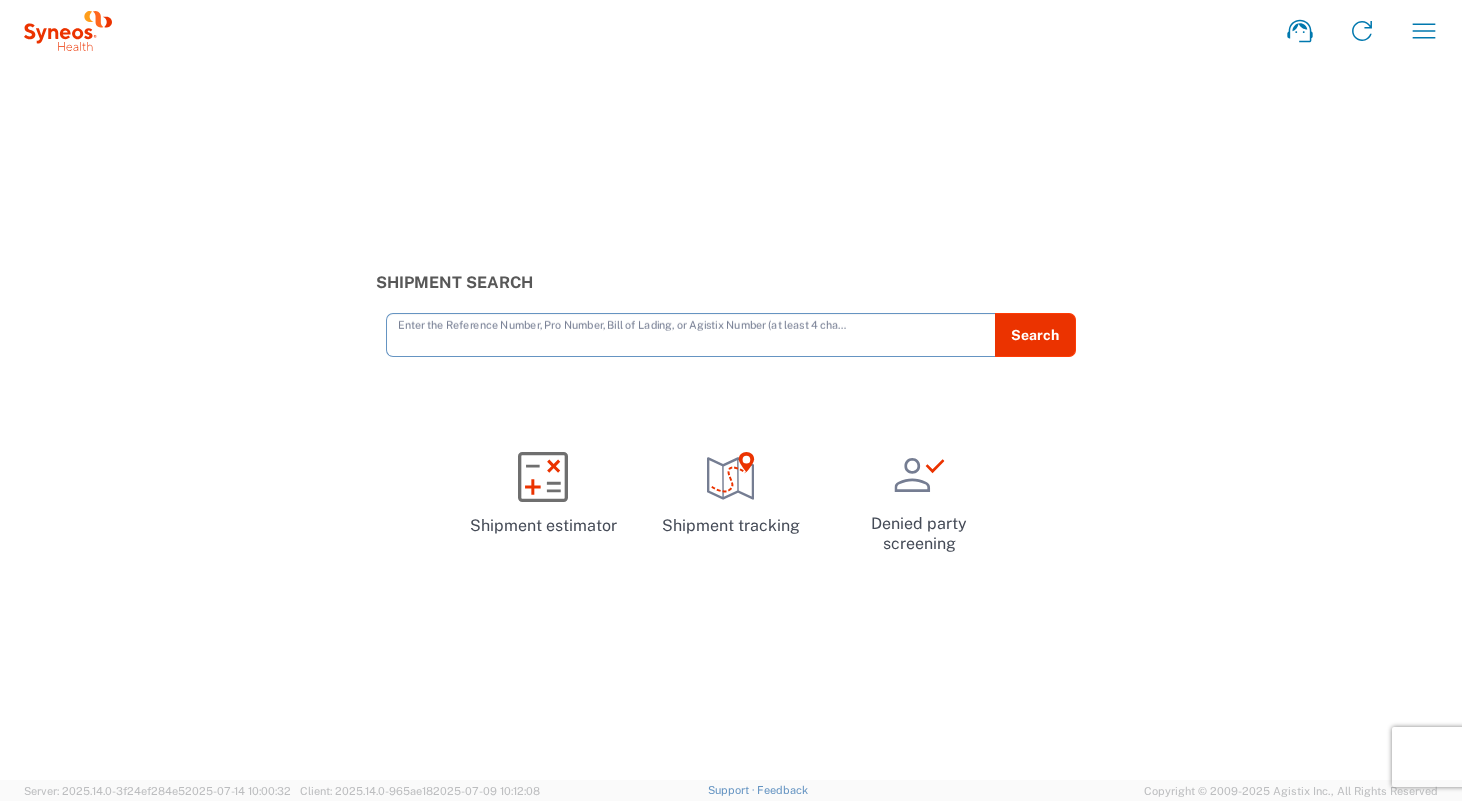 paste on "1ZK124810226311253" 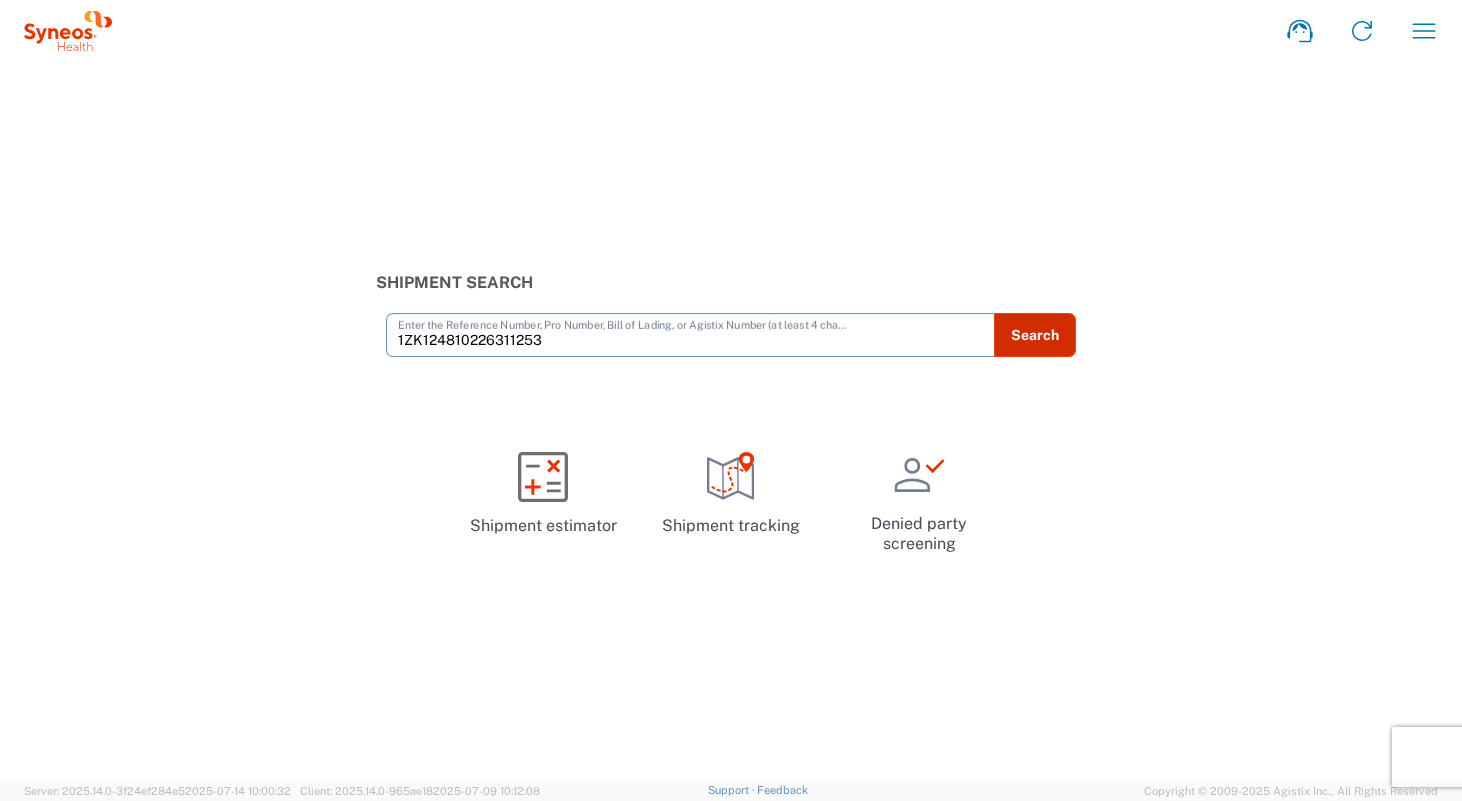 type on "1ZK124810226311253" 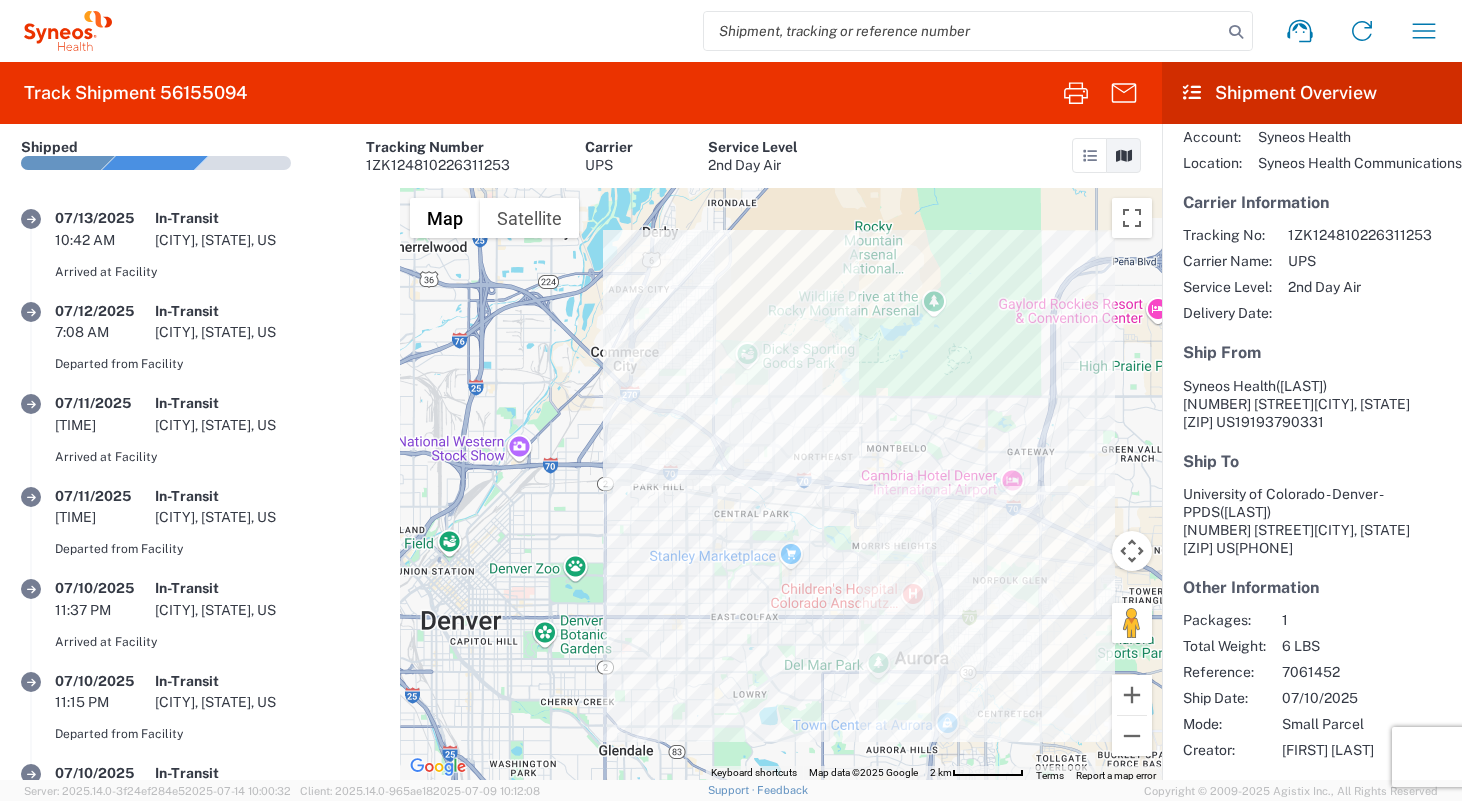 scroll, scrollTop: 82, scrollLeft: 0, axis: vertical 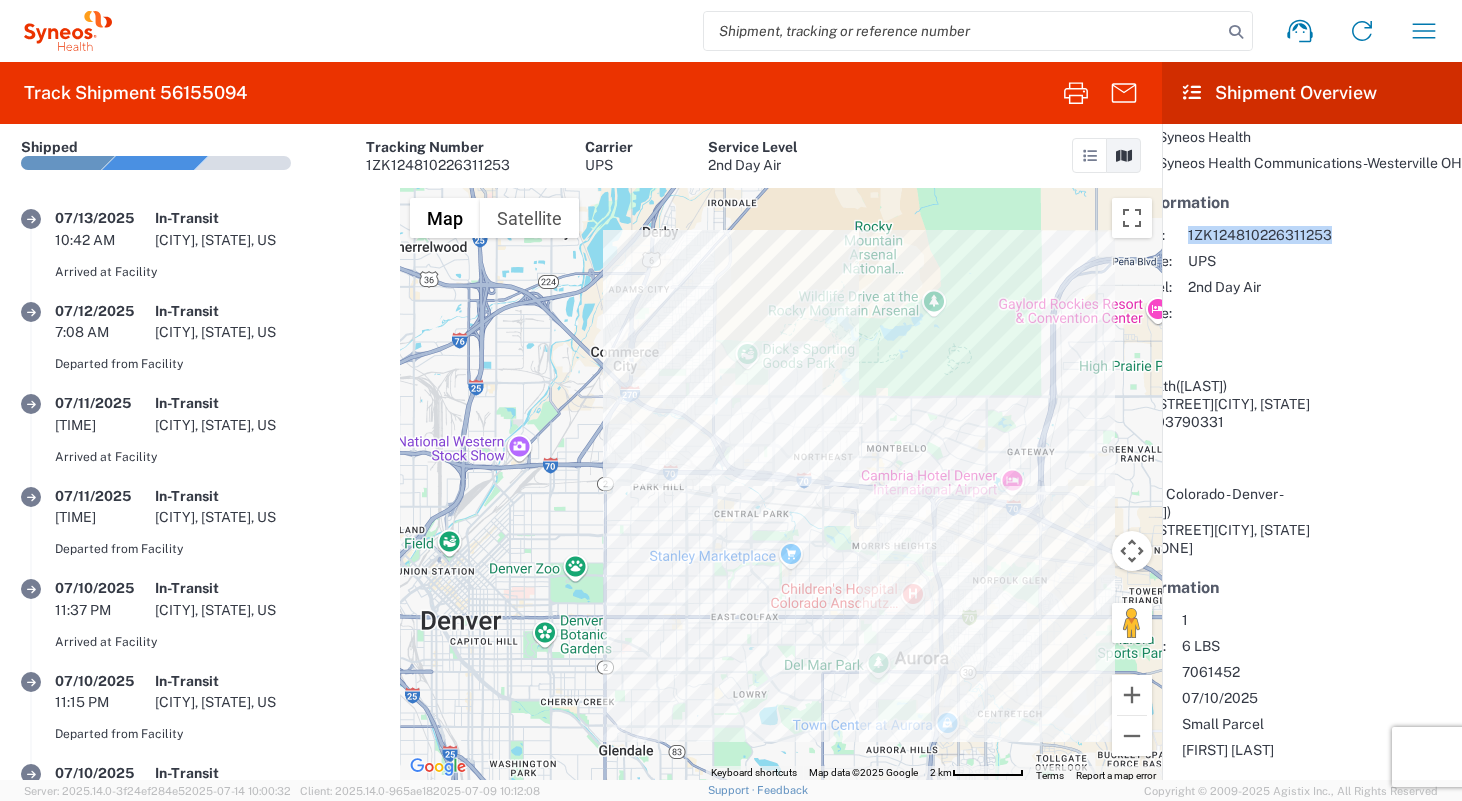 drag, startPoint x: 1289, startPoint y: 203, endPoint x: 1314, endPoint y: 210, distance: 25.96151 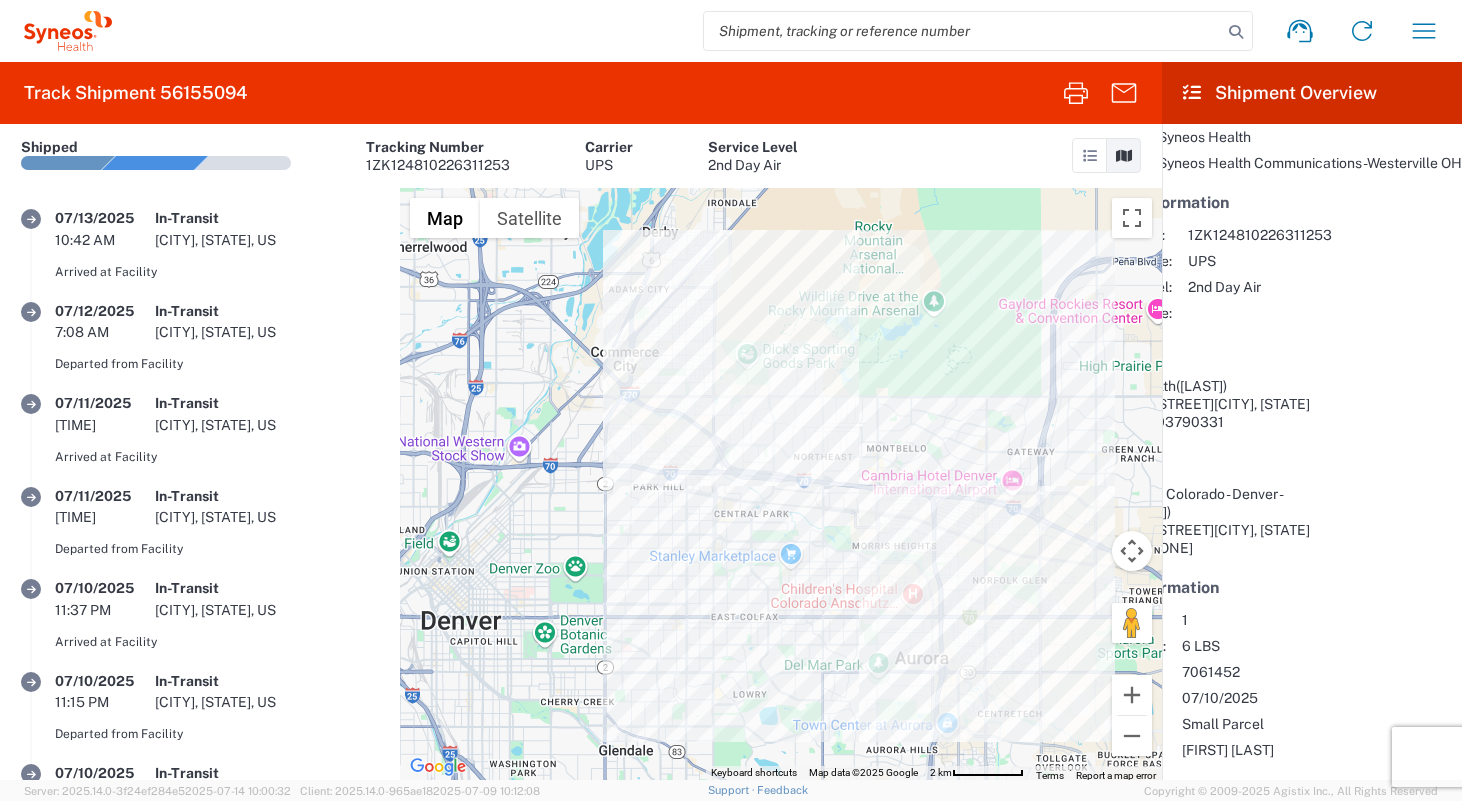 click 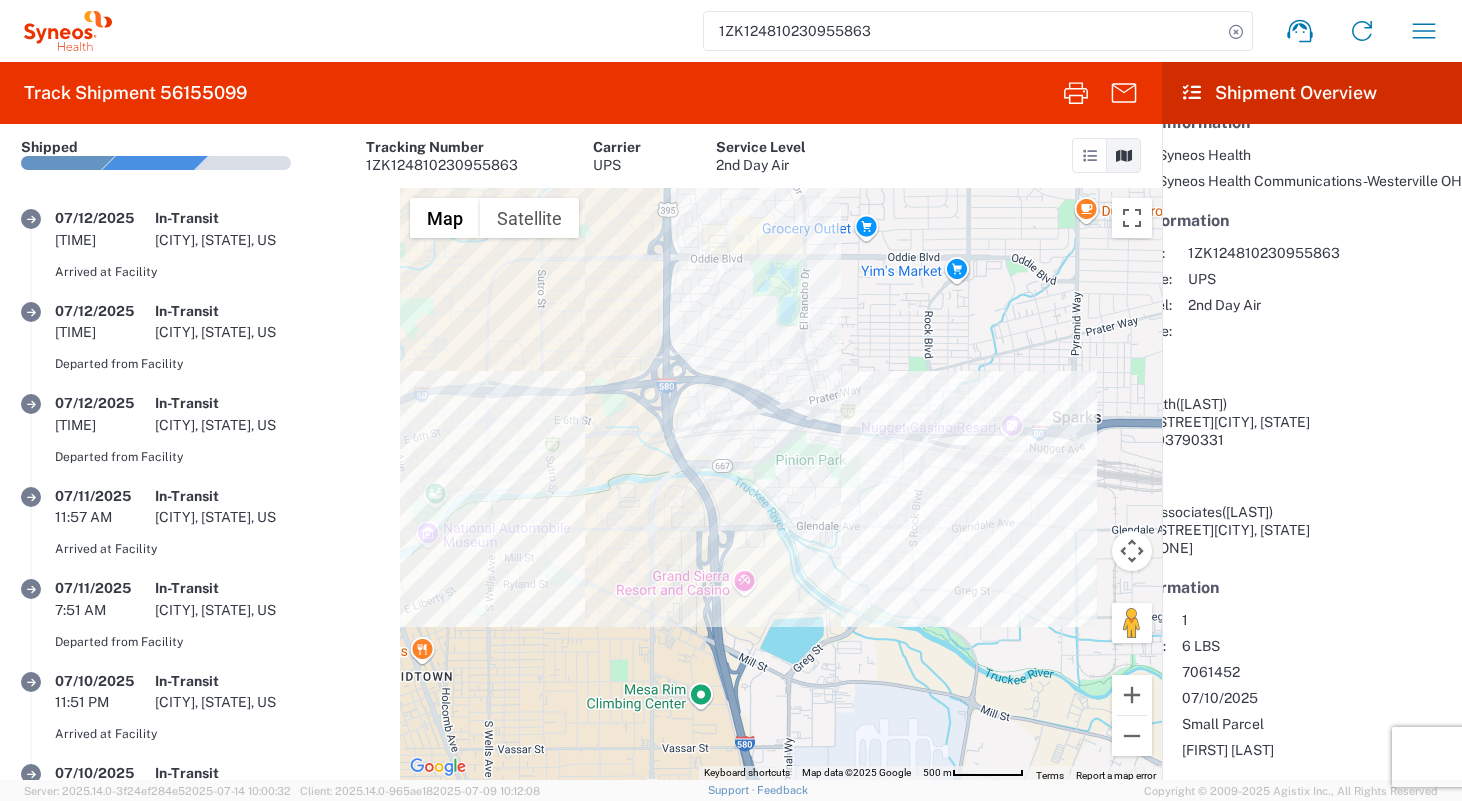 scroll, scrollTop: 82, scrollLeft: 0, axis: vertical 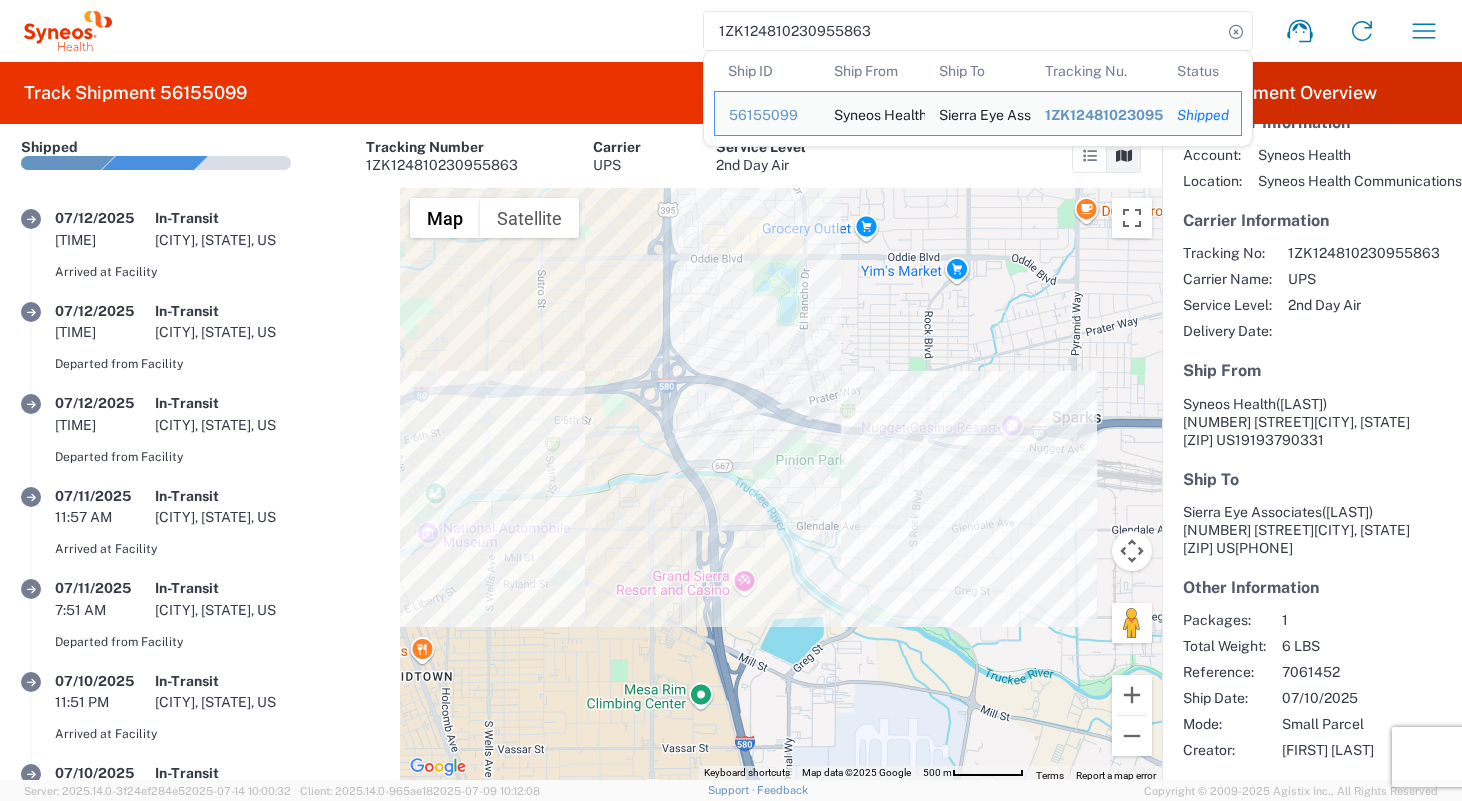 click on "1ZK124810230955863" 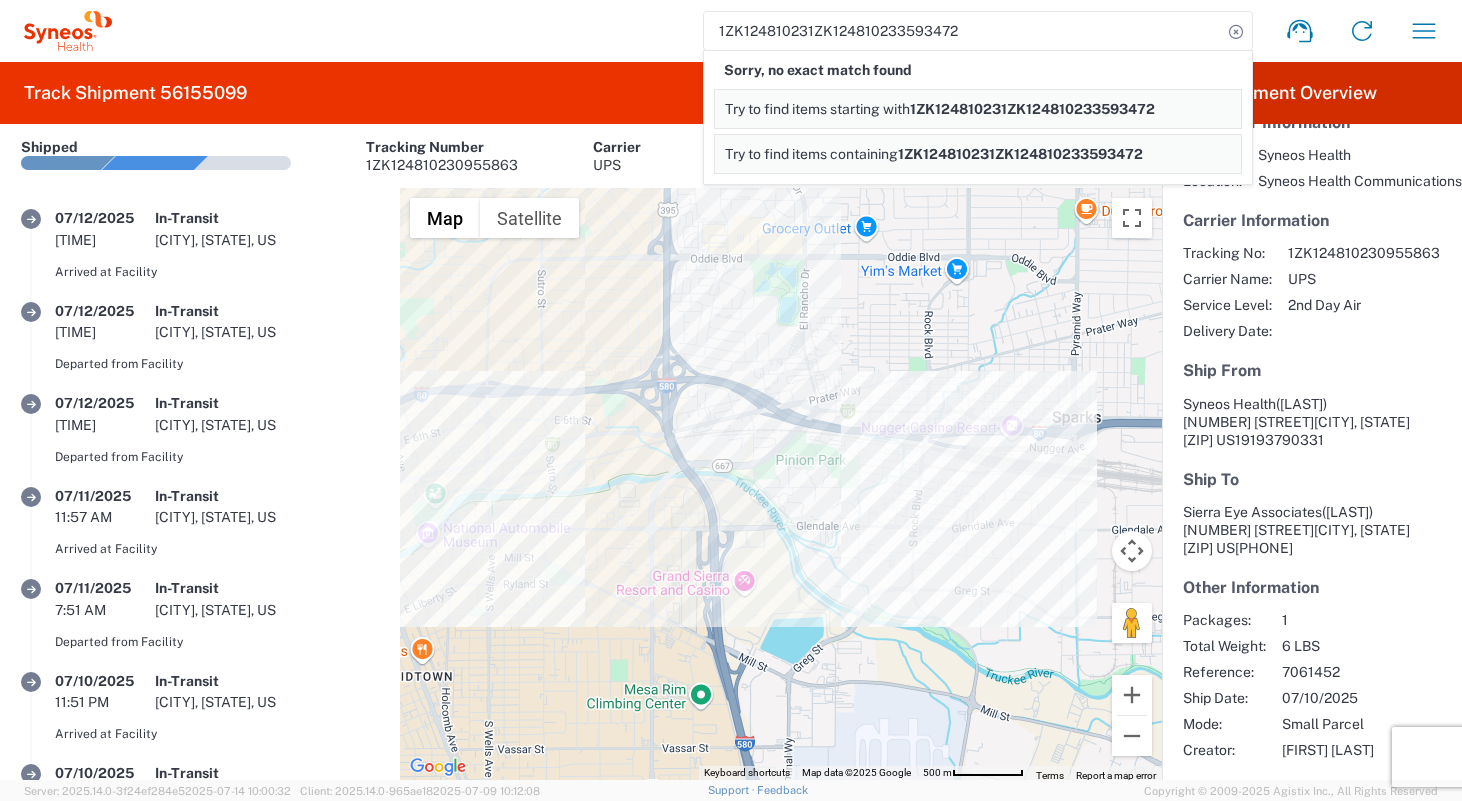 click on "1ZK124810231ZK124810233593472" 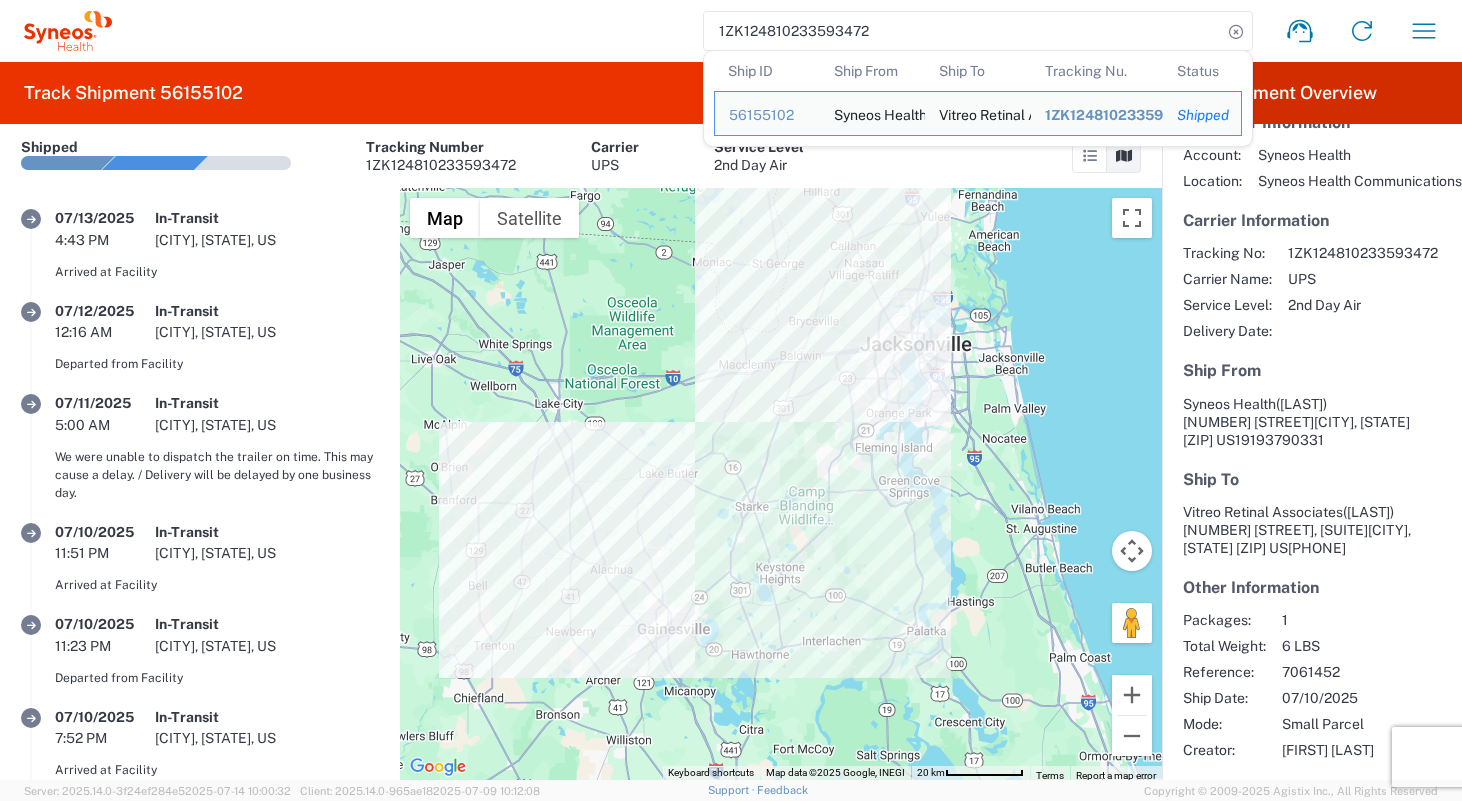 click on "1ZK124810233593472" 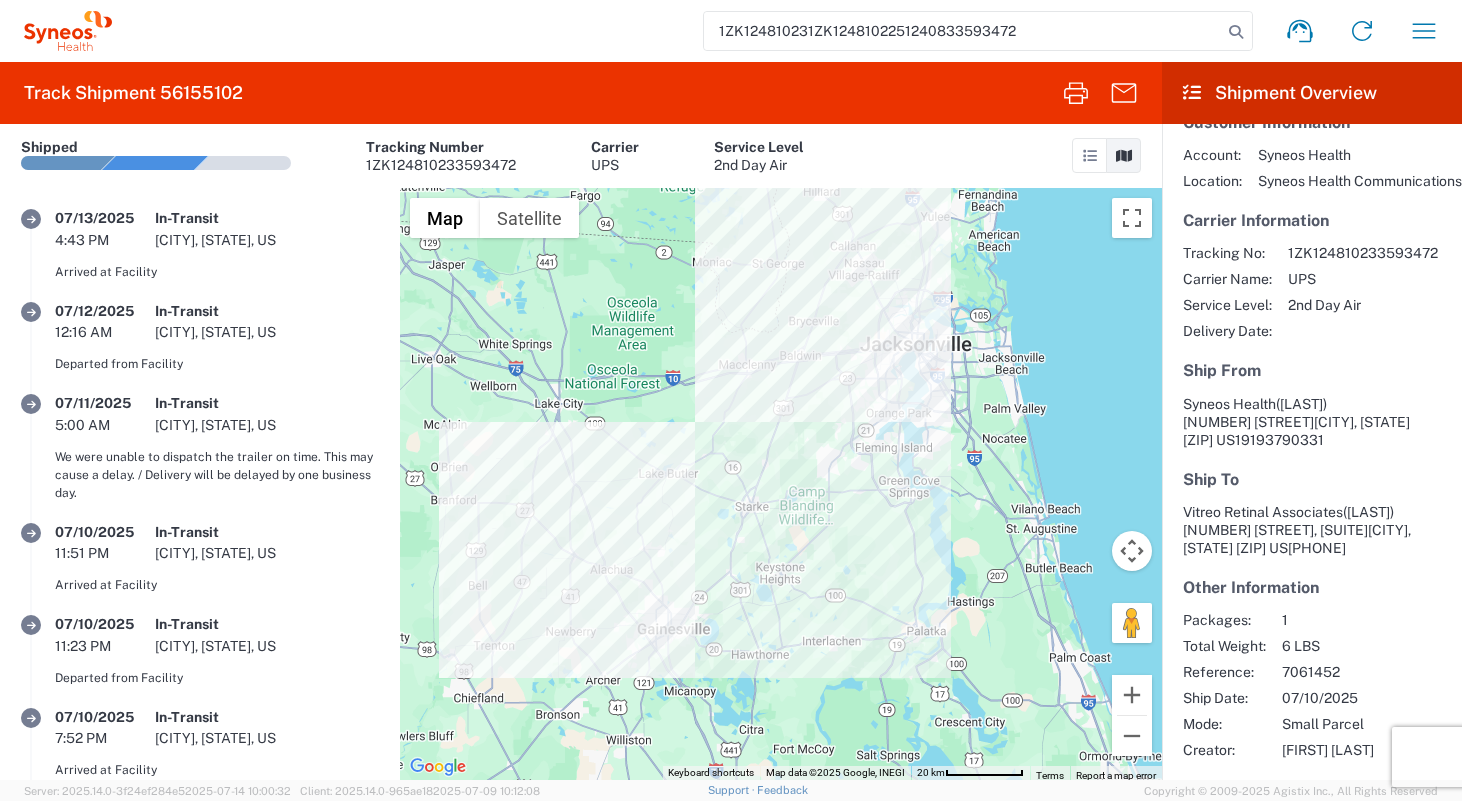 click on "1ZK124810231ZK1248102251240833593472" 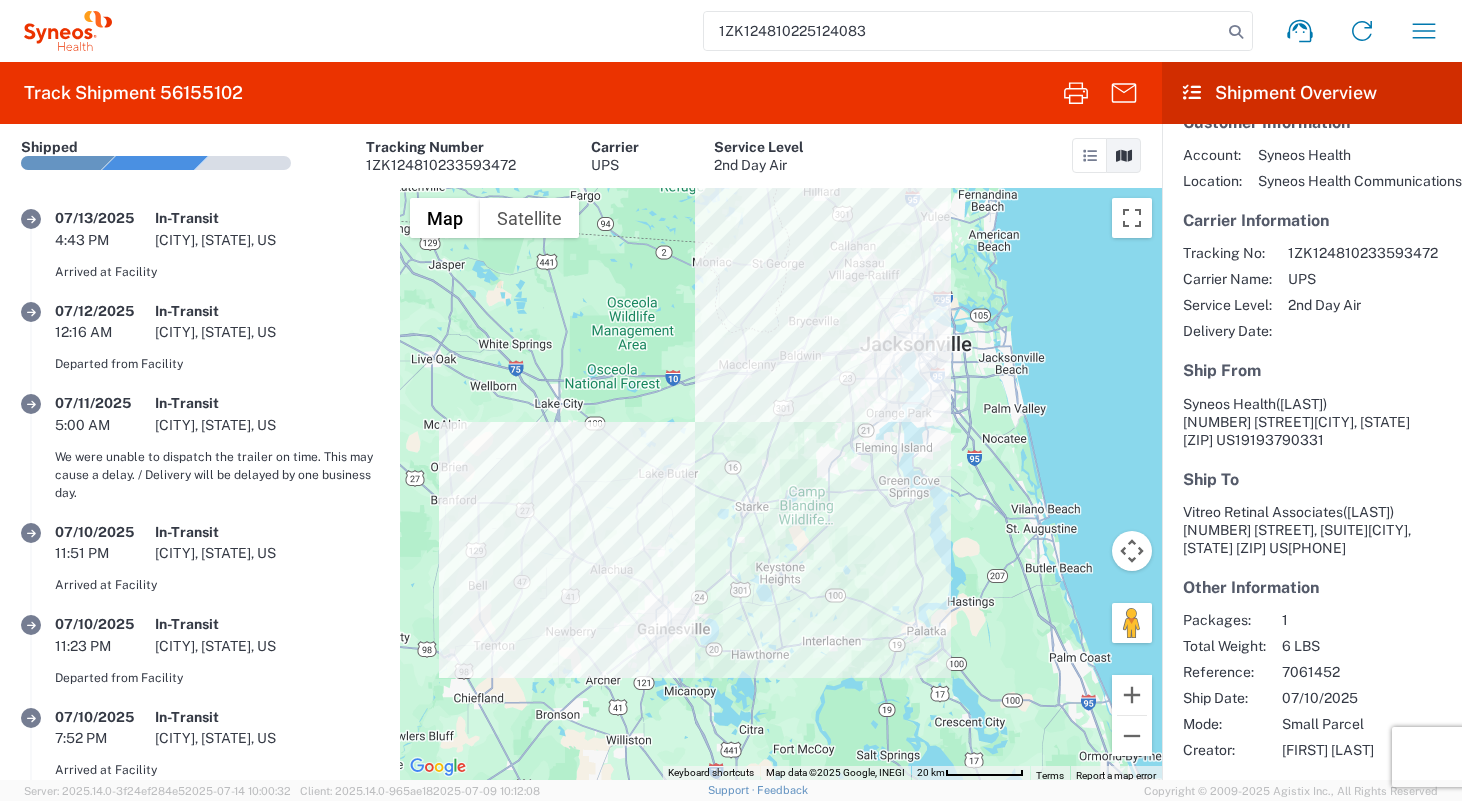 type on "1ZK124810225124083" 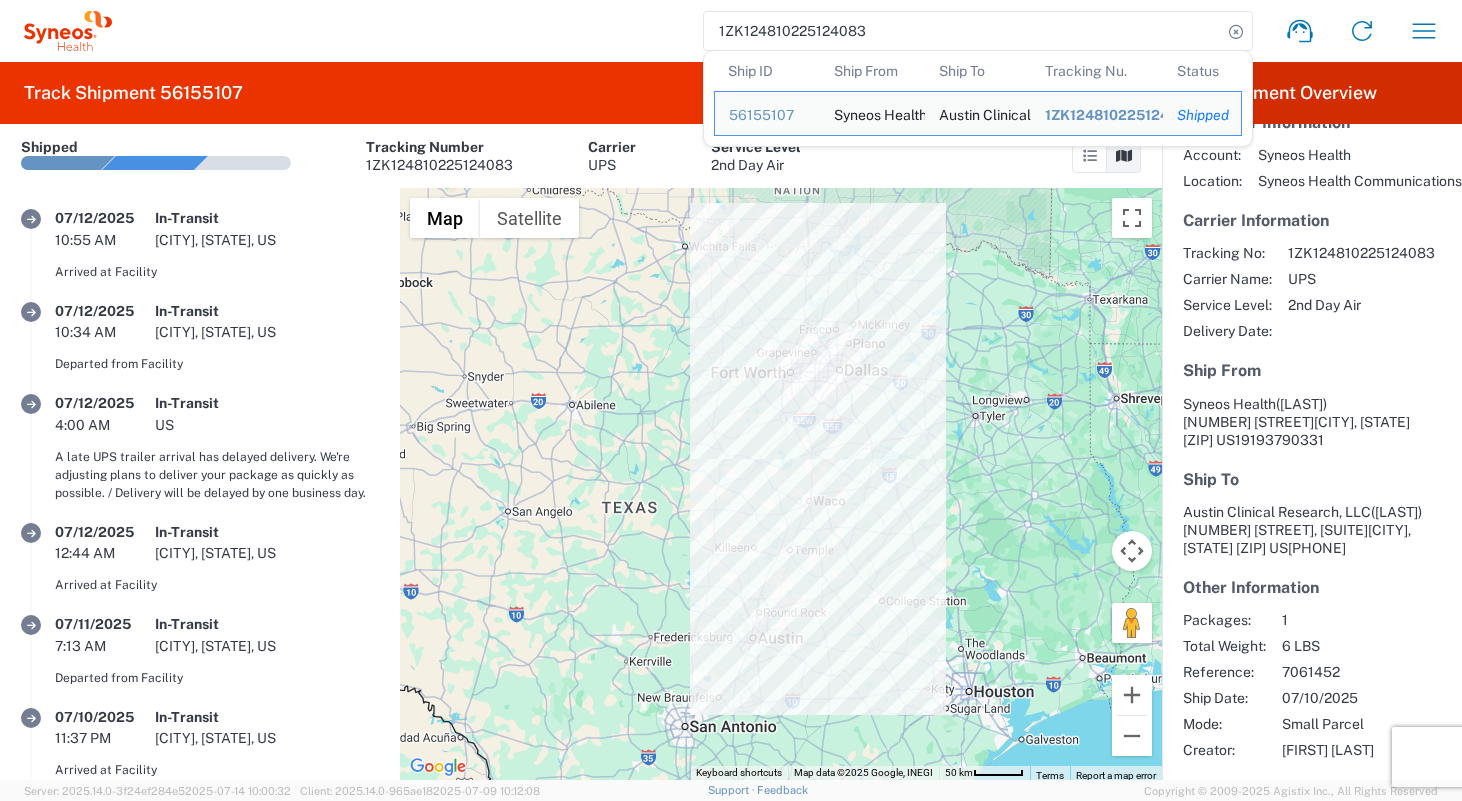 click on "1ZK124810225124083" 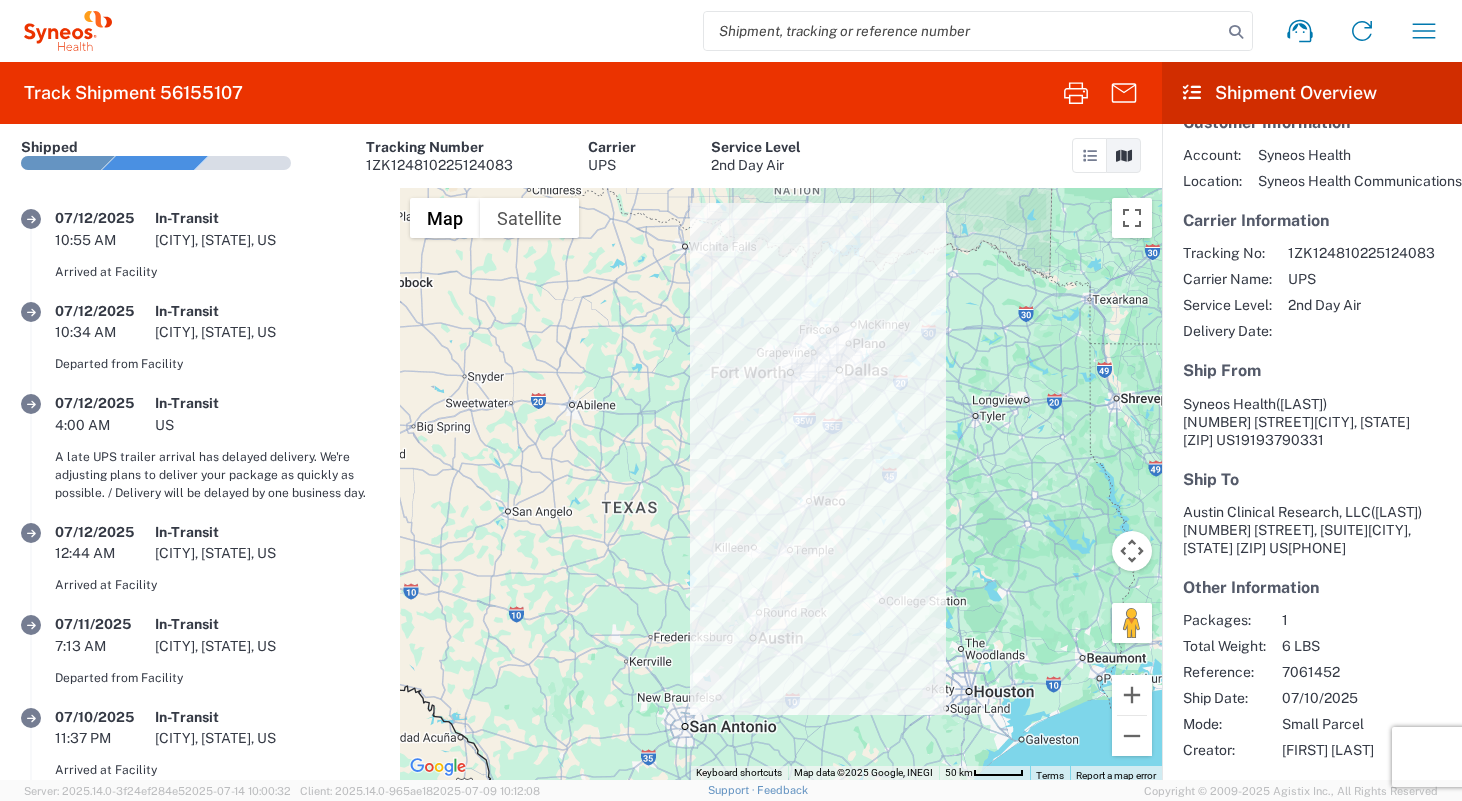 paste on "1ZK124810226447698" 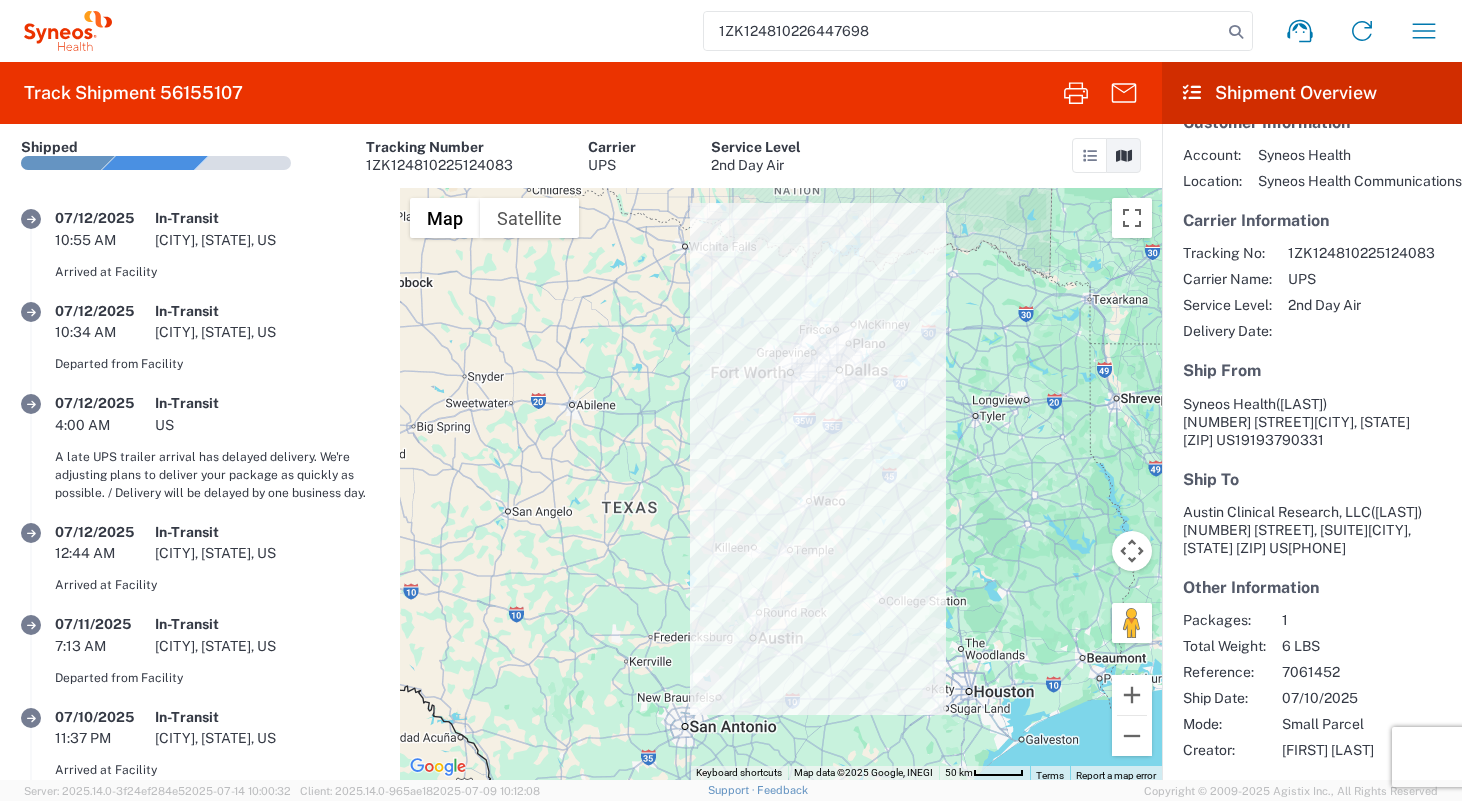 type on "1ZK124810226447698" 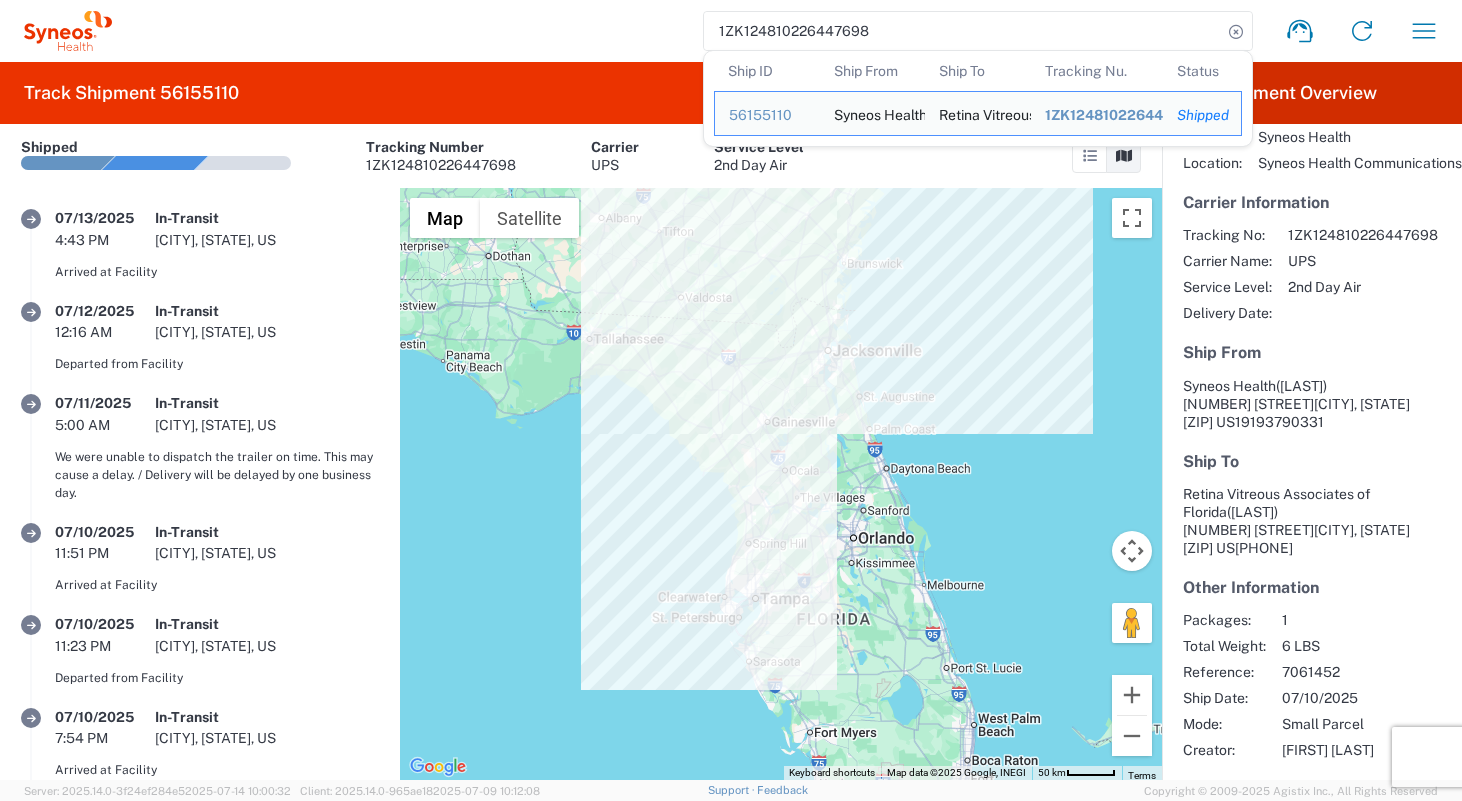 click on "1ZK124810226447698" 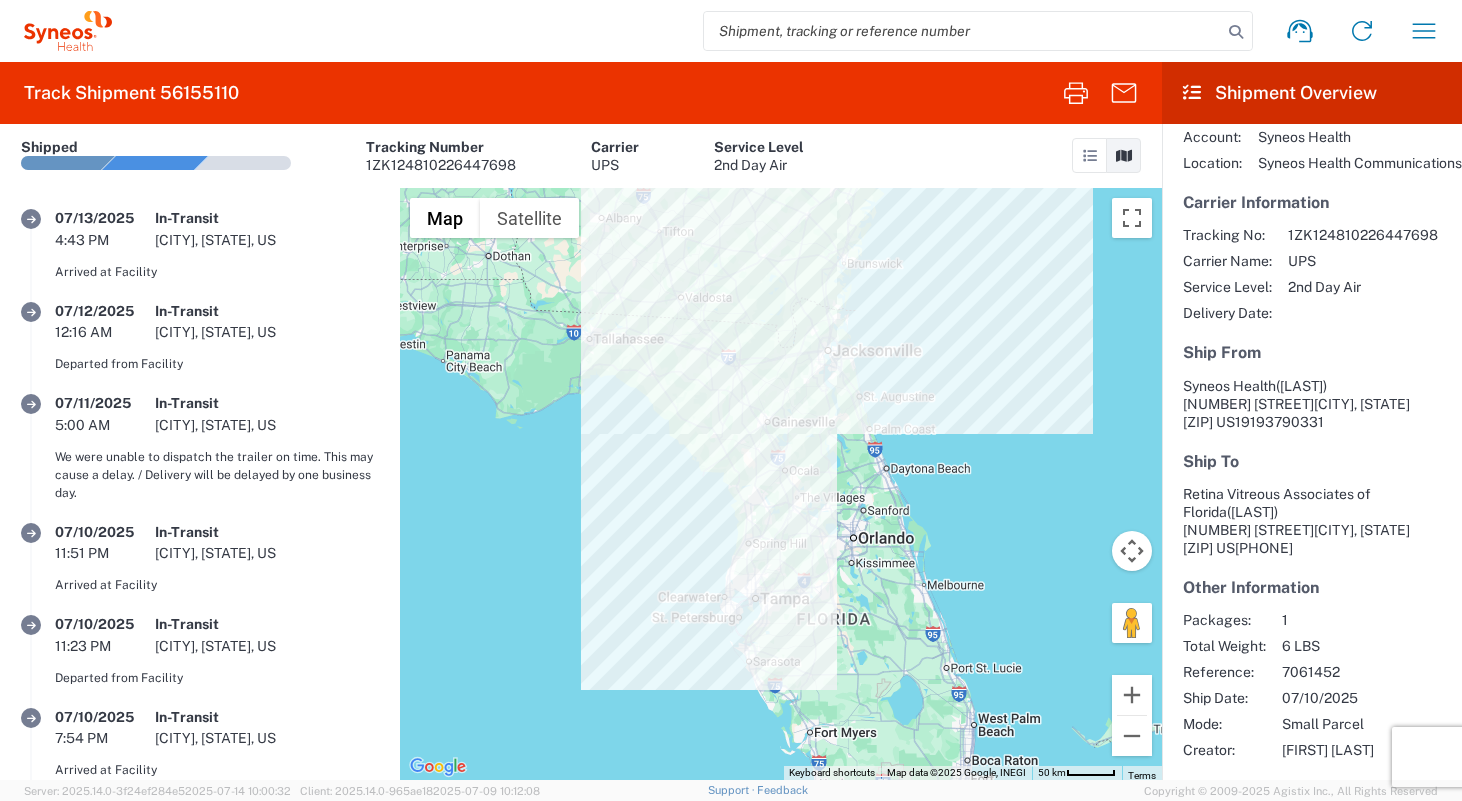 paste on "1ZK124810207050188" 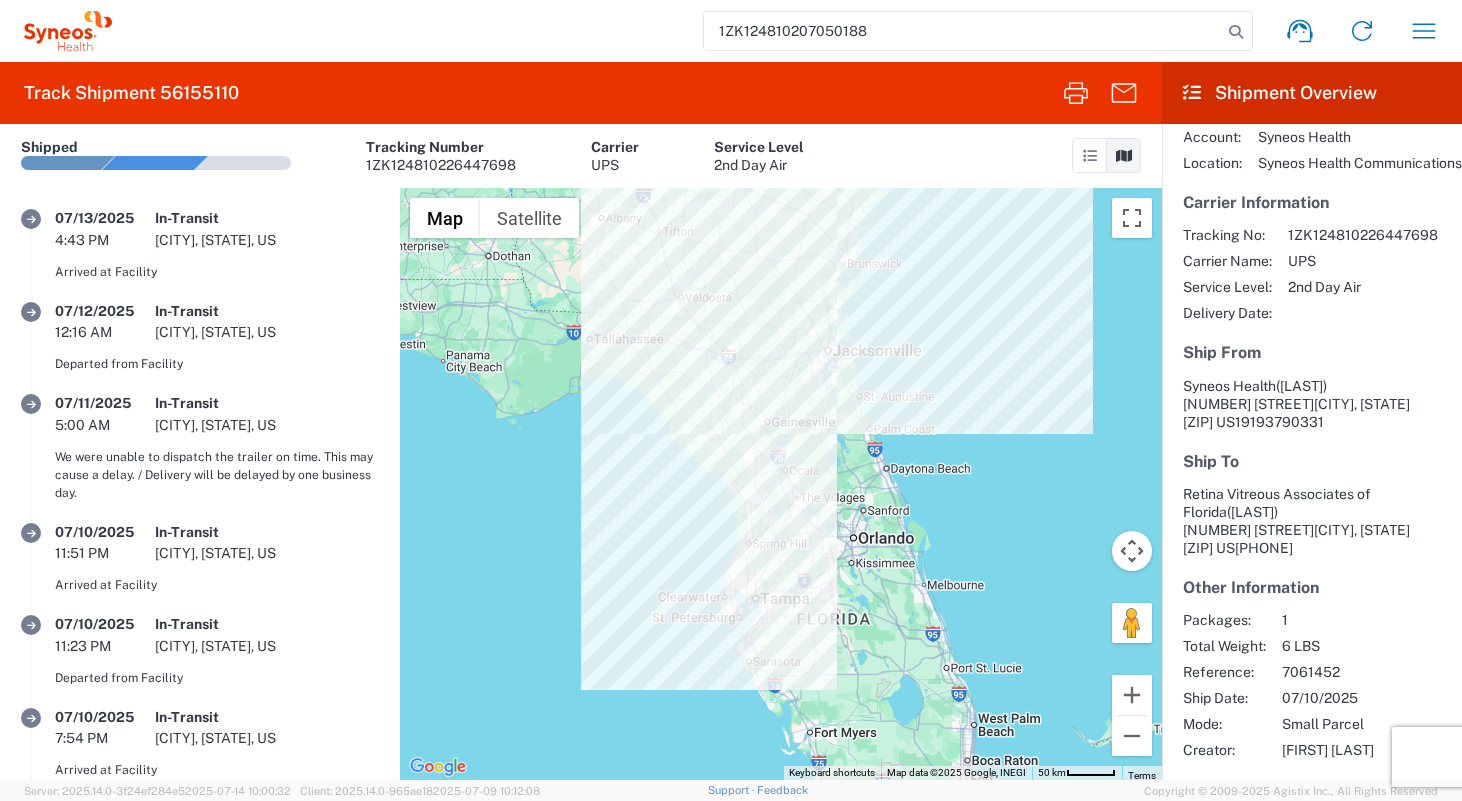 type on "1ZK124810207050188" 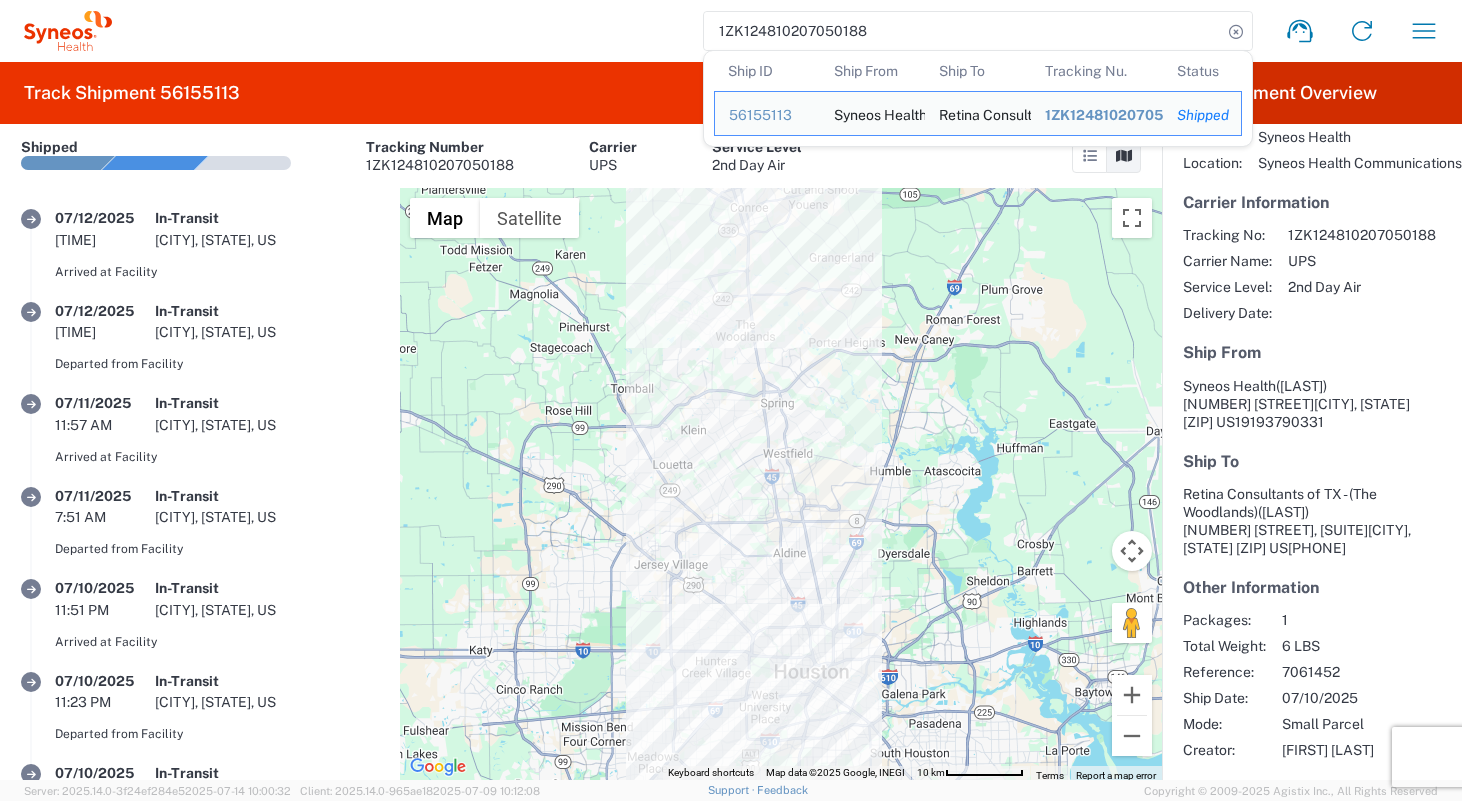 click on "1ZK124810207050188" 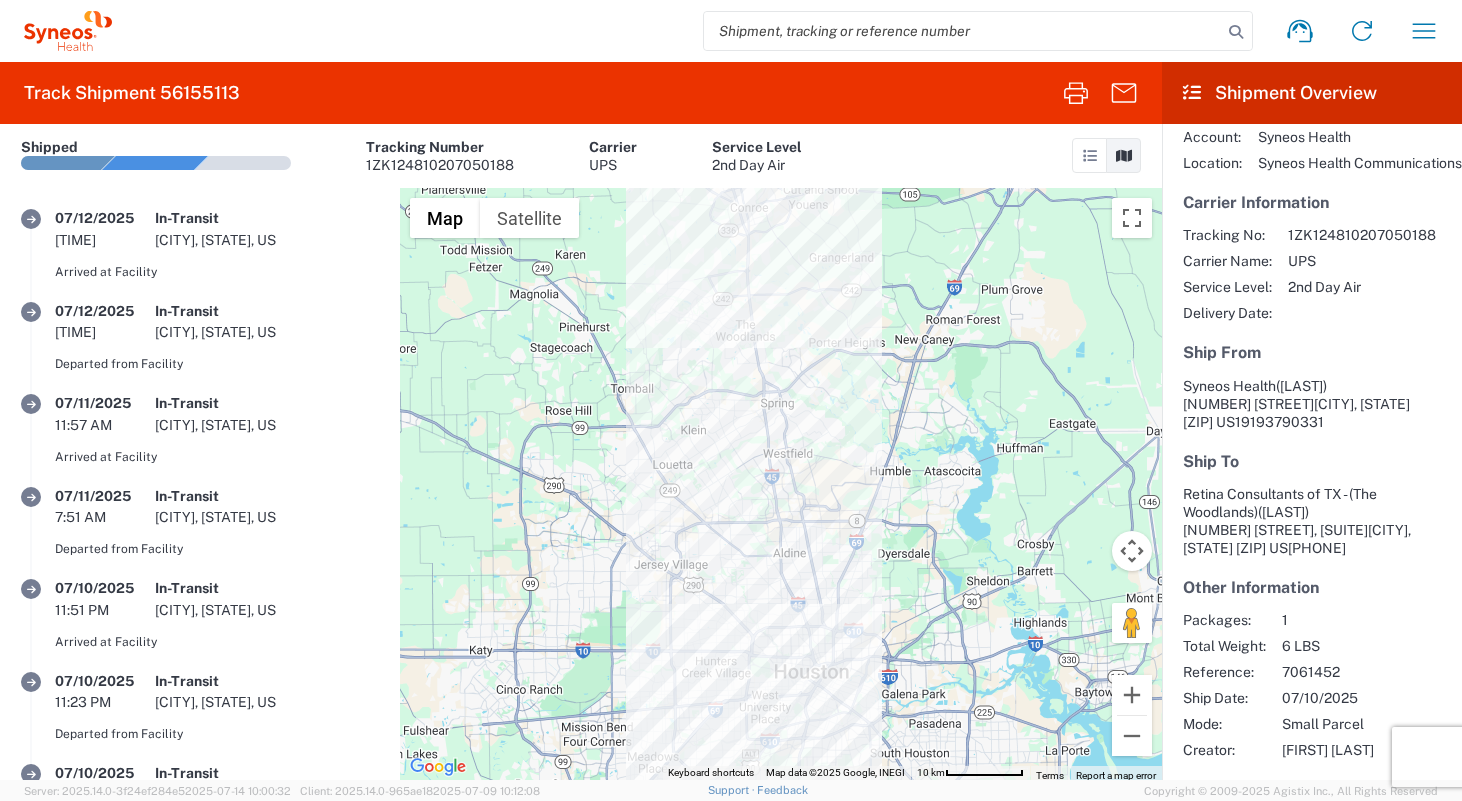 paste on "1ZK124810219330997" 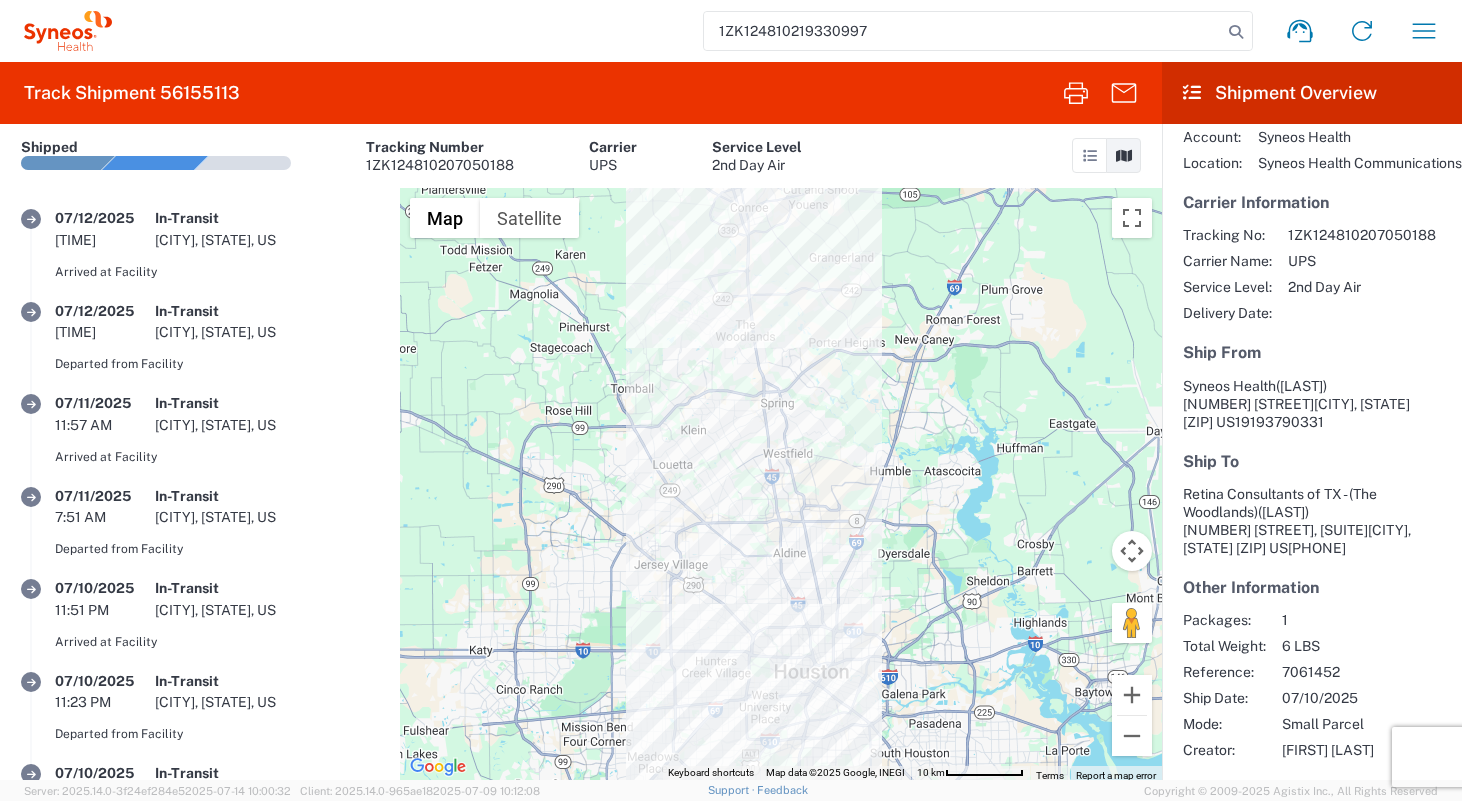 type on "1ZK124810219330997" 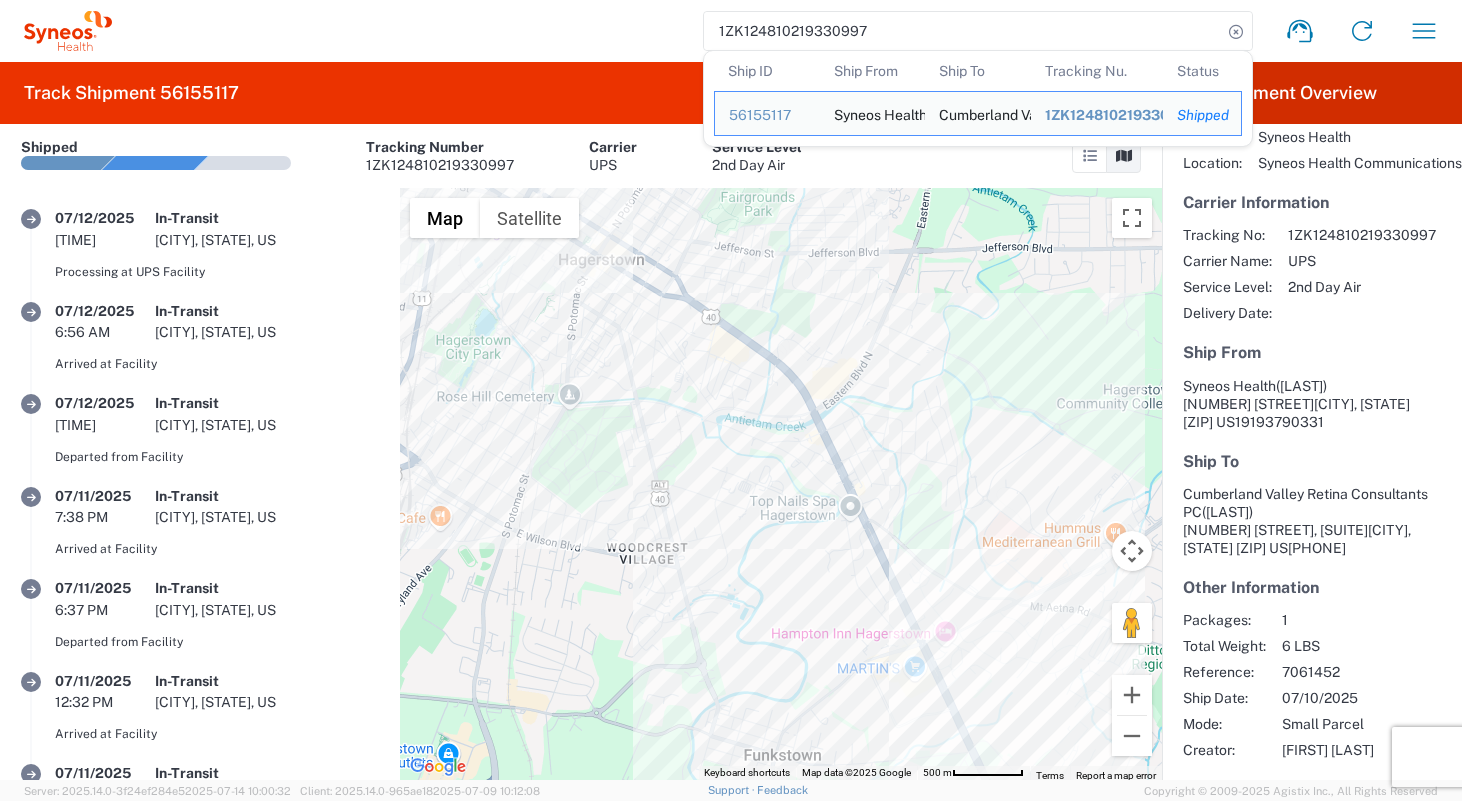drag, startPoint x: 873, startPoint y: 29, endPoint x: 551, endPoint y: 33, distance: 322.02484 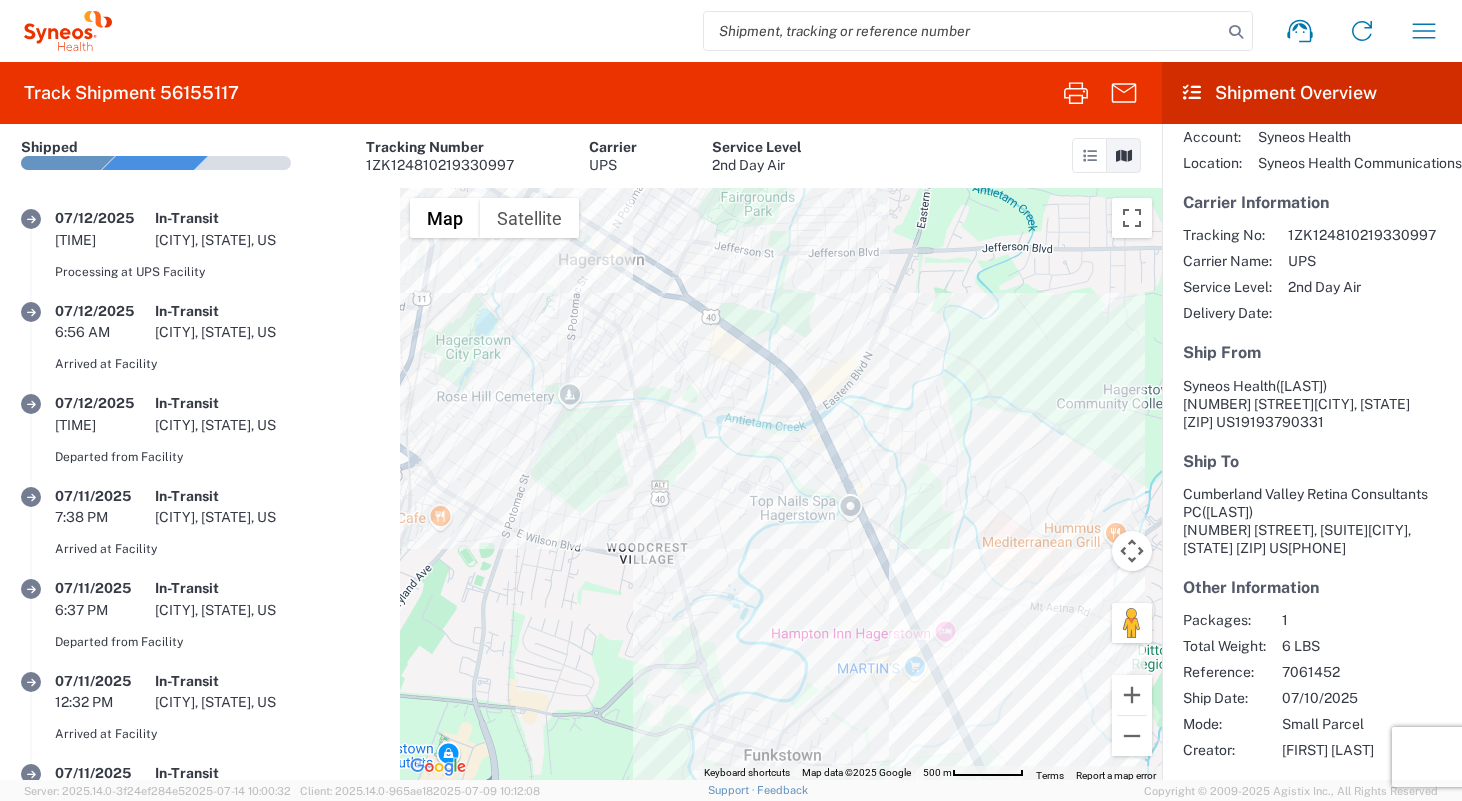 paste on "1ZK124810228464308" 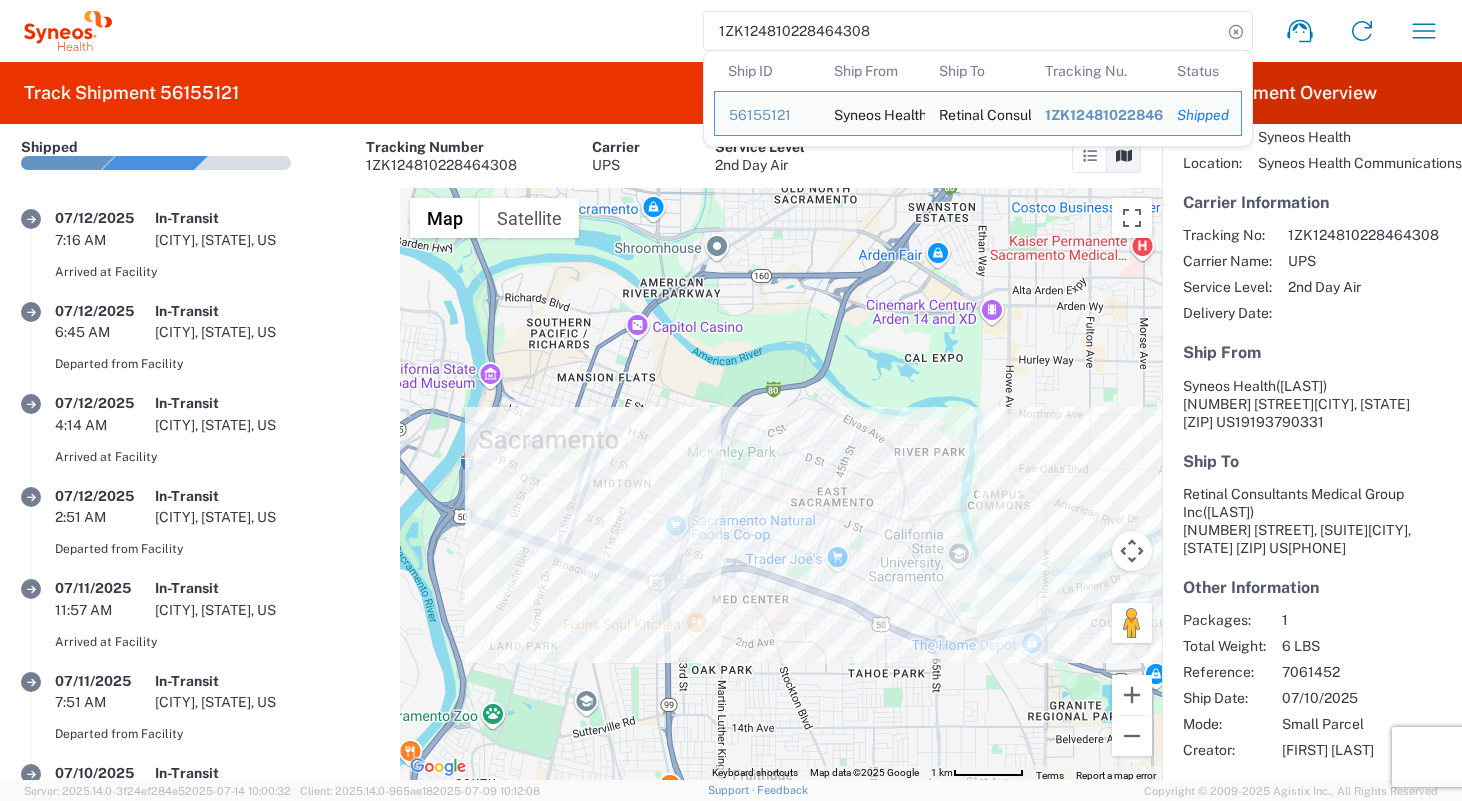 drag, startPoint x: 912, startPoint y: 47, endPoint x: 661, endPoint y: 27, distance: 251.79555 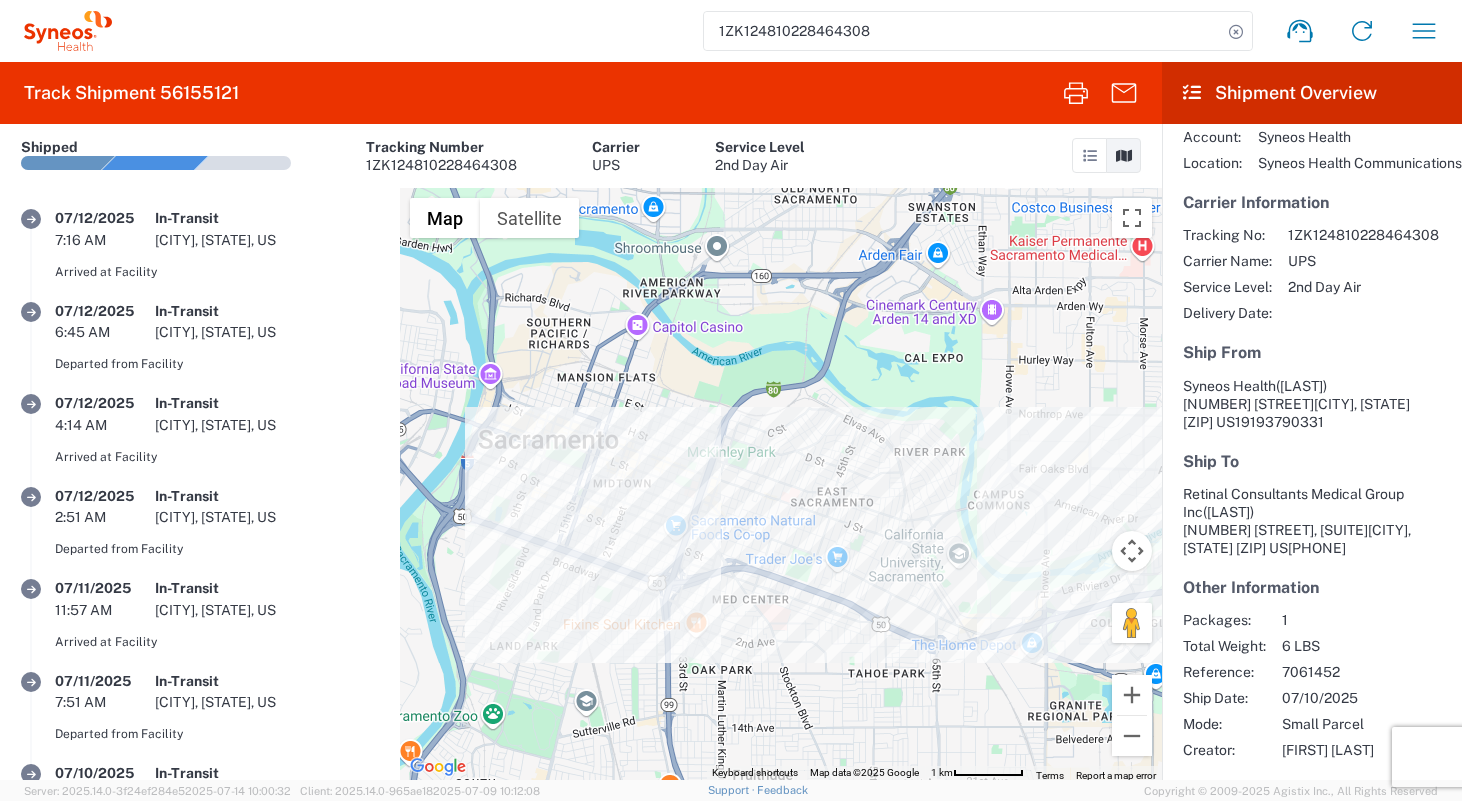 paste on "32073919" 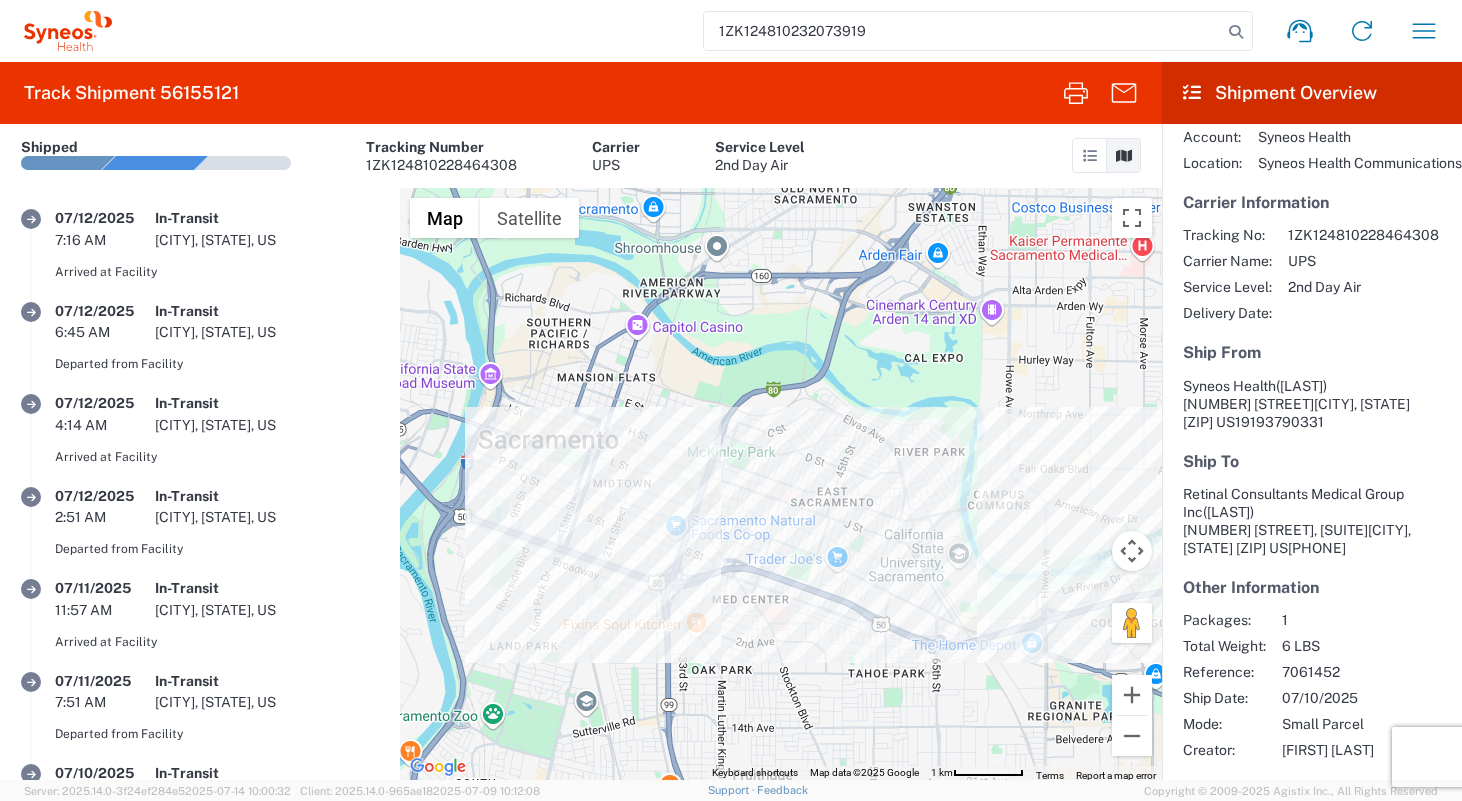 type on "1ZK124810232073919" 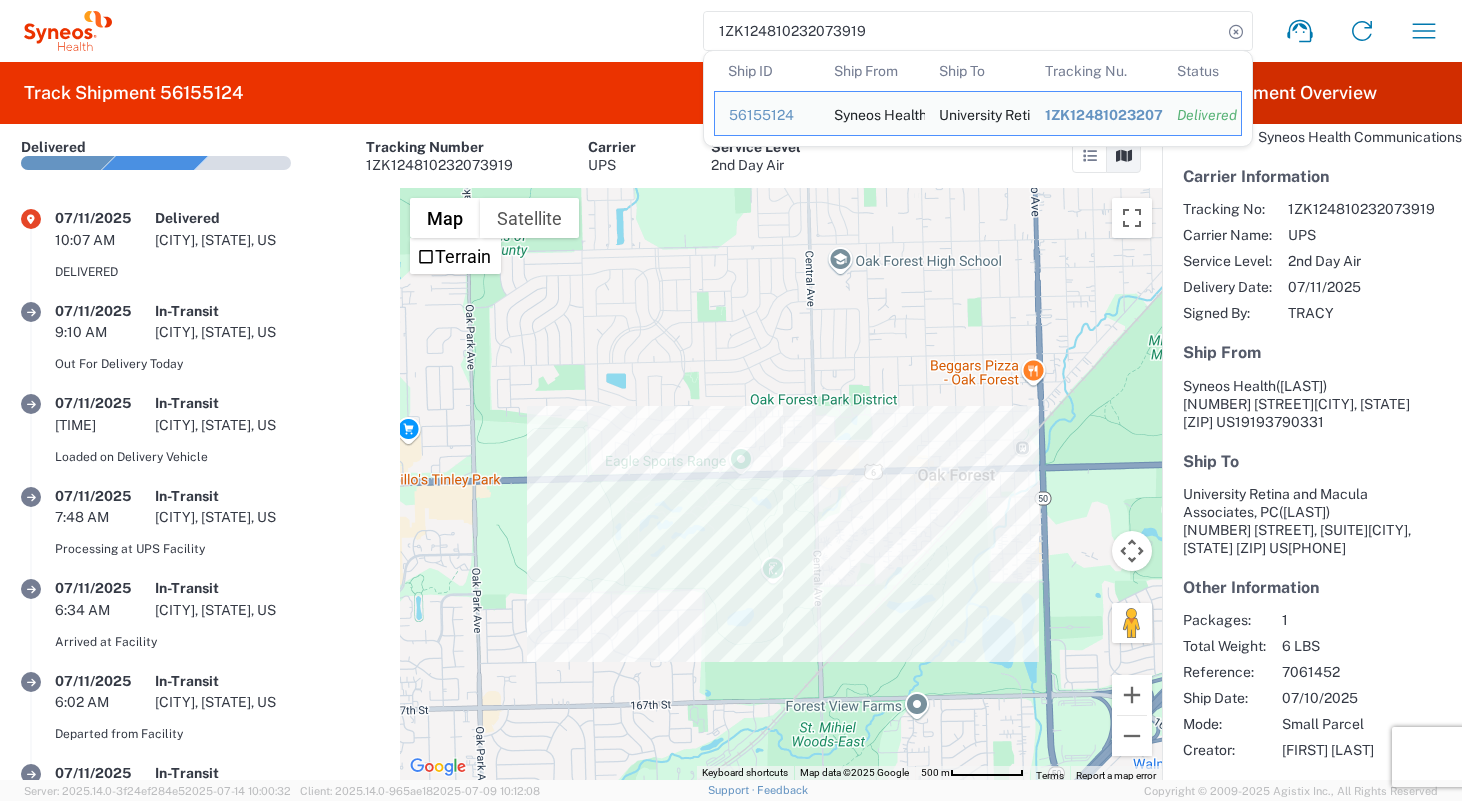 click on "1ZK124810232073919" 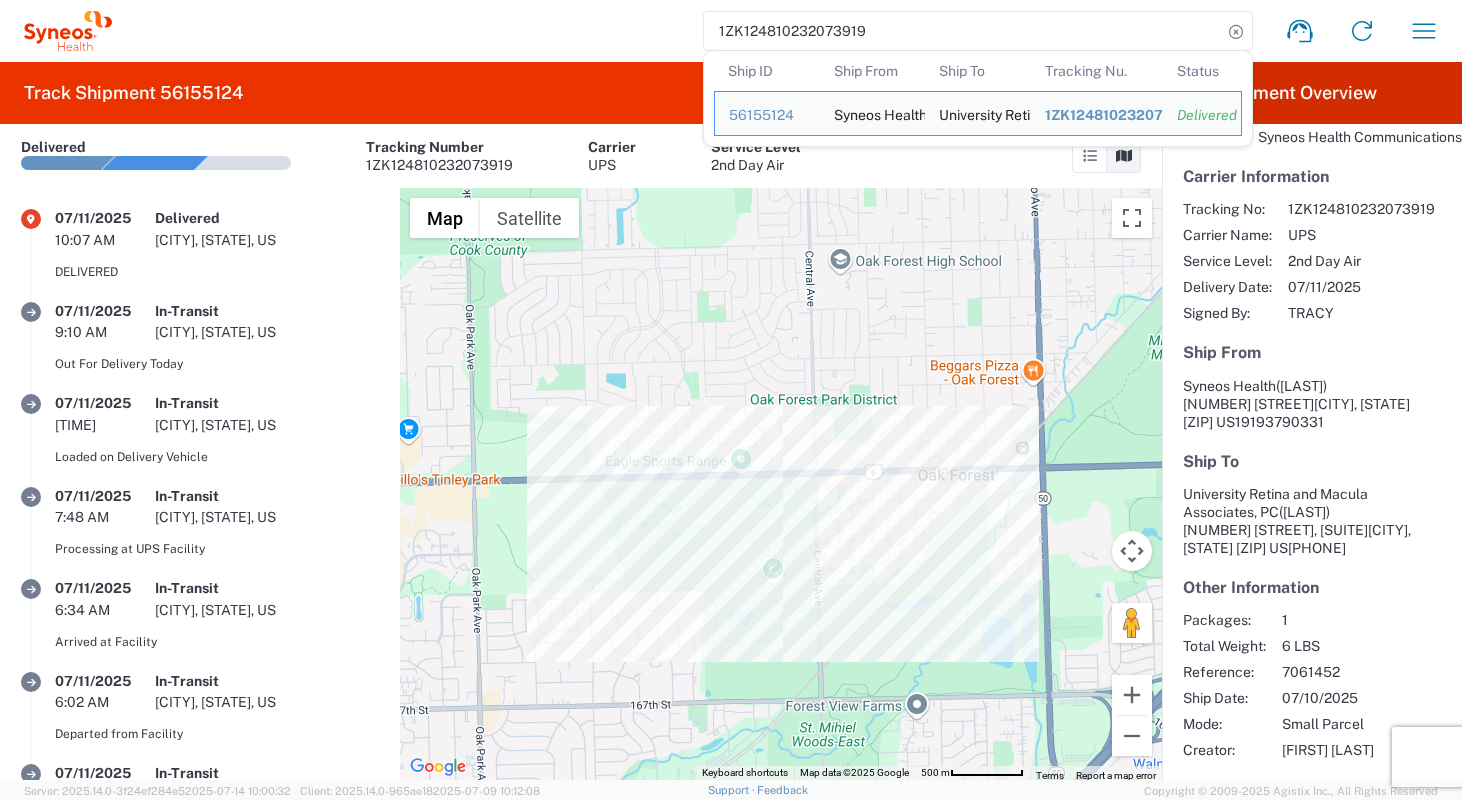 click on "1ZK124810232073919" 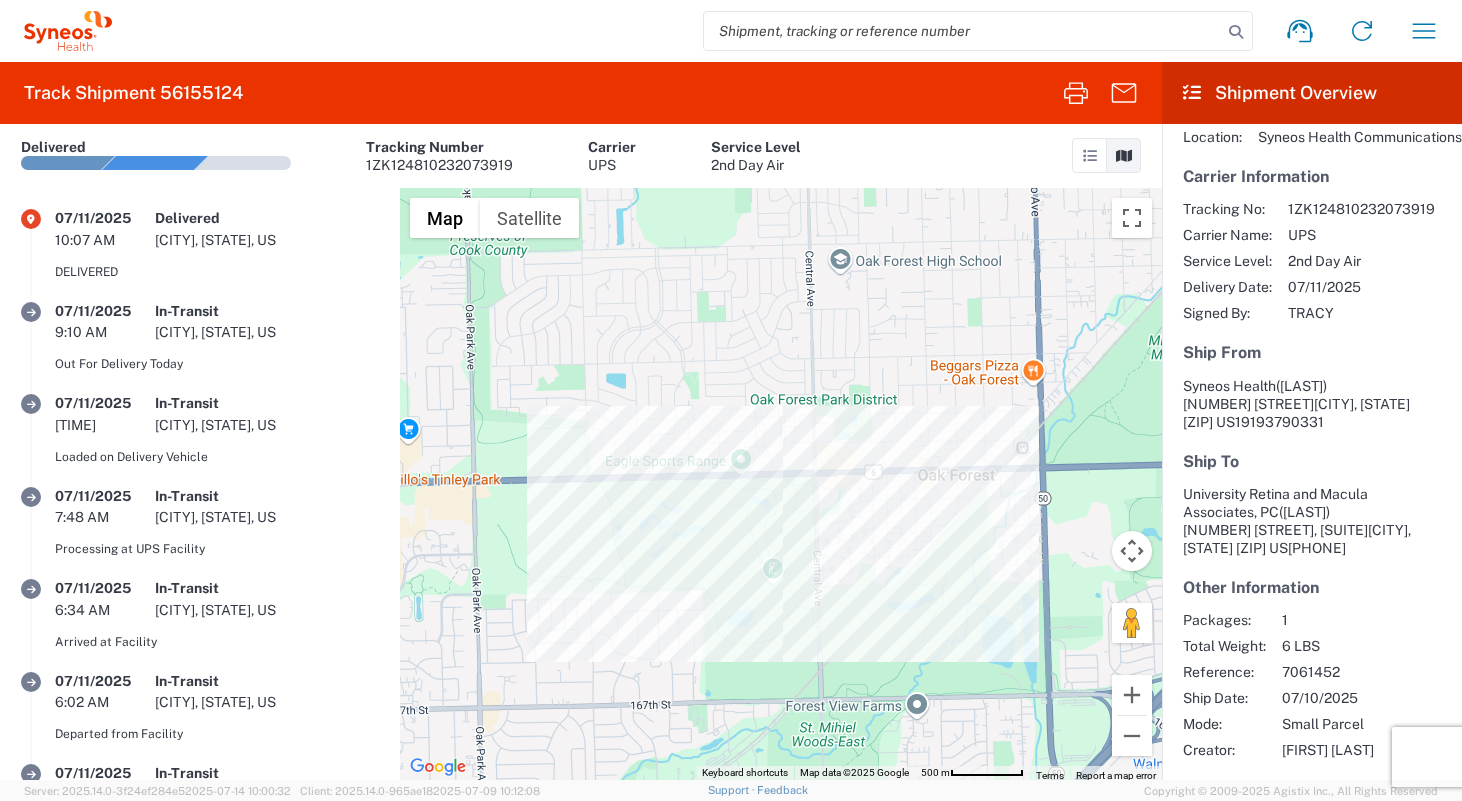 paste on "1ZK124810228176521" 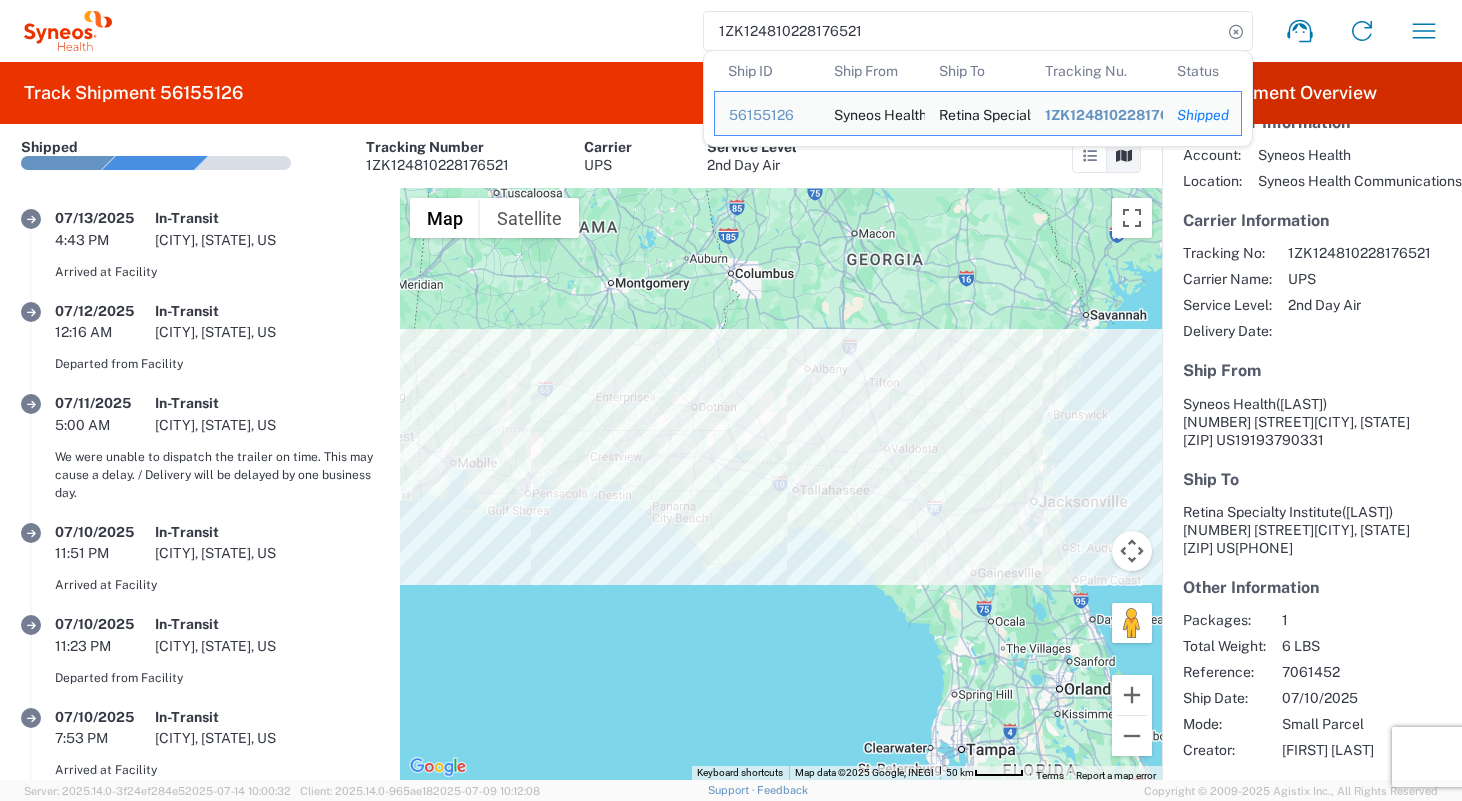 drag, startPoint x: 864, startPoint y: 29, endPoint x: 649, endPoint y: 2, distance: 216.68872 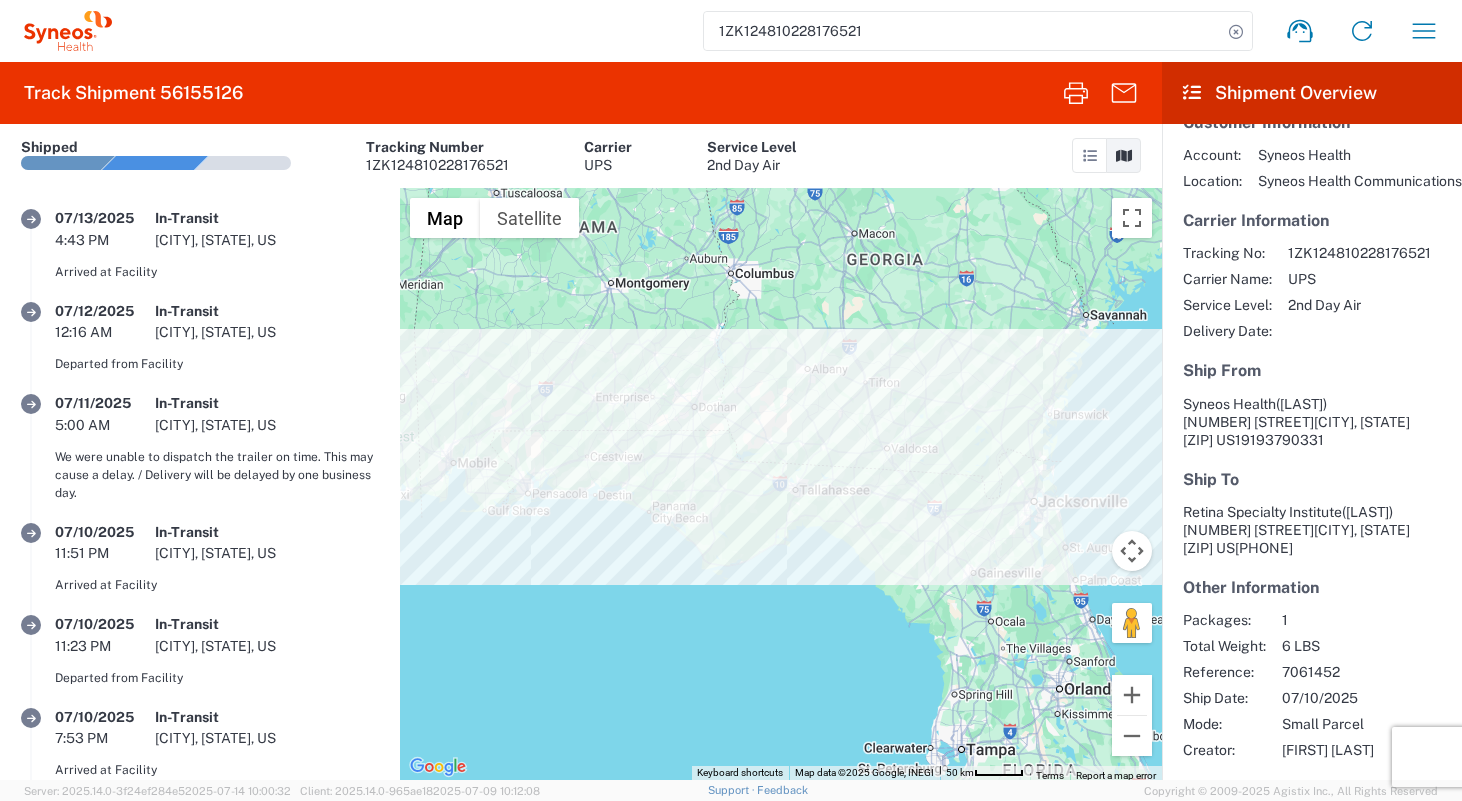 paste on "15978206" 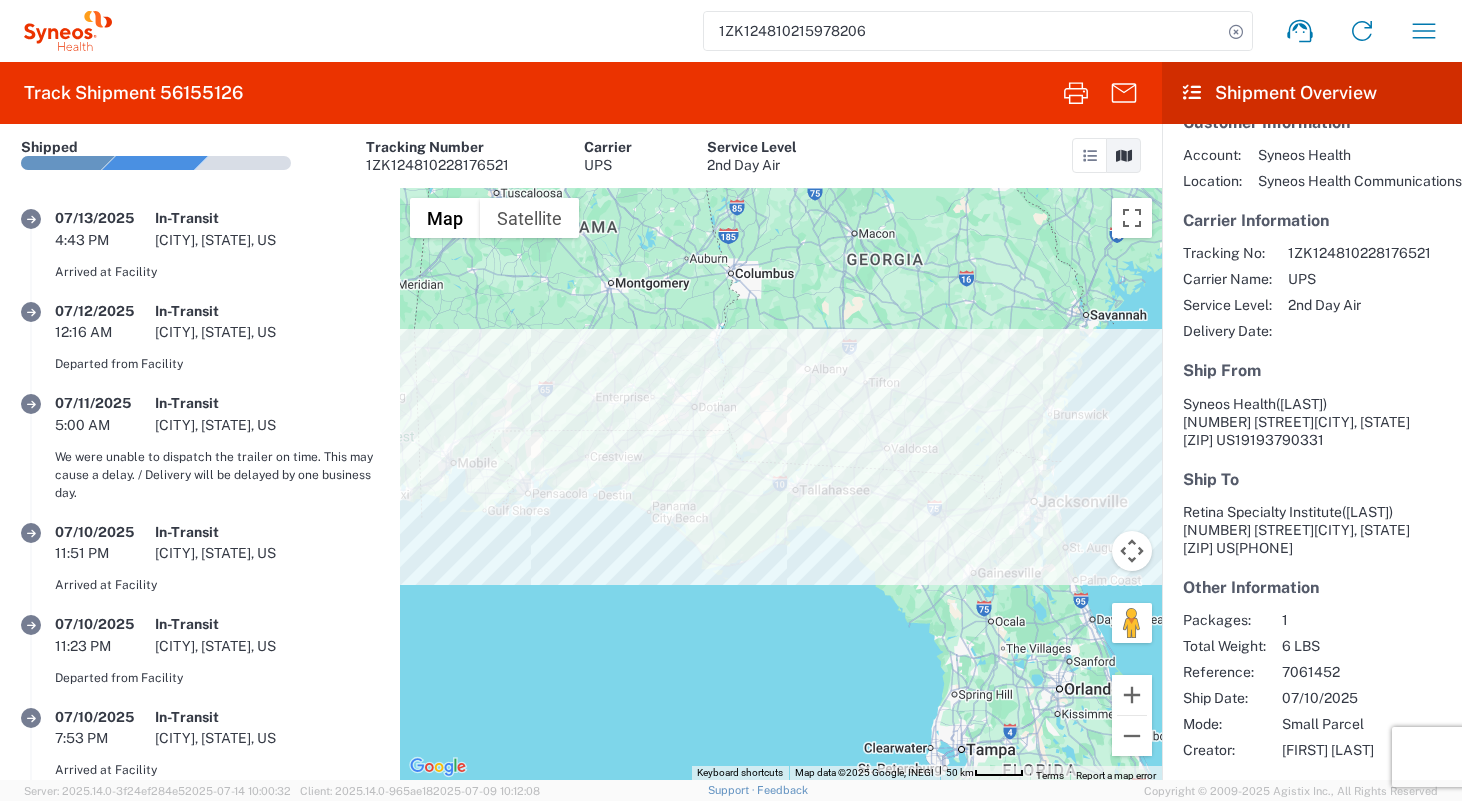 scroll, scrollTop: 65, scrollLeft: 0, axis: vertical 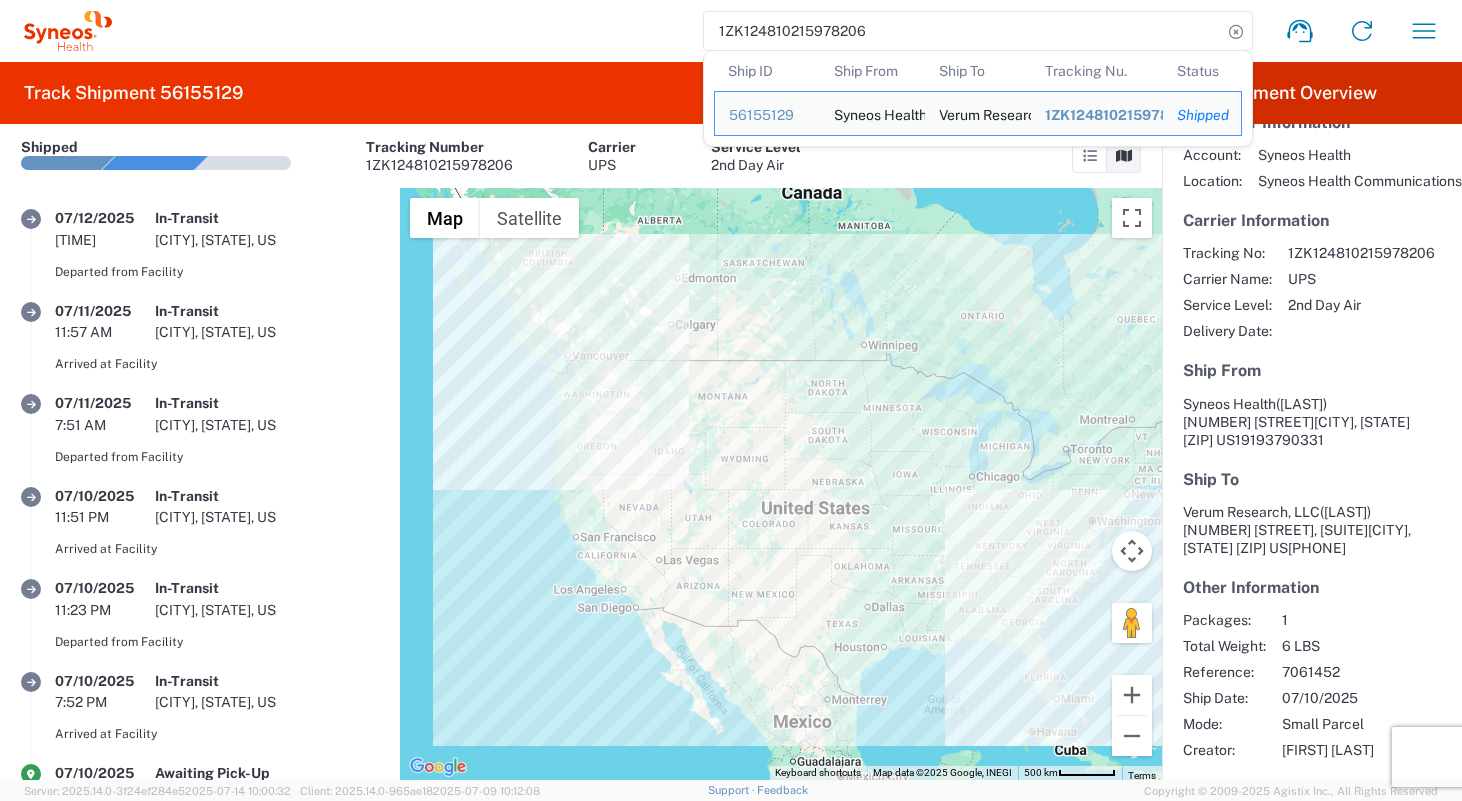 drag, startPoint x: 865, startPoint y: 31, endPoint x: 484, endPoint y: 16, distance: 381.29517 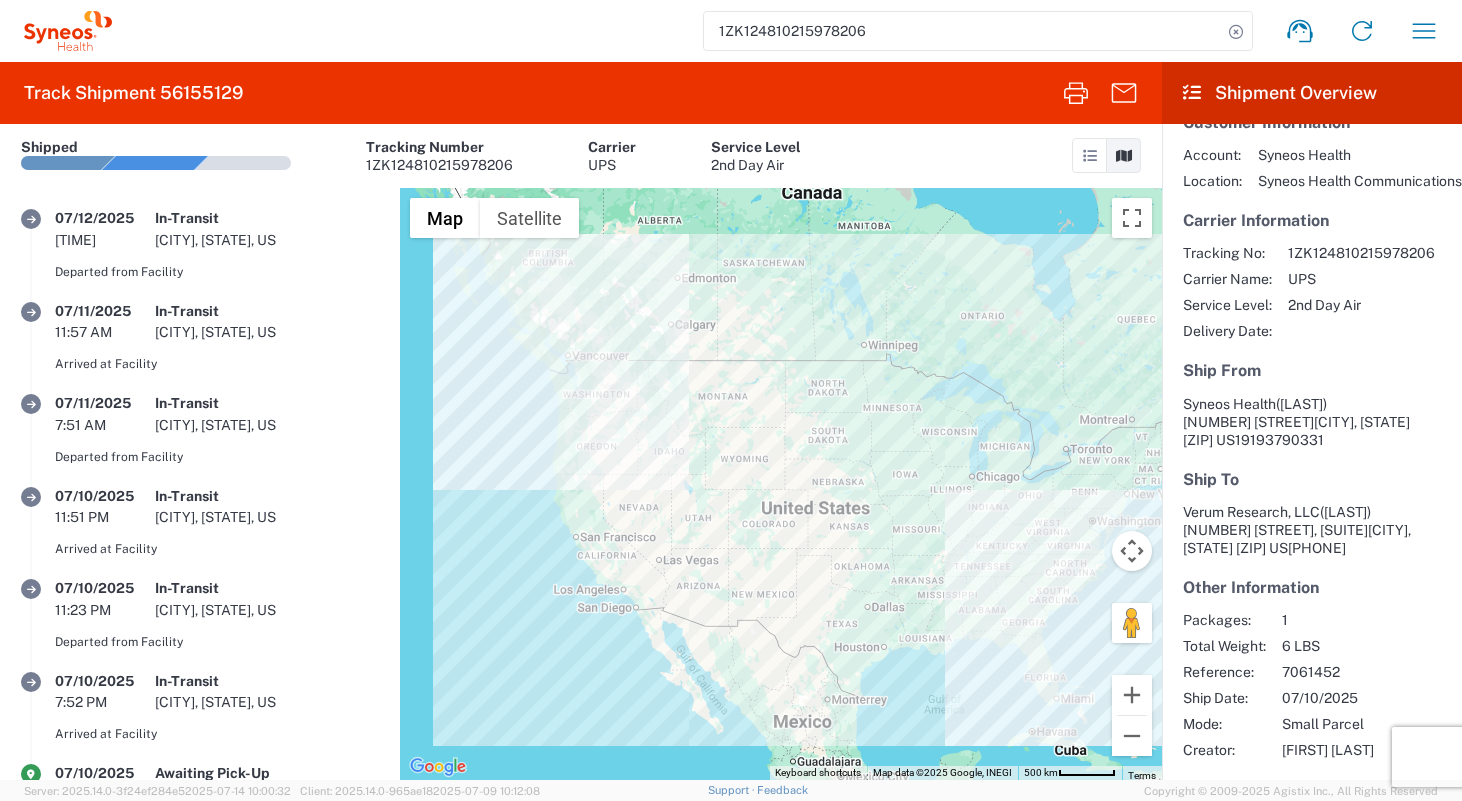 paste on "37672138" 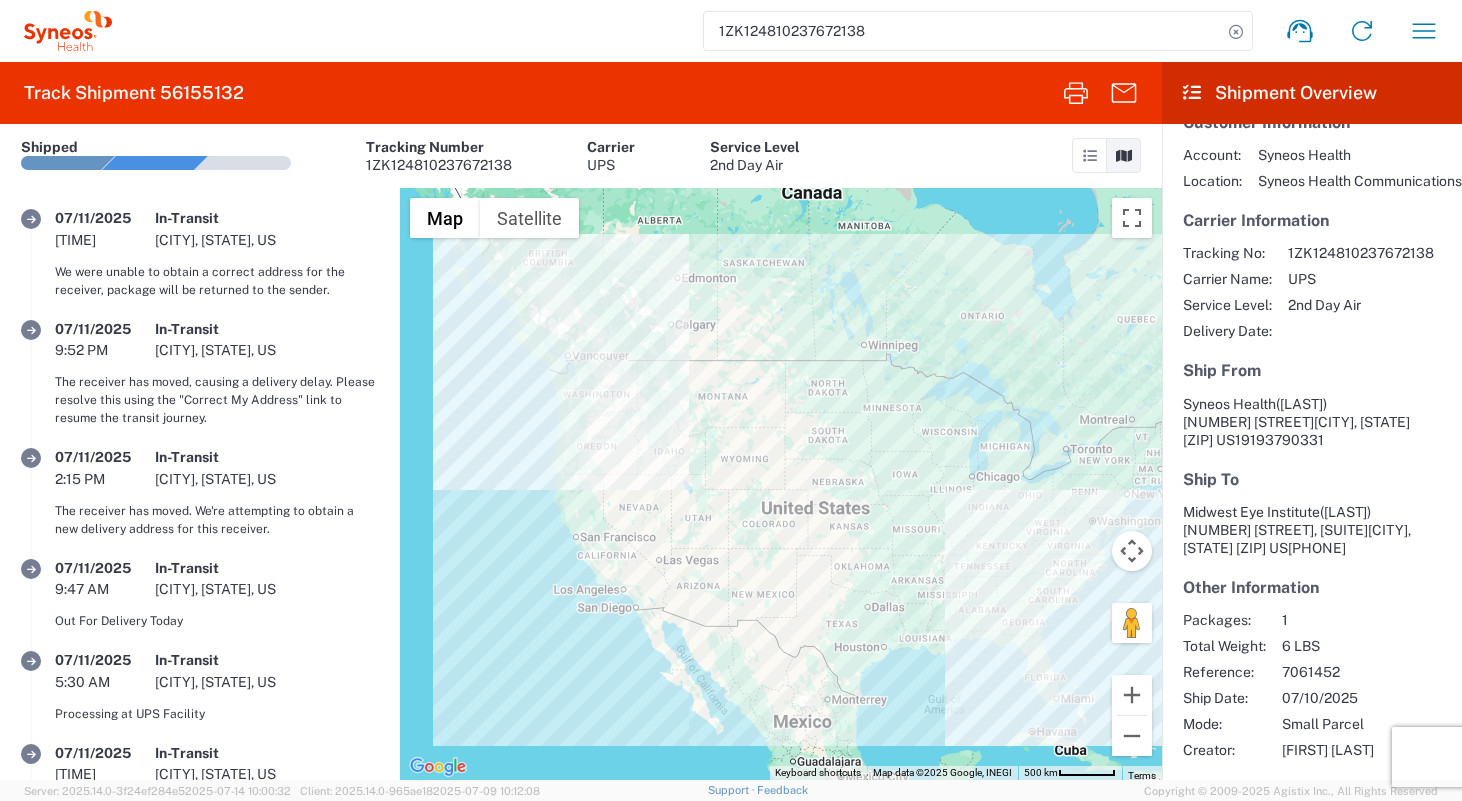 scroll, scrollTop: 82, scrollLeft: 0, axis: vertical 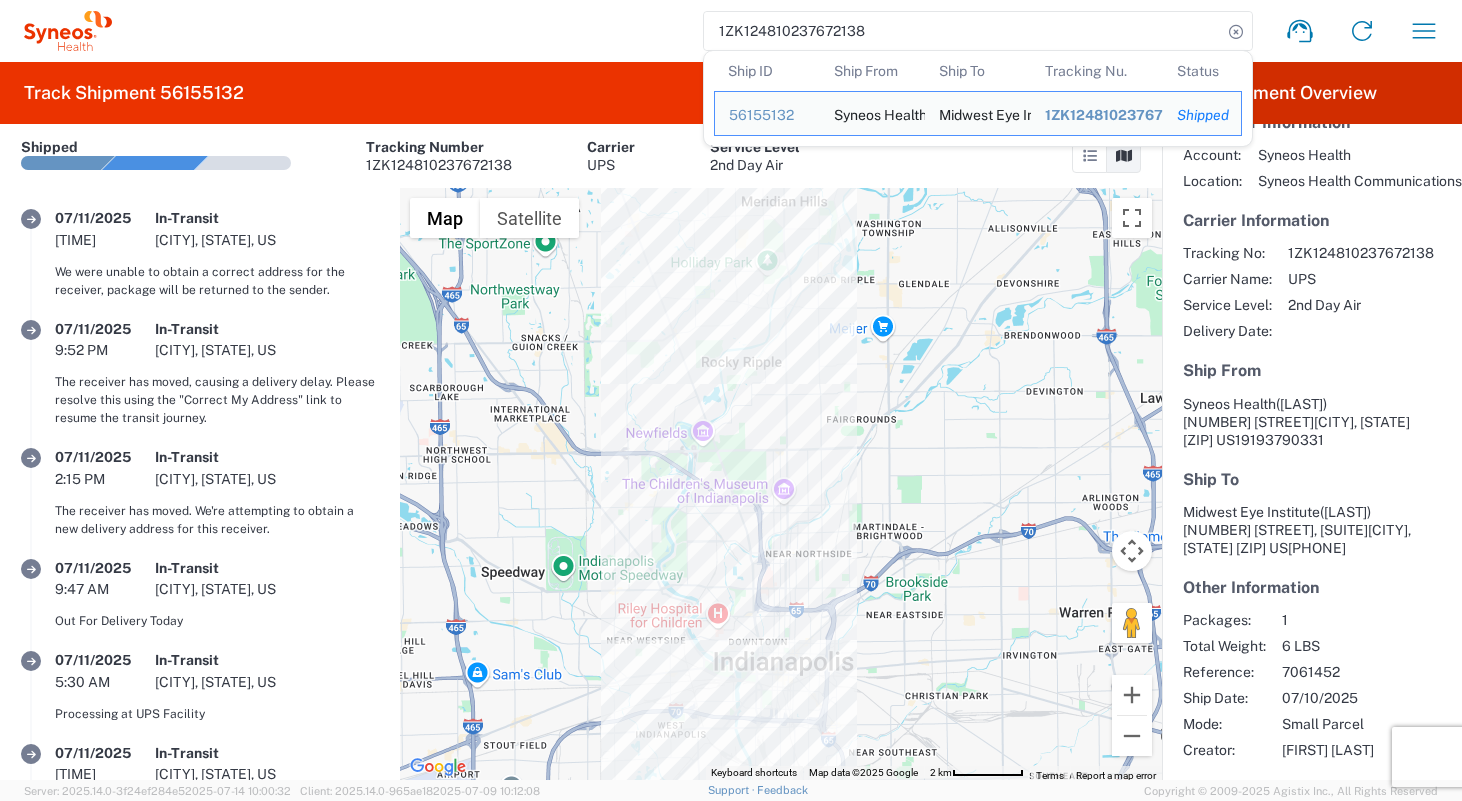 drag, startPoint x: 1023, startPoint y: 47, endPoint x: 854, endPoint y: 46, distance: 169.00296 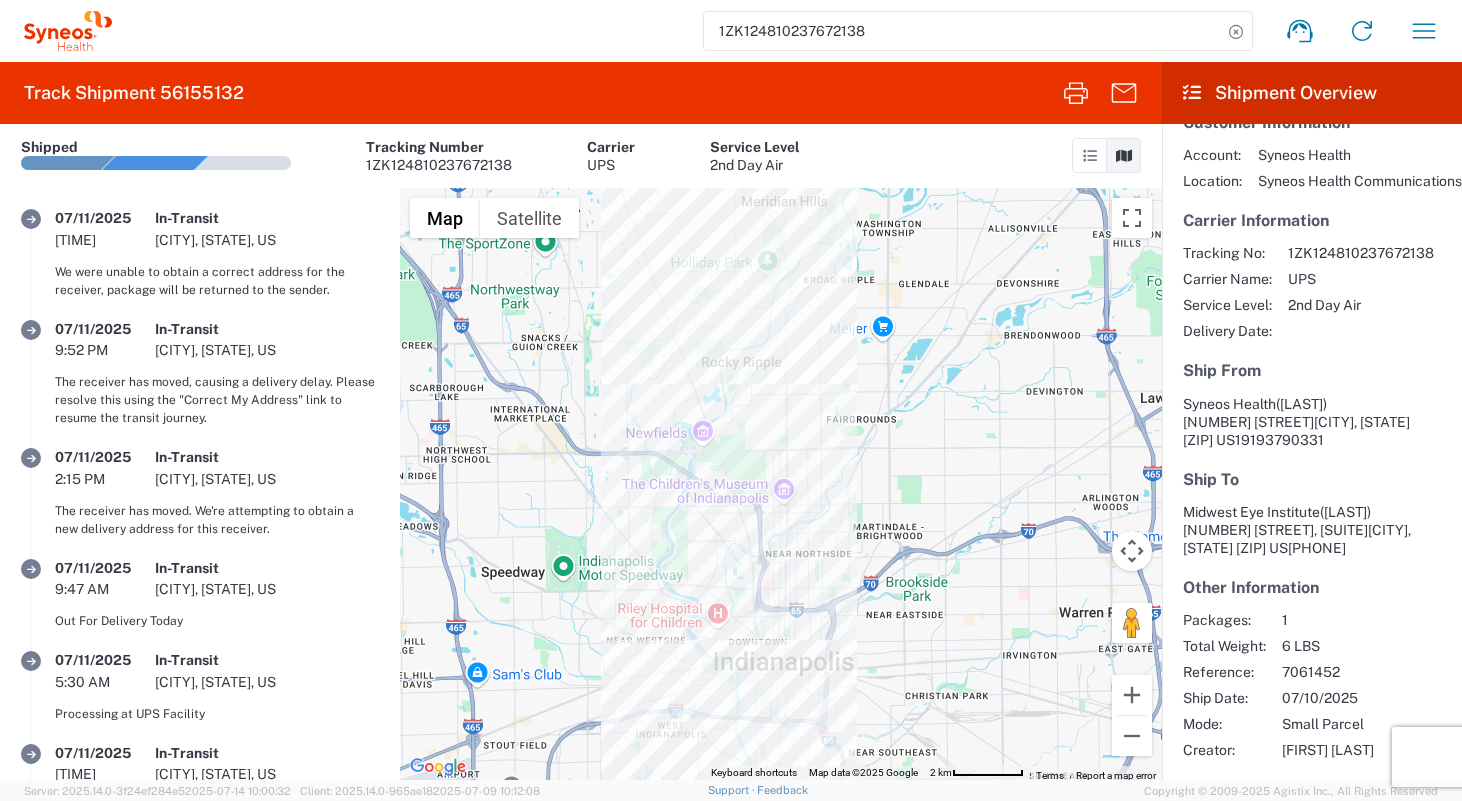 paste on "04607814" 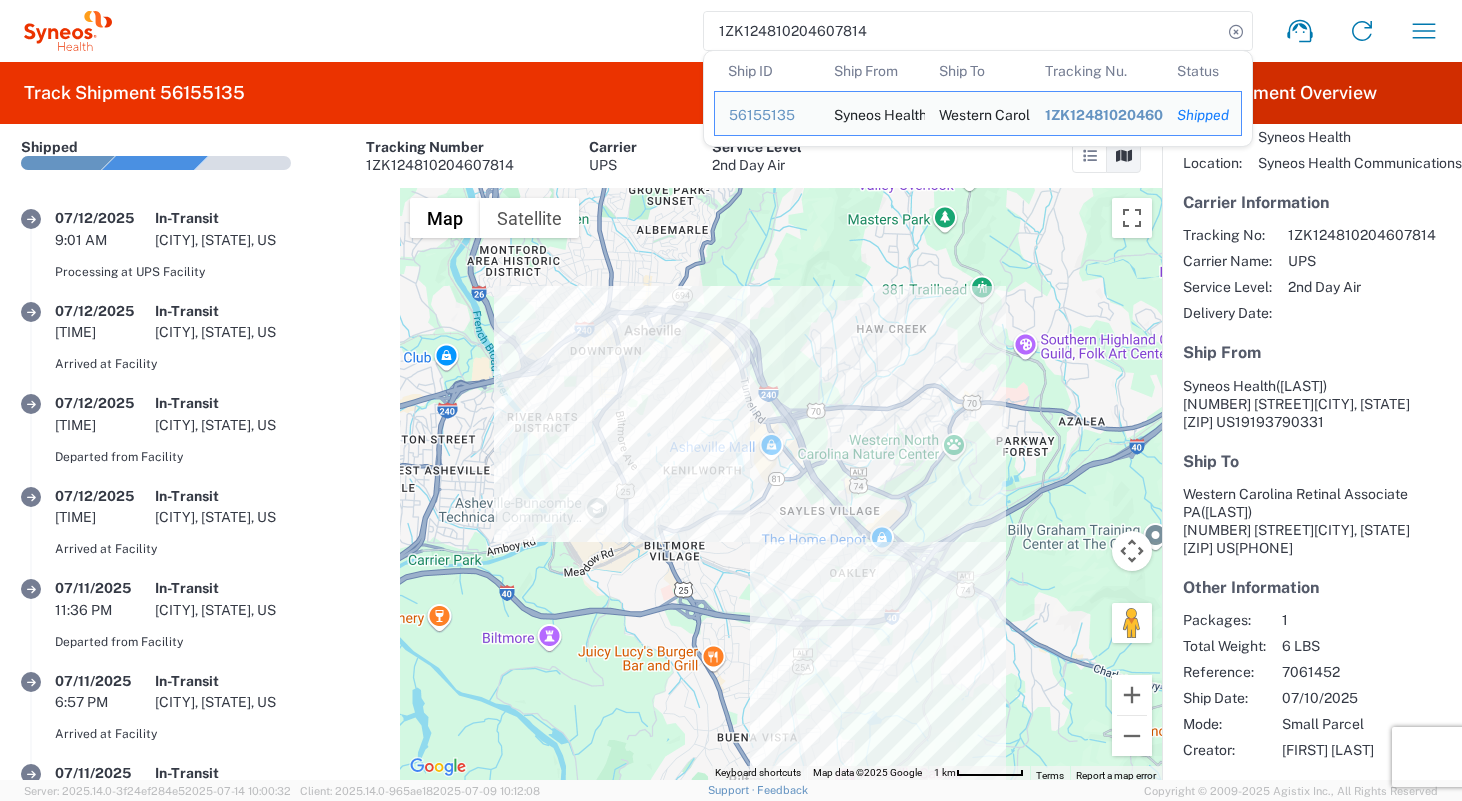 drag, startPoint x: 878, startPoint y: 29, endPoint x: 679, endPoint y: 28, distance: 199.00252 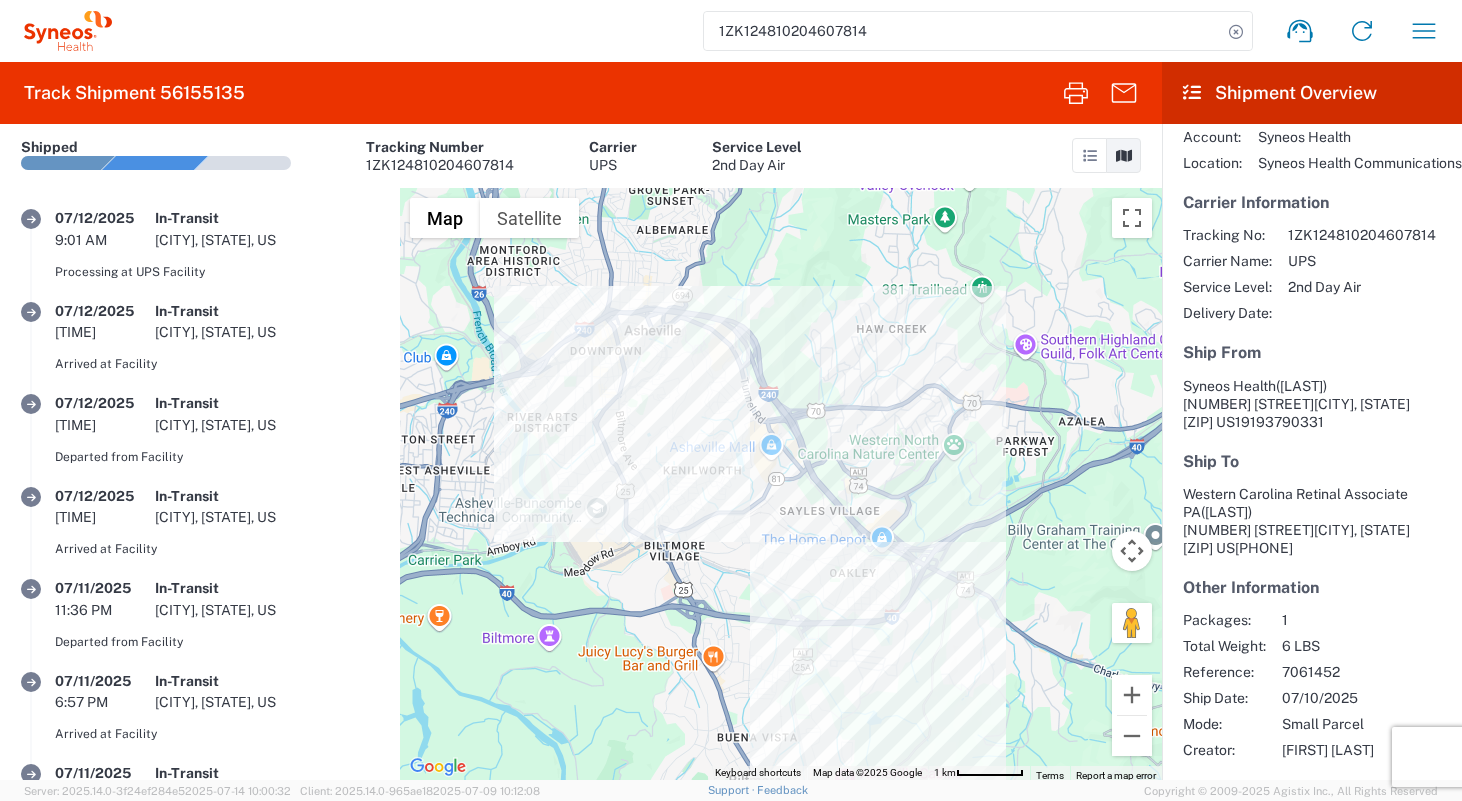paste on "19875828" 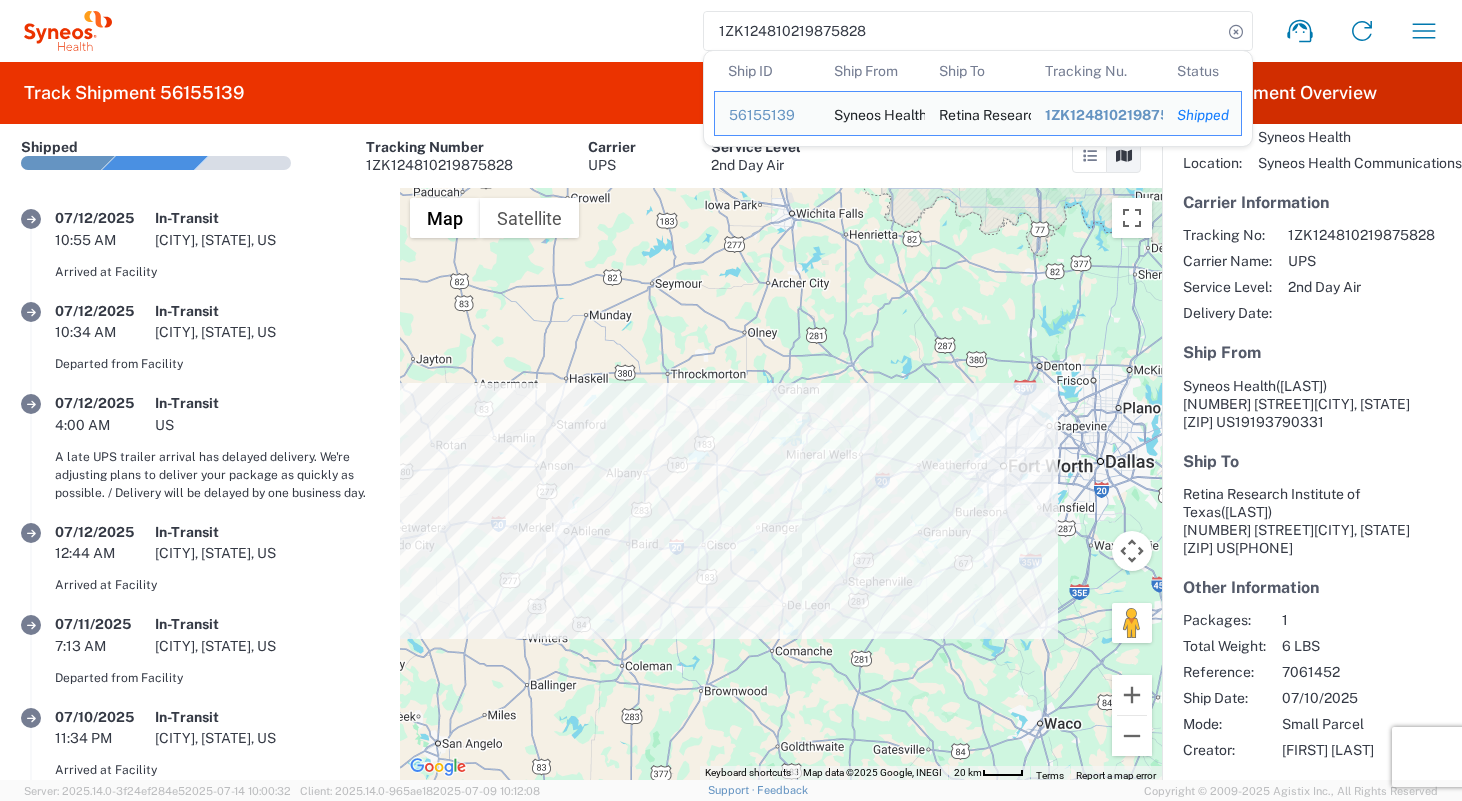 drag, startPoint x: 879, startPoint y: 25, endPoint x: 587, endPoint y: 15, distance: 292.17117 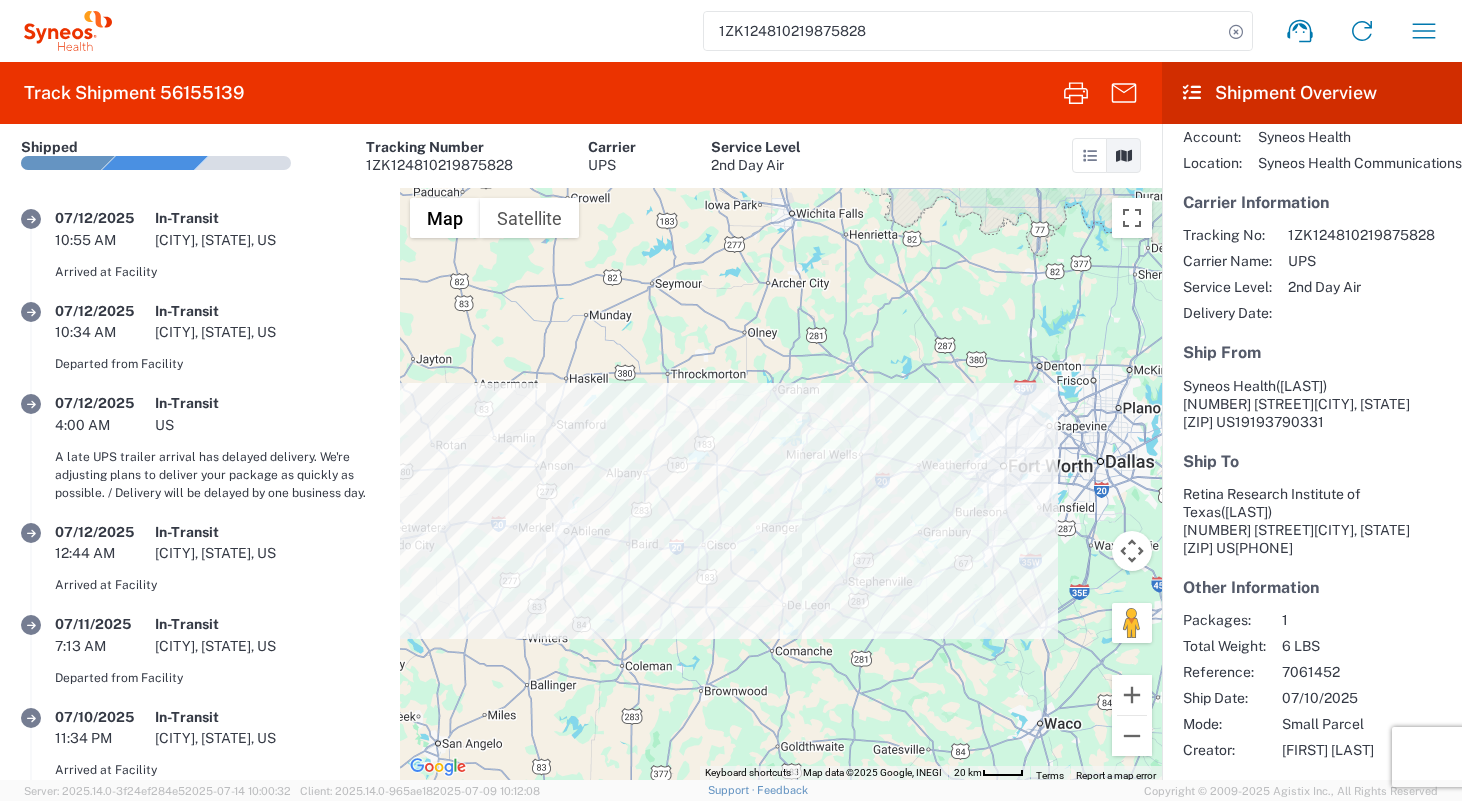 paste on "31460743" 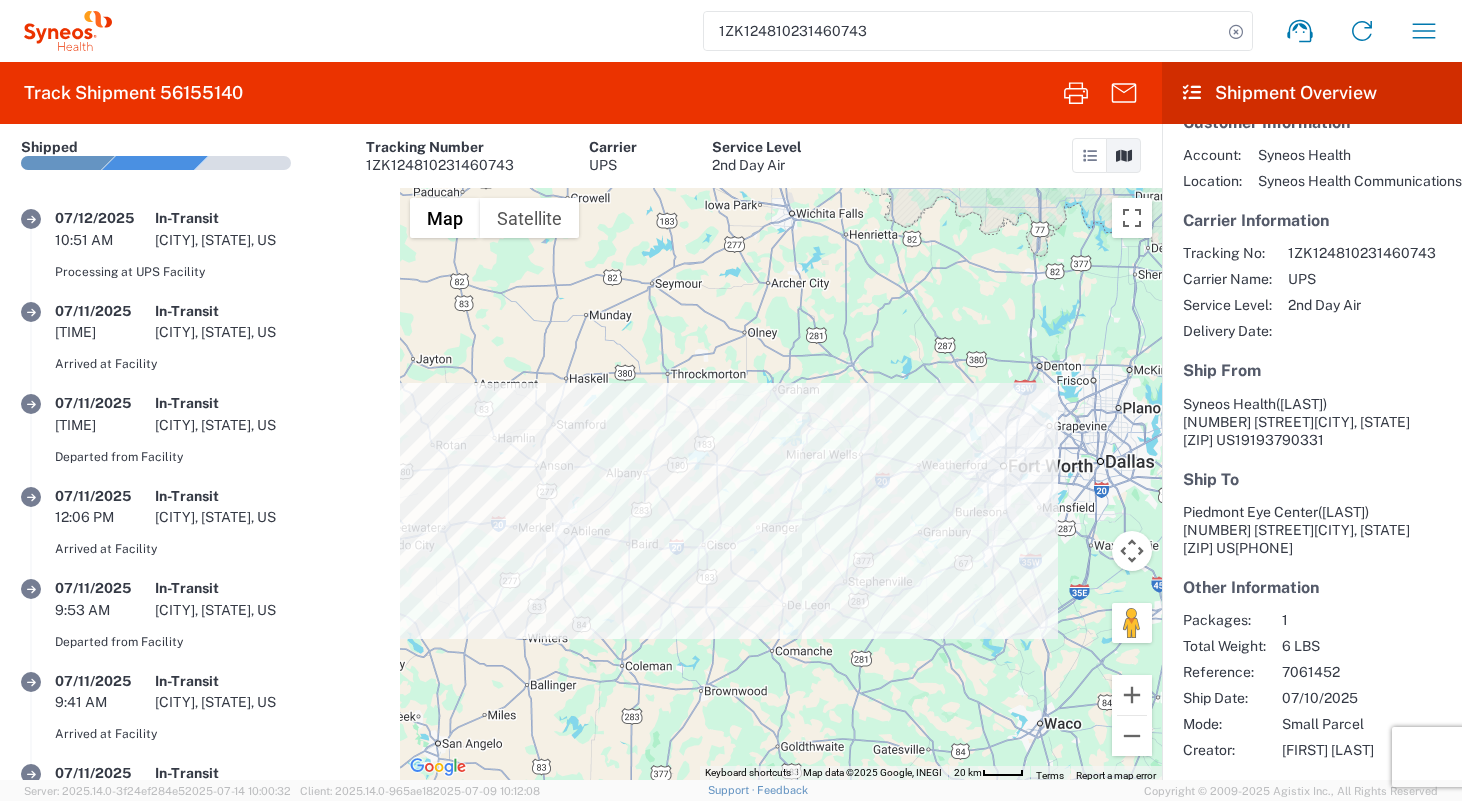 scroll, scrollTop: 65, scrollLeft: 0, axis: vertical 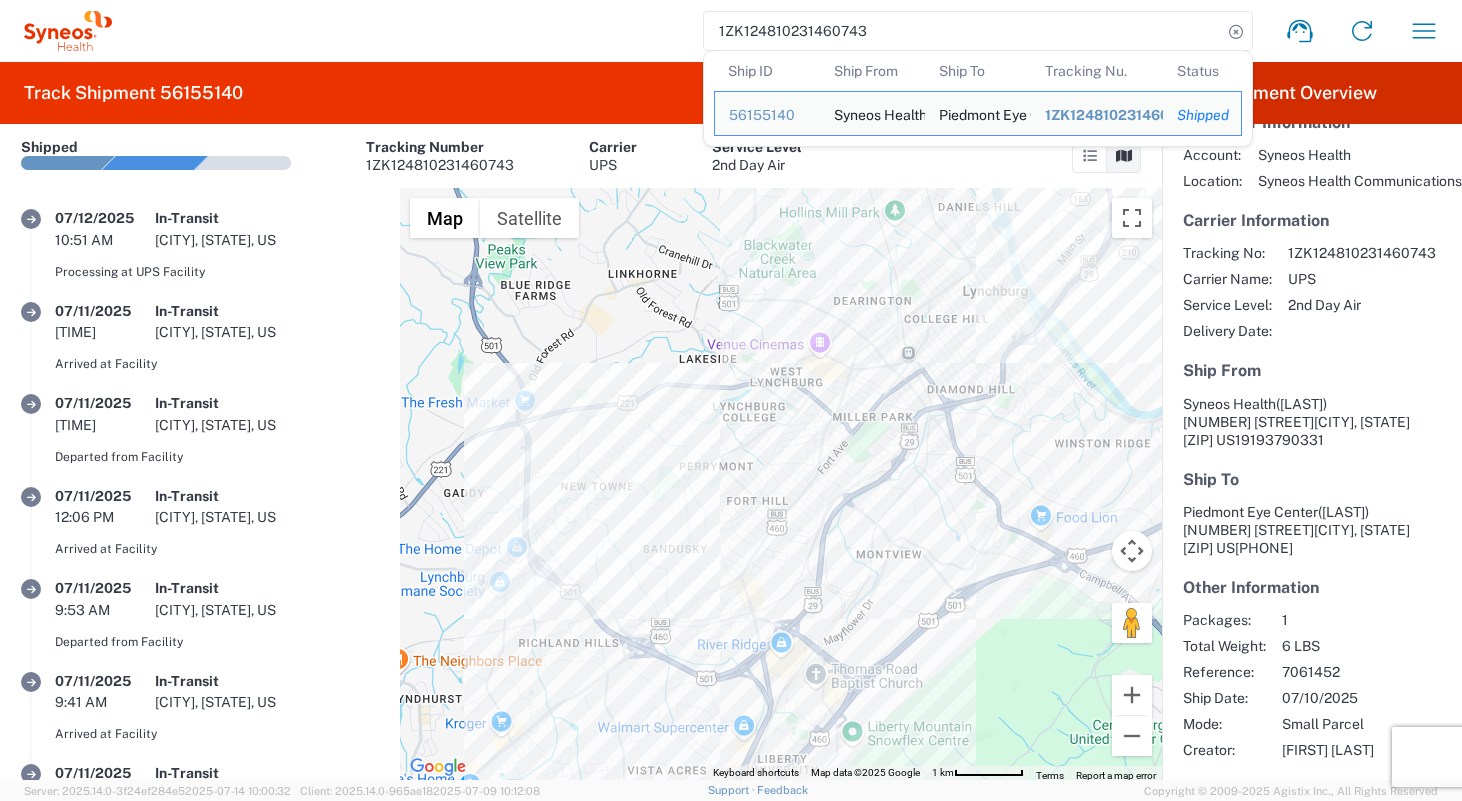 drag, startPoint x: 915, startPoint y: 36, endPoint x: 537, endPoint y: -28, distance: 383.3797 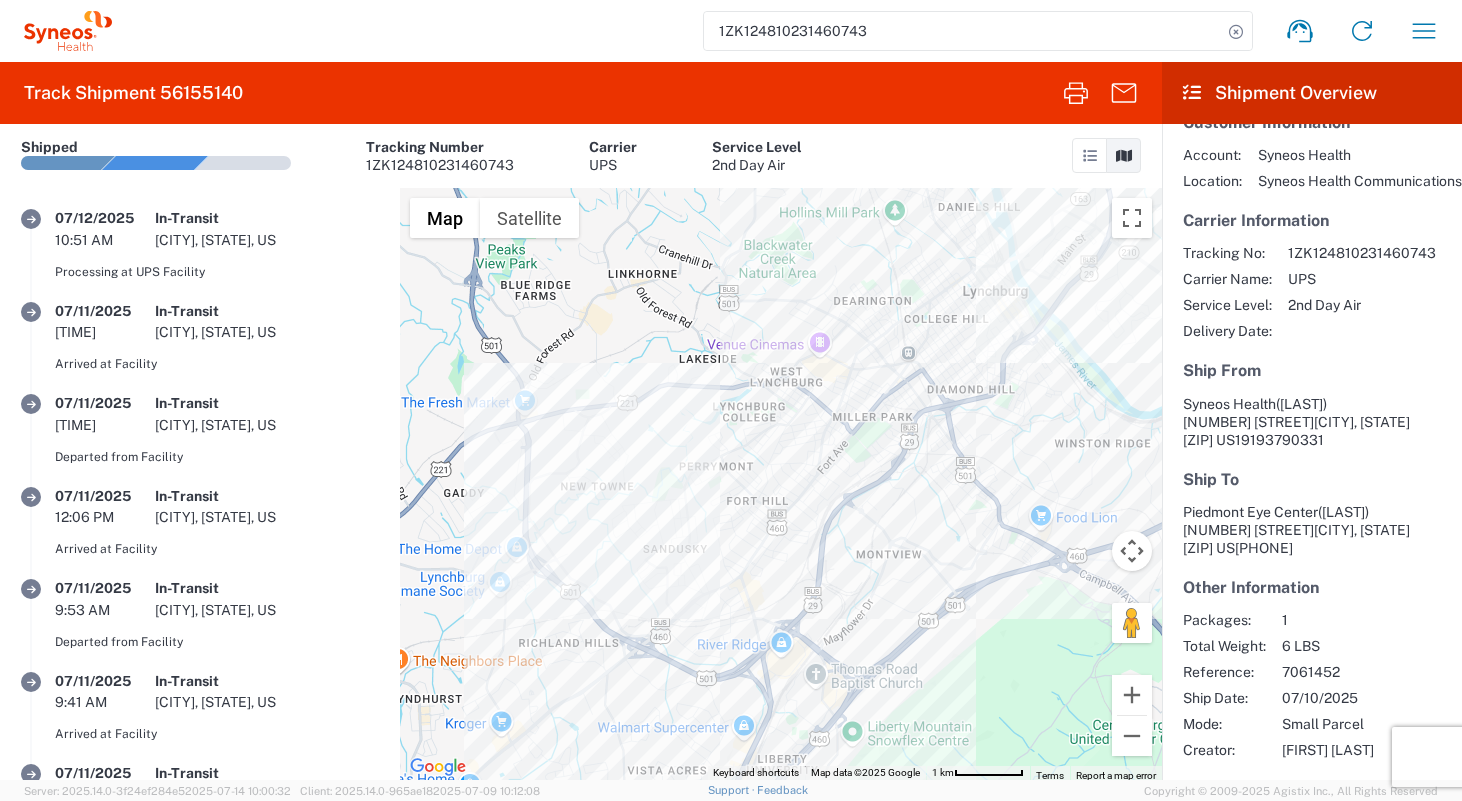 paste on "1ZK124810201078231" 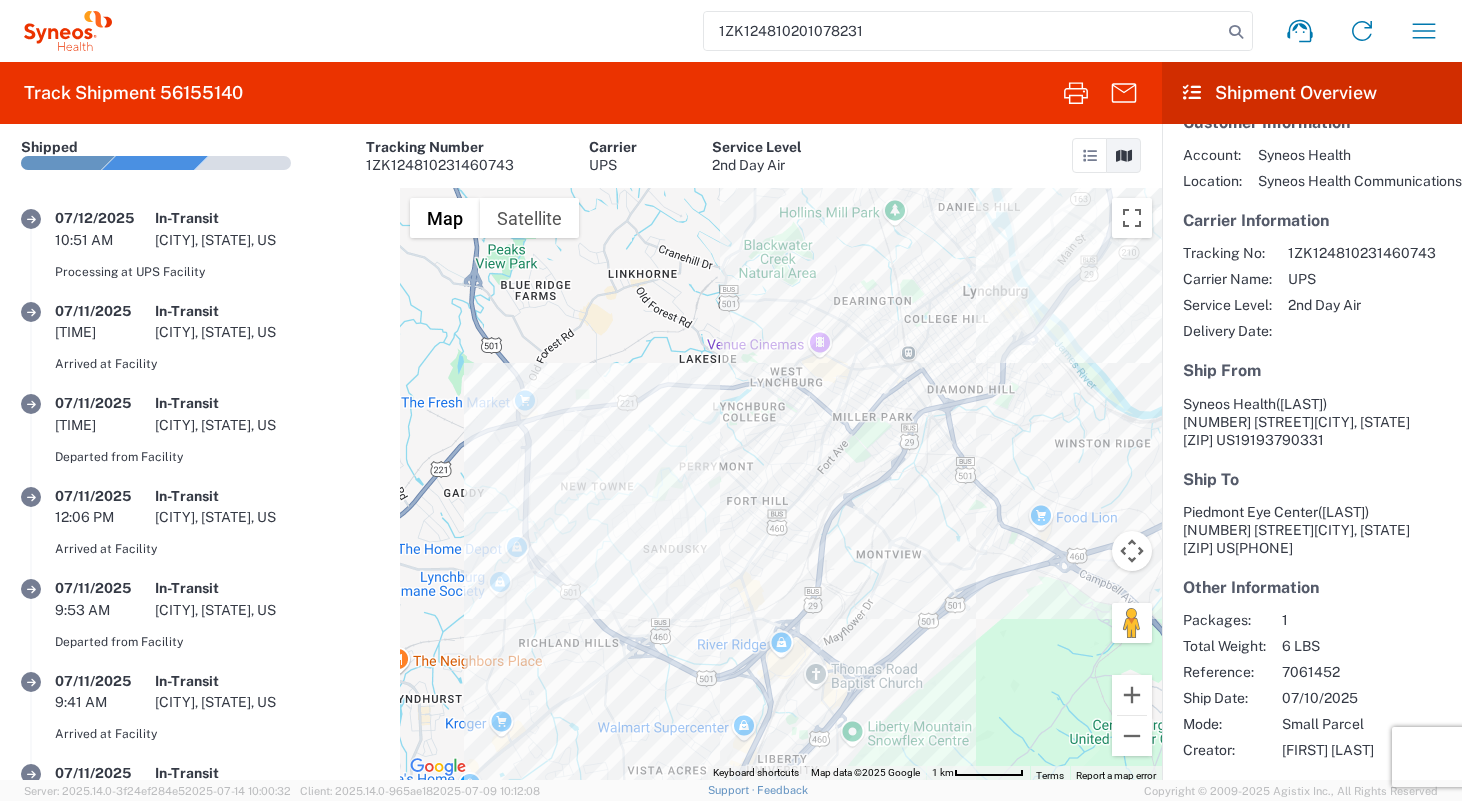 type on "1ZK124810201078231" 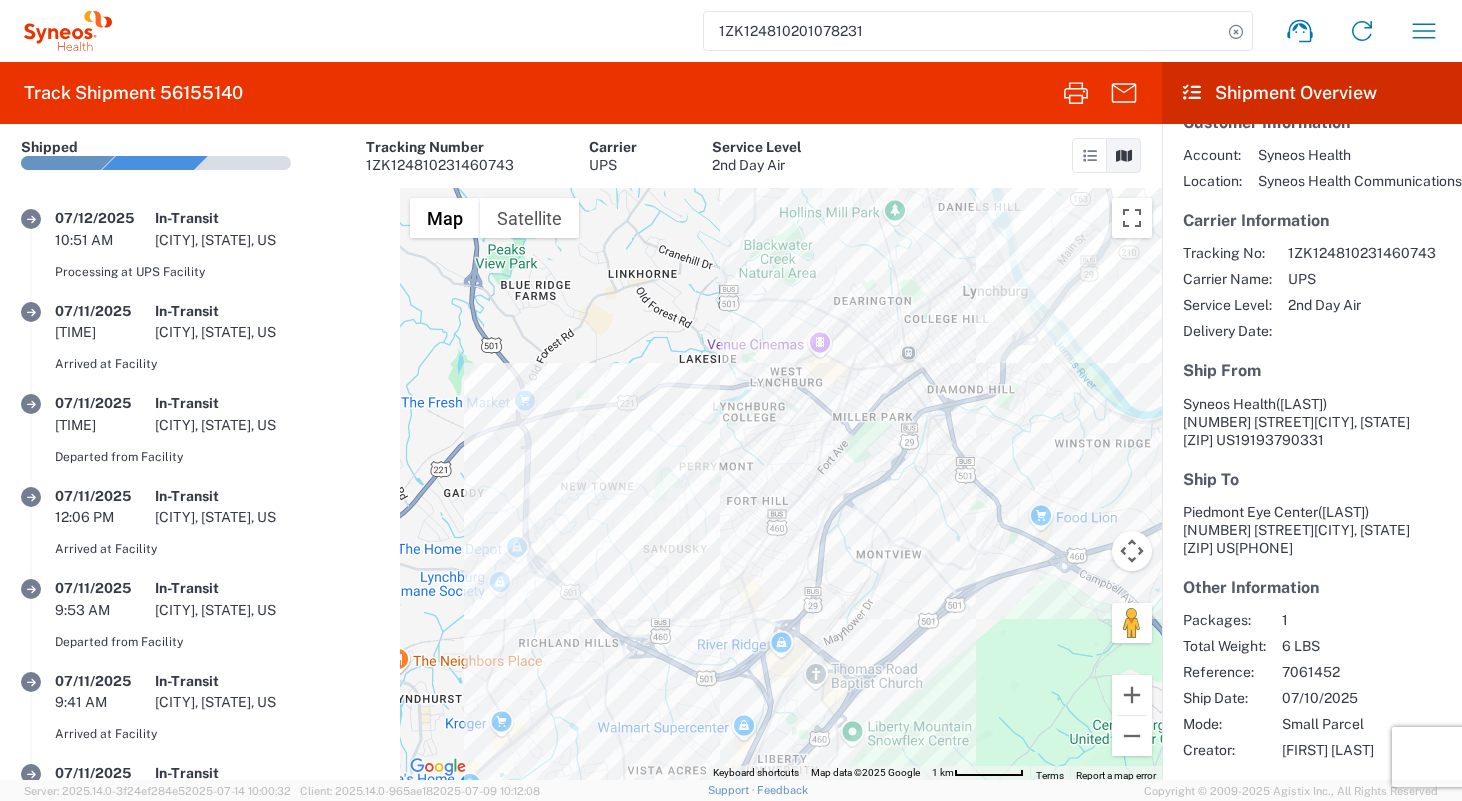 scroll, scrollTop: 82, scrollLeft: 0, axis: vertical 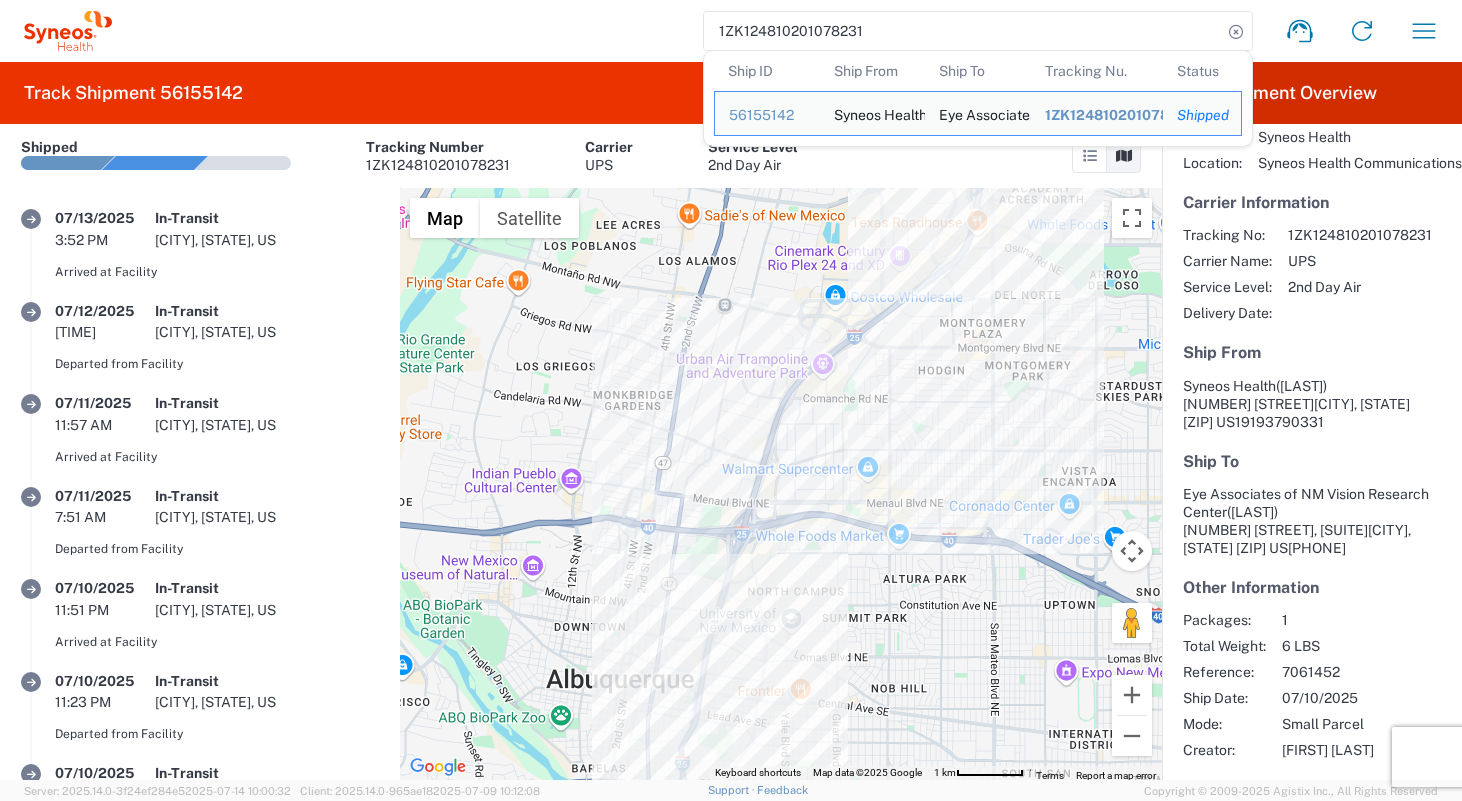 click on "1ZK124810201078231" 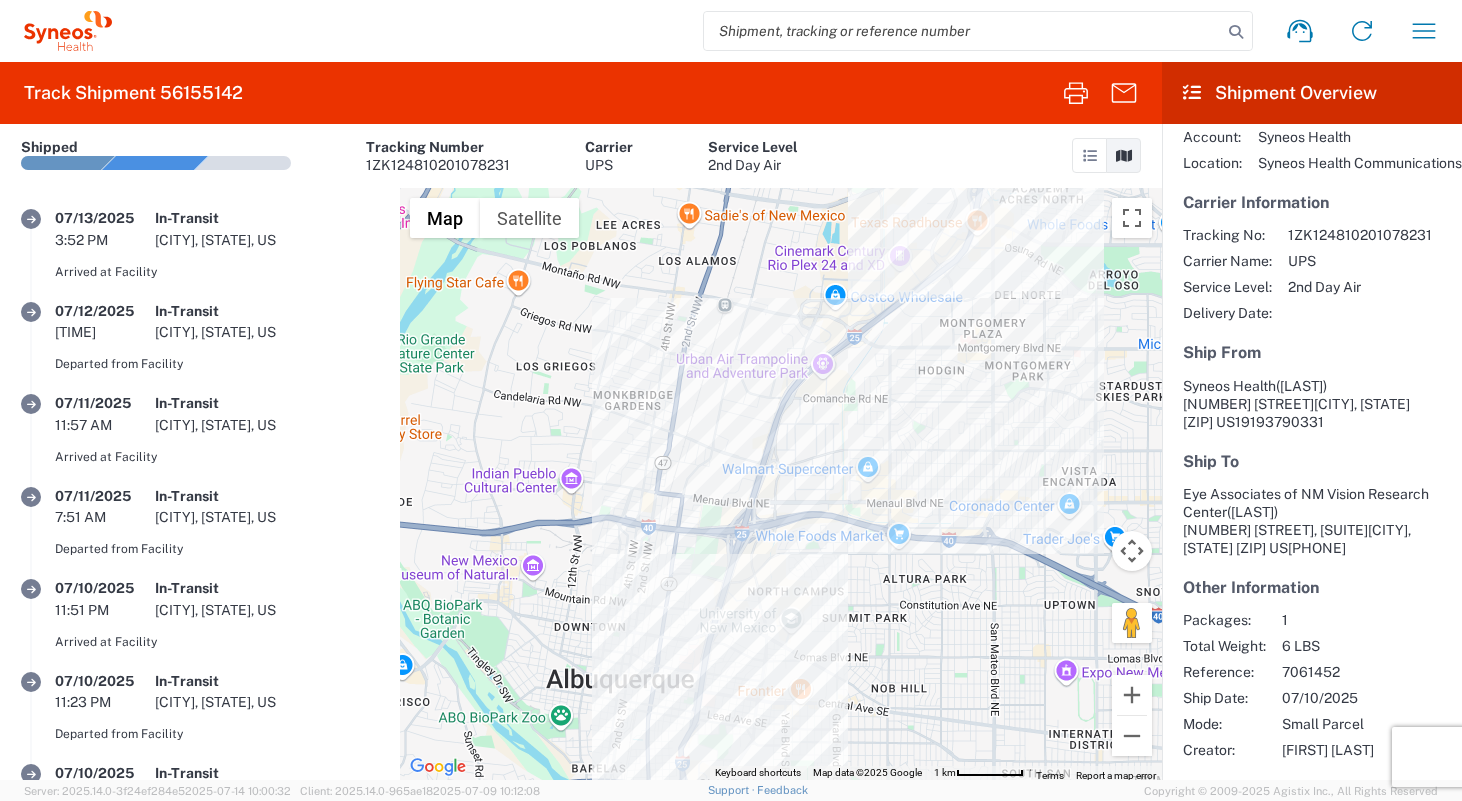 paste on "1ZK124810213751043" 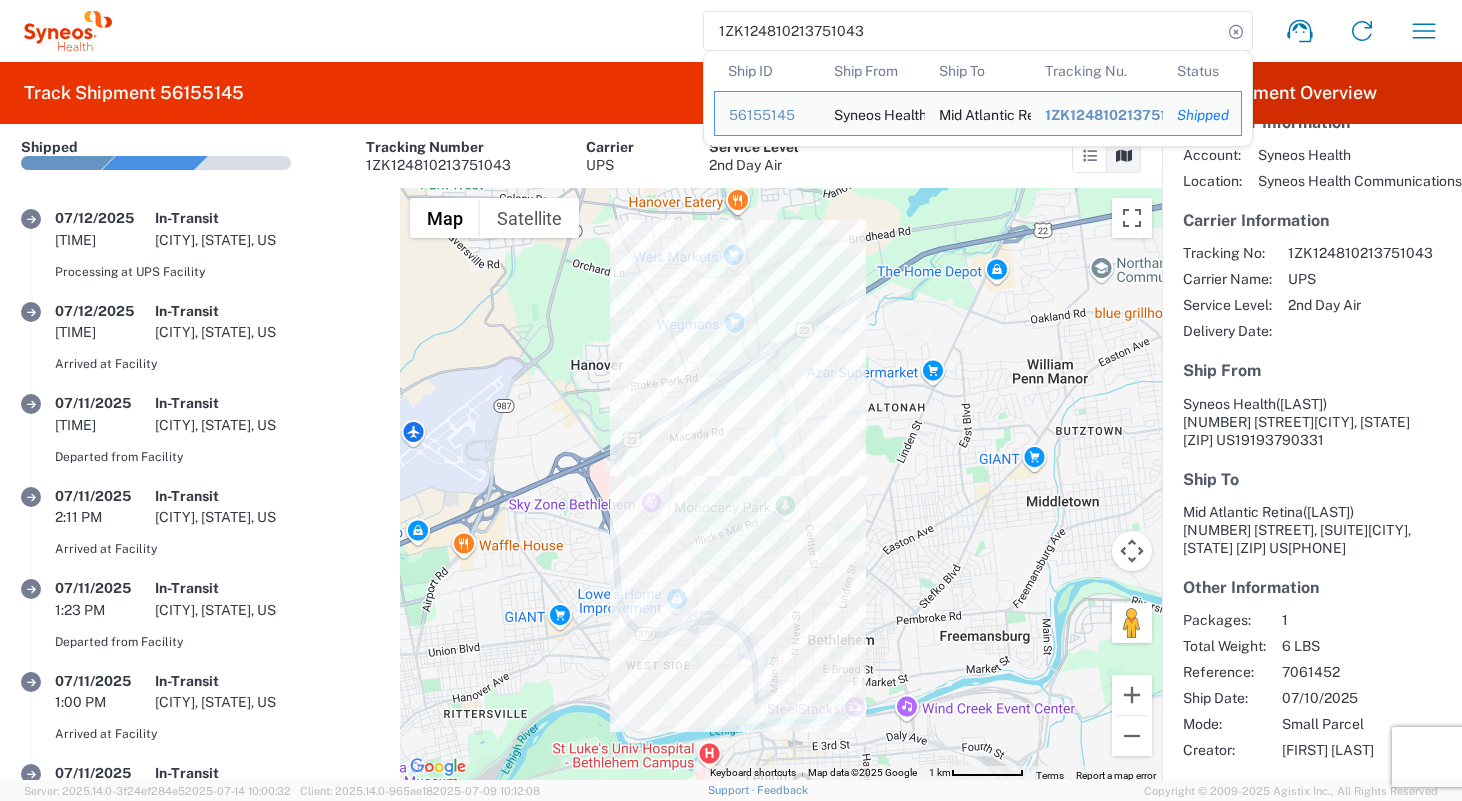 drag, startPoint x: 730, startPoint y: 32, endPoint x: 995, endPoint y: 43, distance: 265.2282 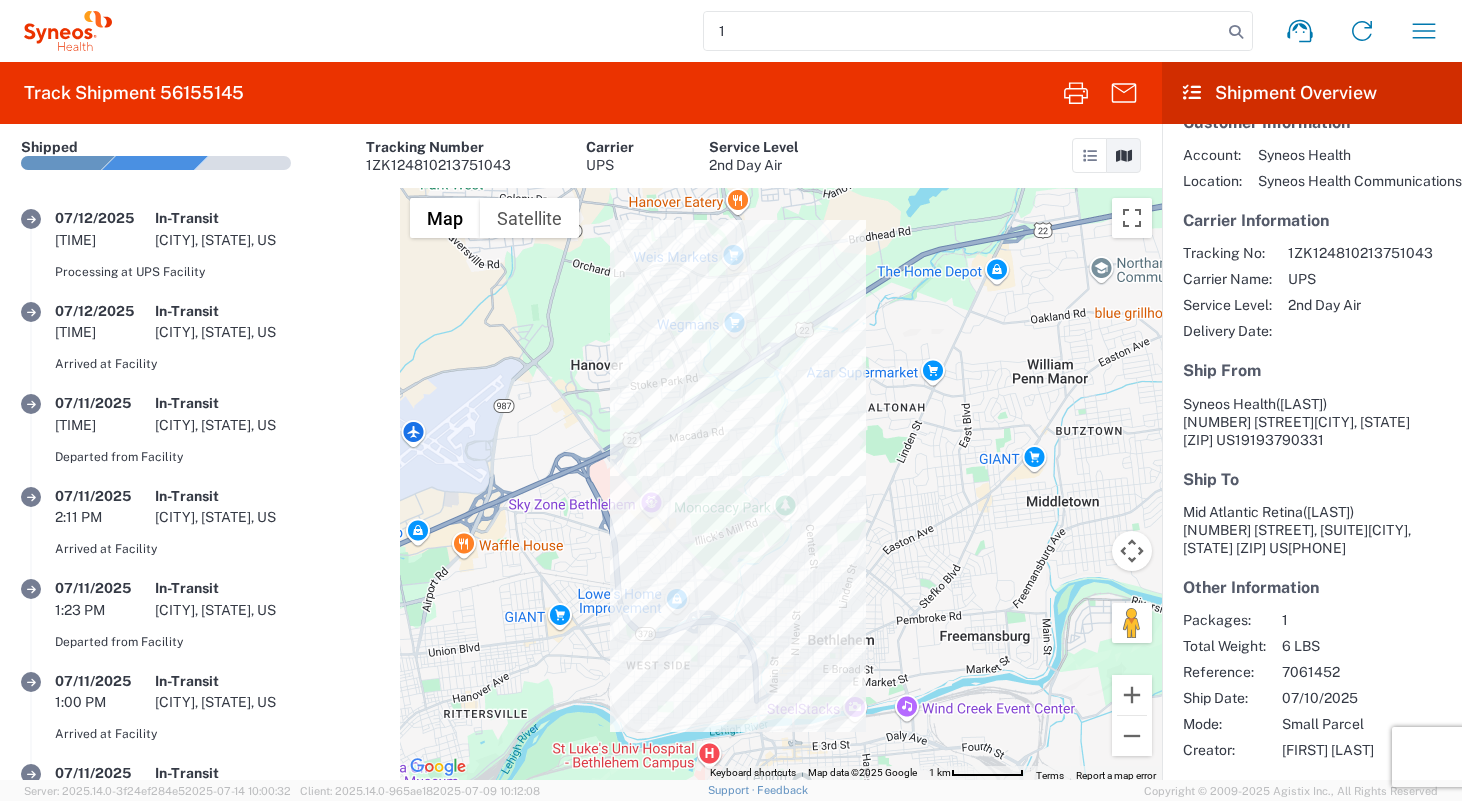 paste on "ZK124810230442354" 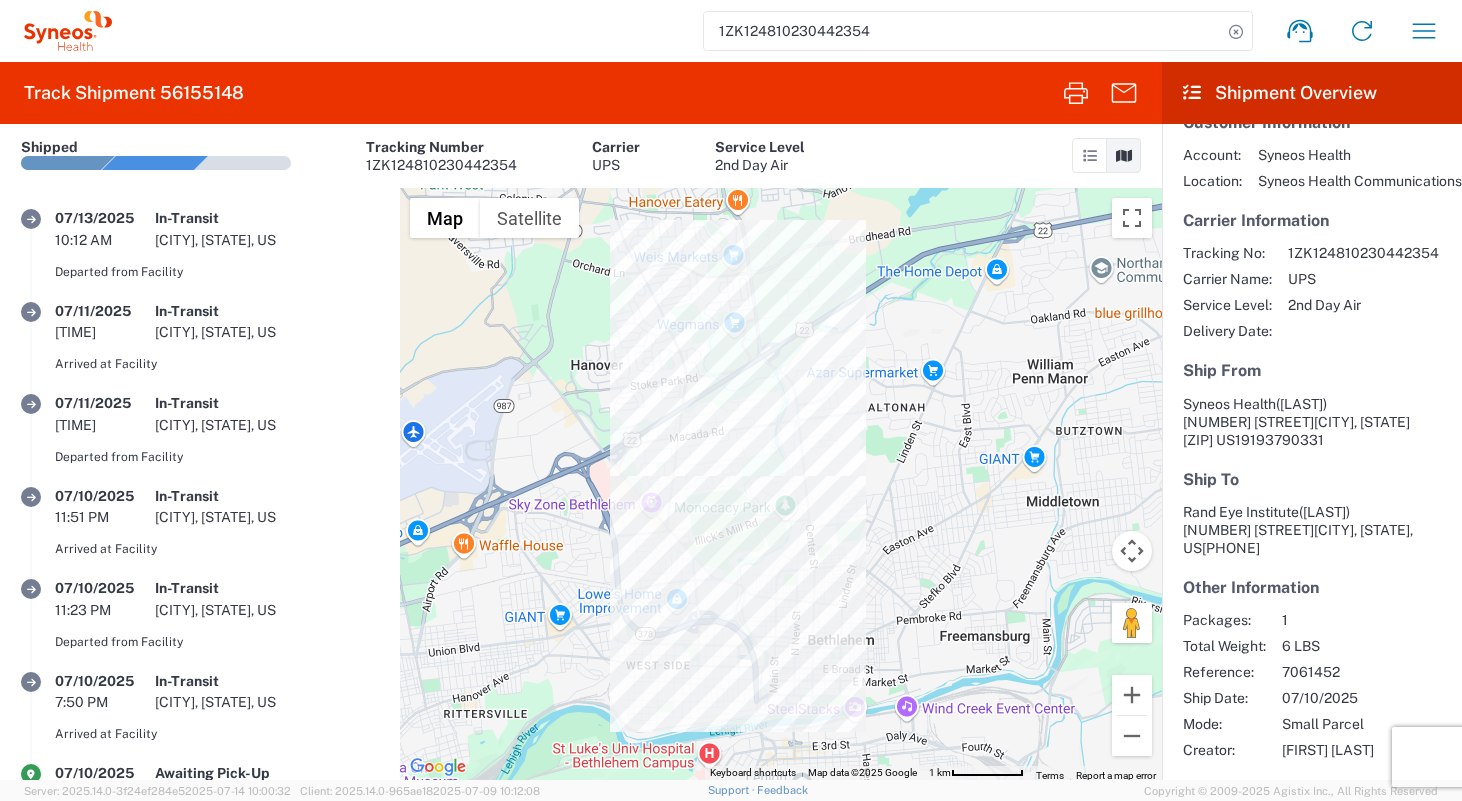scroll, scrollTop: 65, scrollLeft: 0, axis: vertical 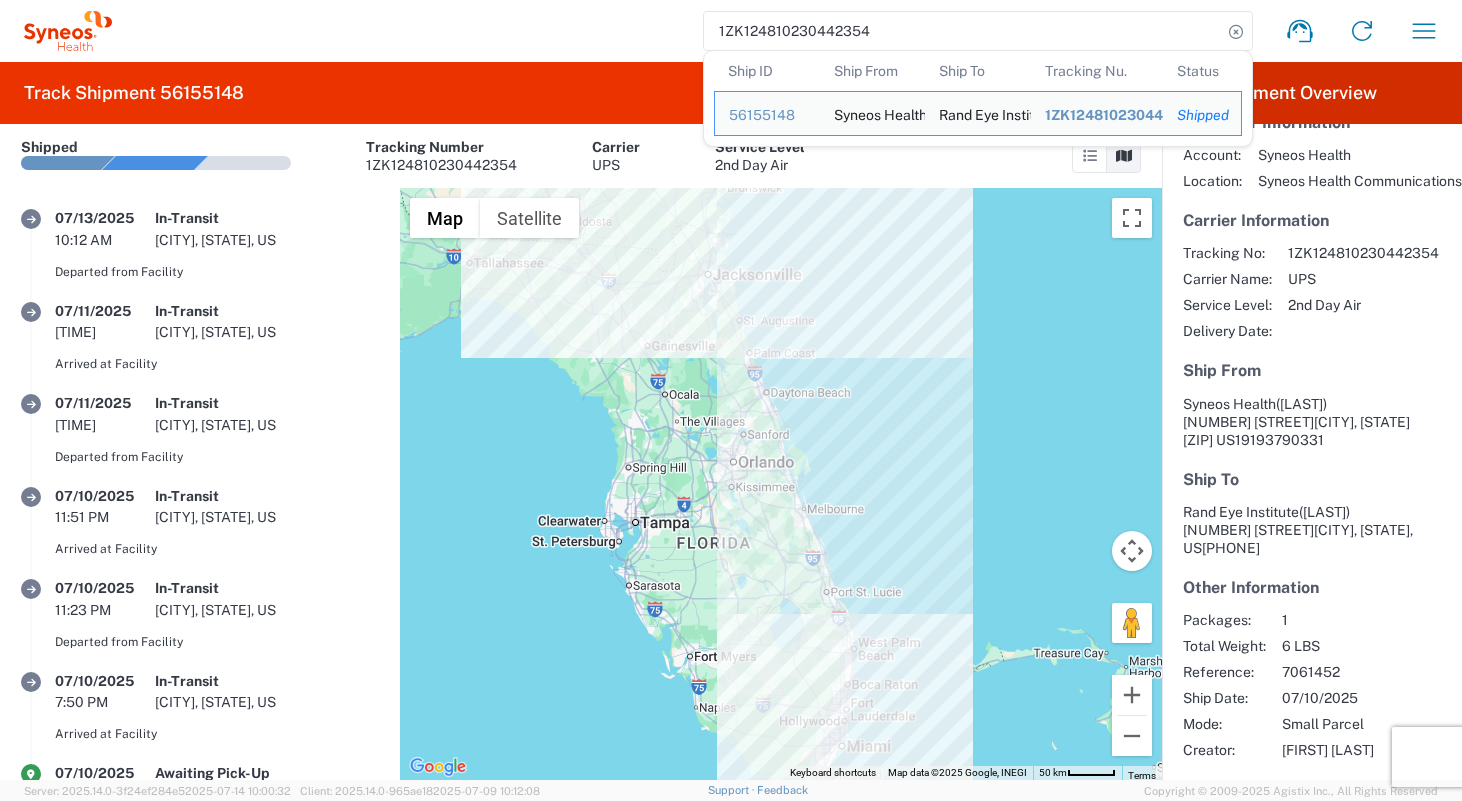 click on "1ZK124810230442354" 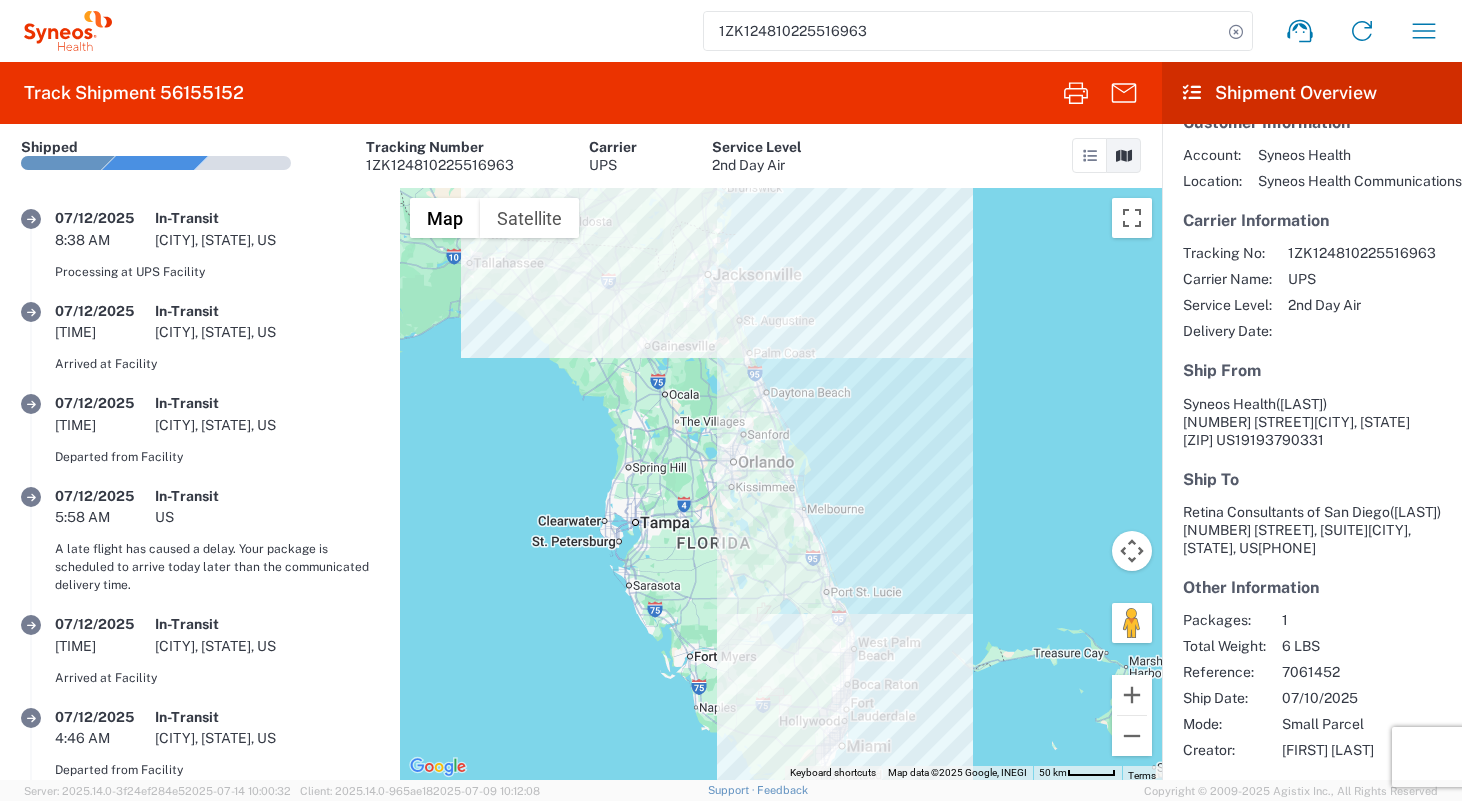 scroll, scrollTop: 82, scrollLeft: 0, axis: vertical 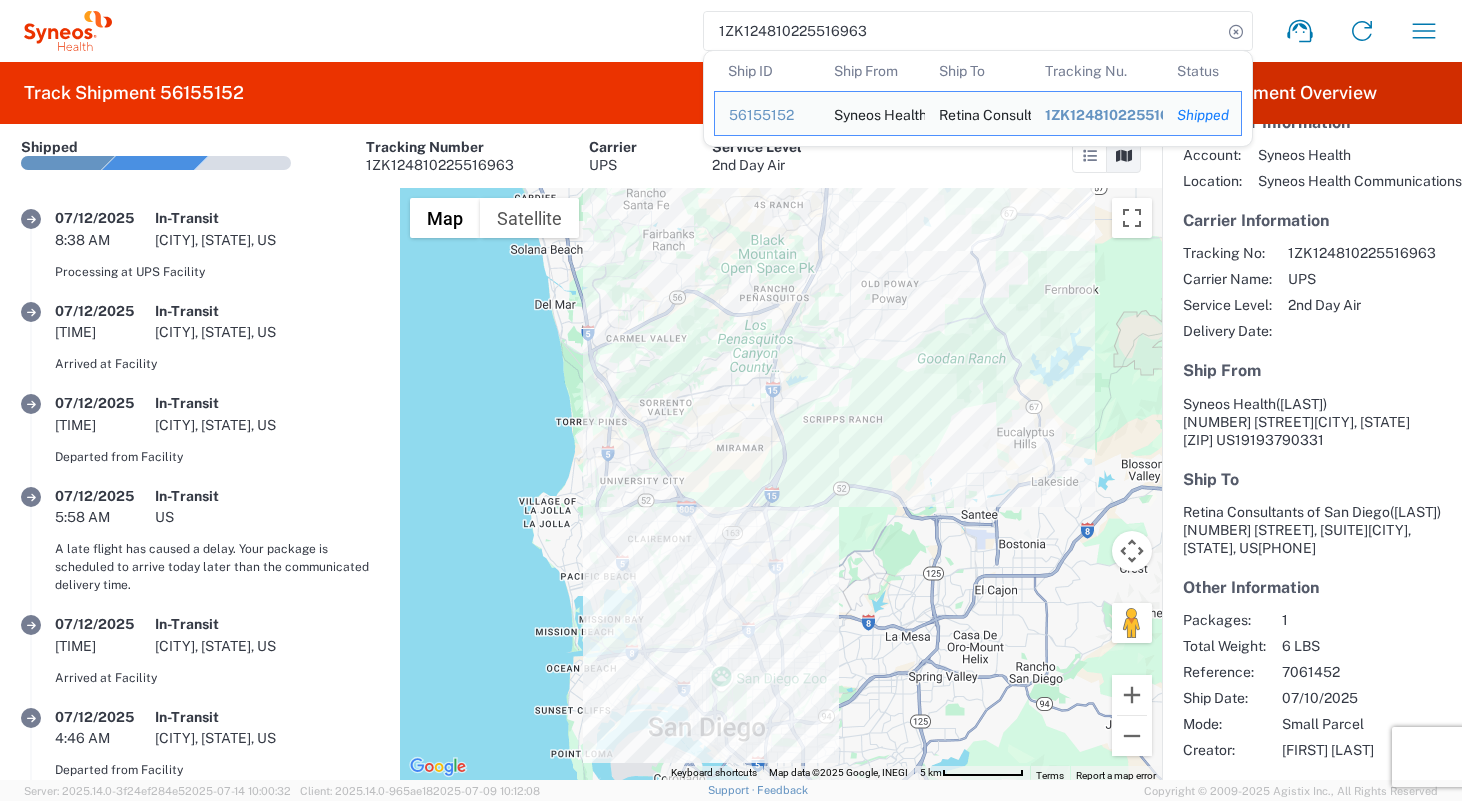 click on "1ZK124810225516963" 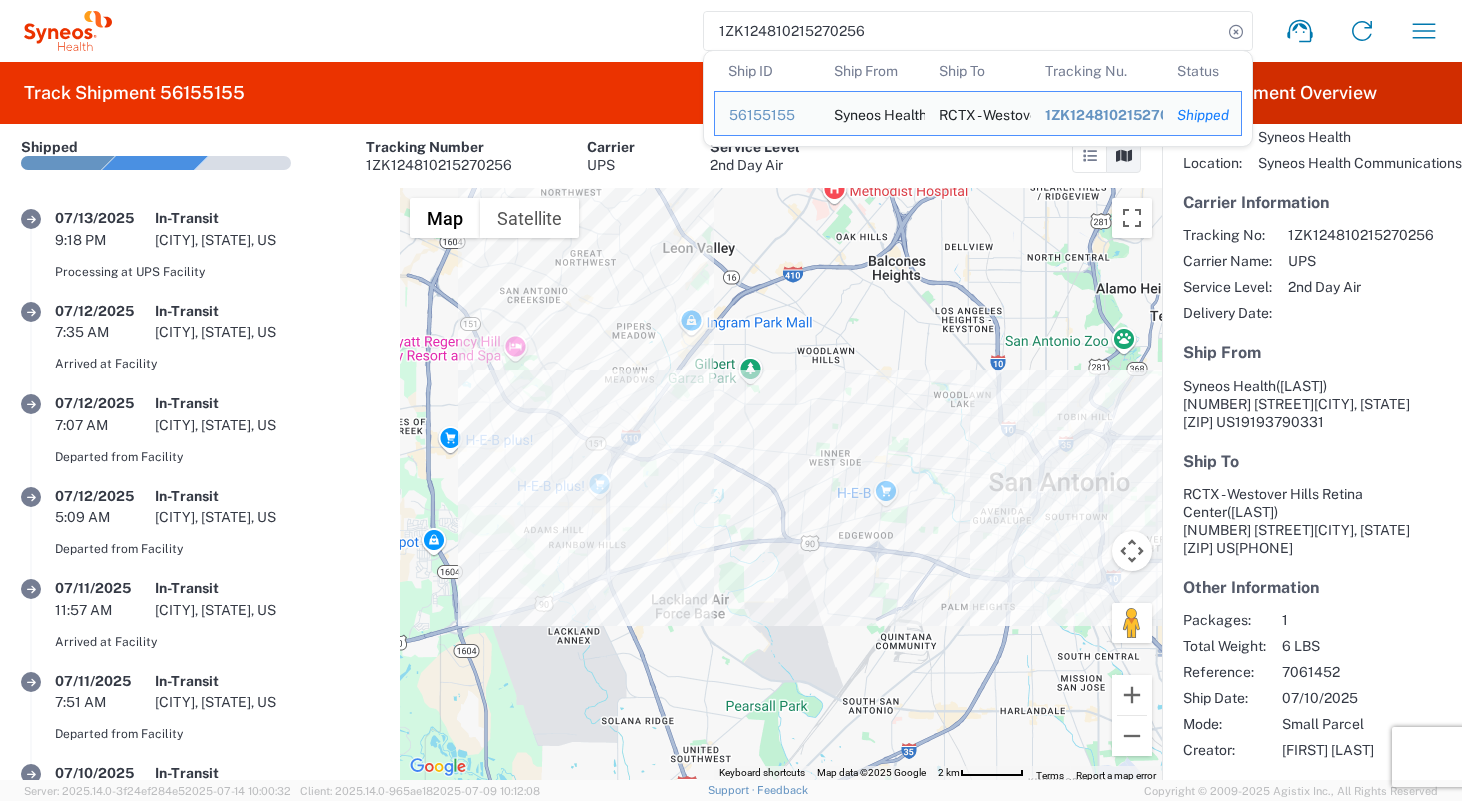 drag, startPoint x: 873, startPoint y: 32, endPoint x: 288, endPoint y: 26, distance: 585.03076 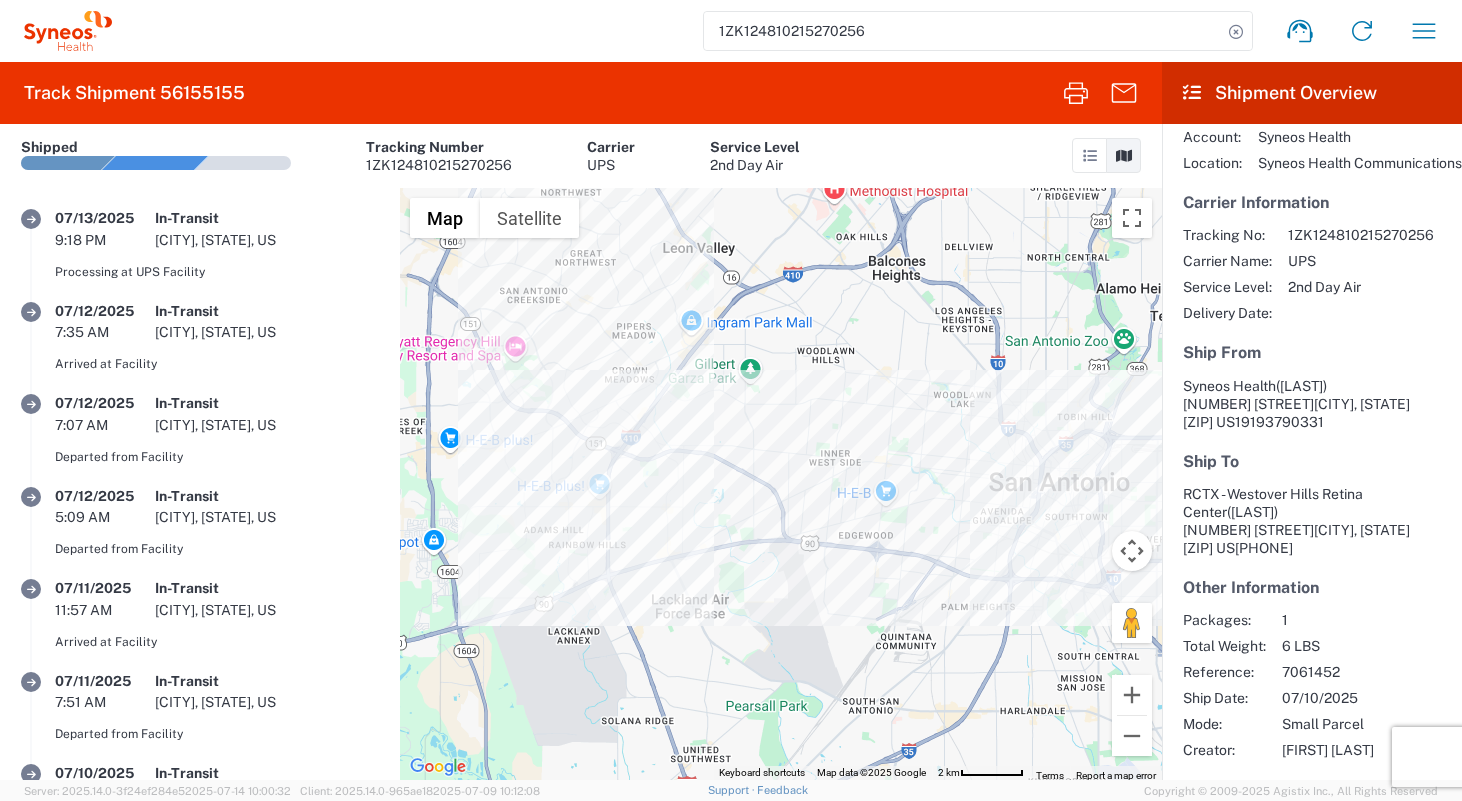 paste on "37584573" 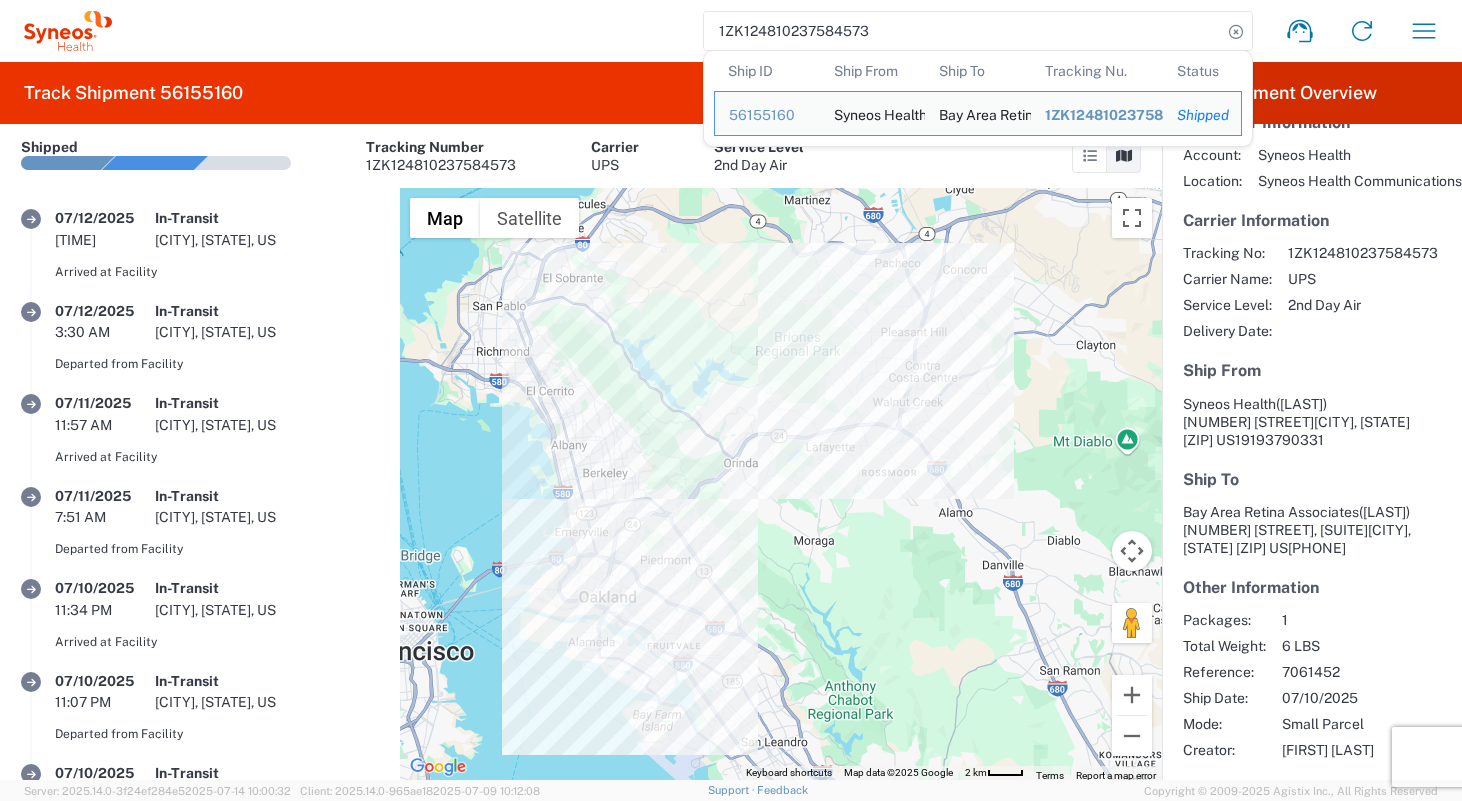 drag, startPoint x: 871, startPoint y: 24, endPoint x: 552, endPoint y: 13, distance: 319.1896 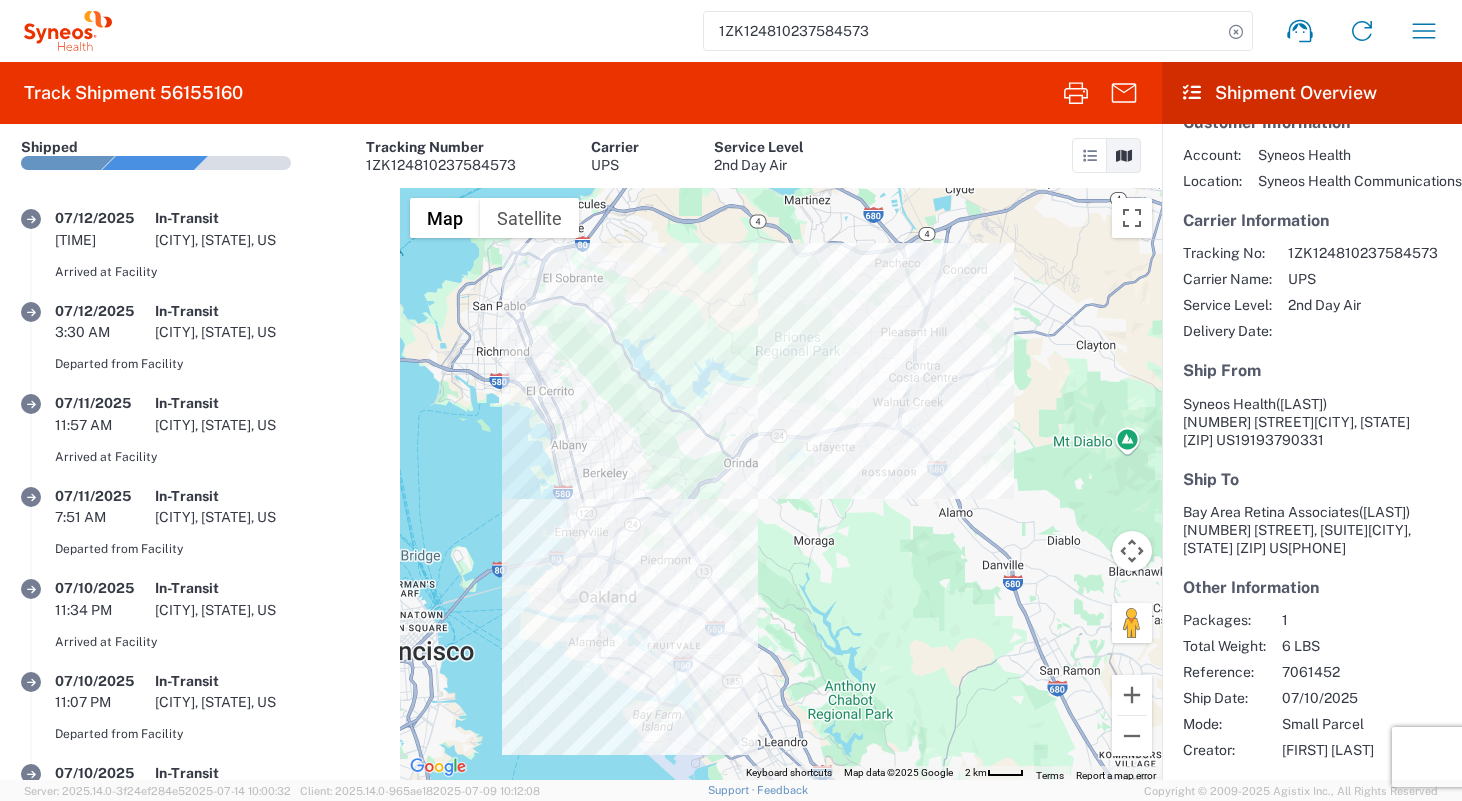 paste on "45187" 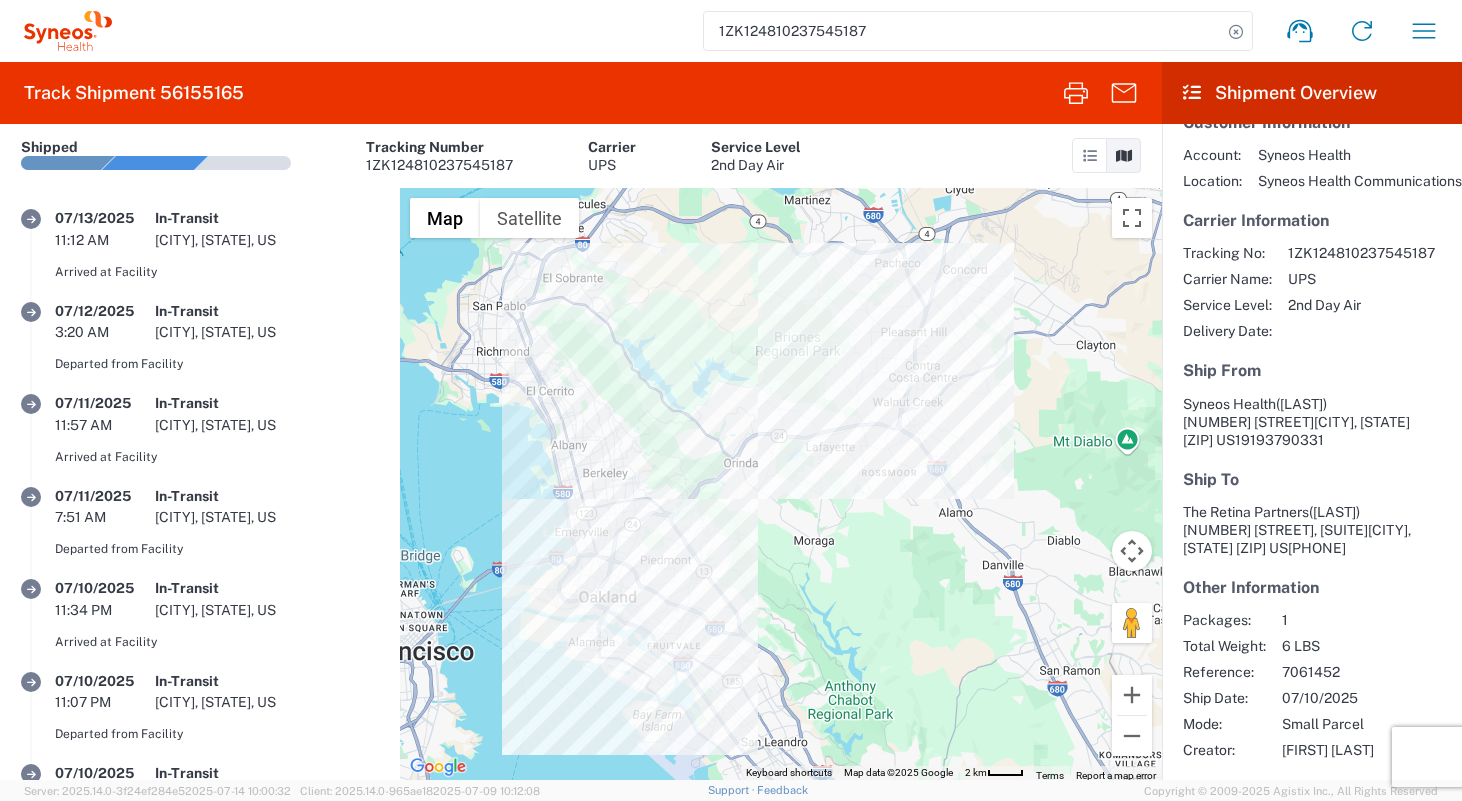 scroll, scrollTop: 65, scrollLeft: 0, axis: vertical 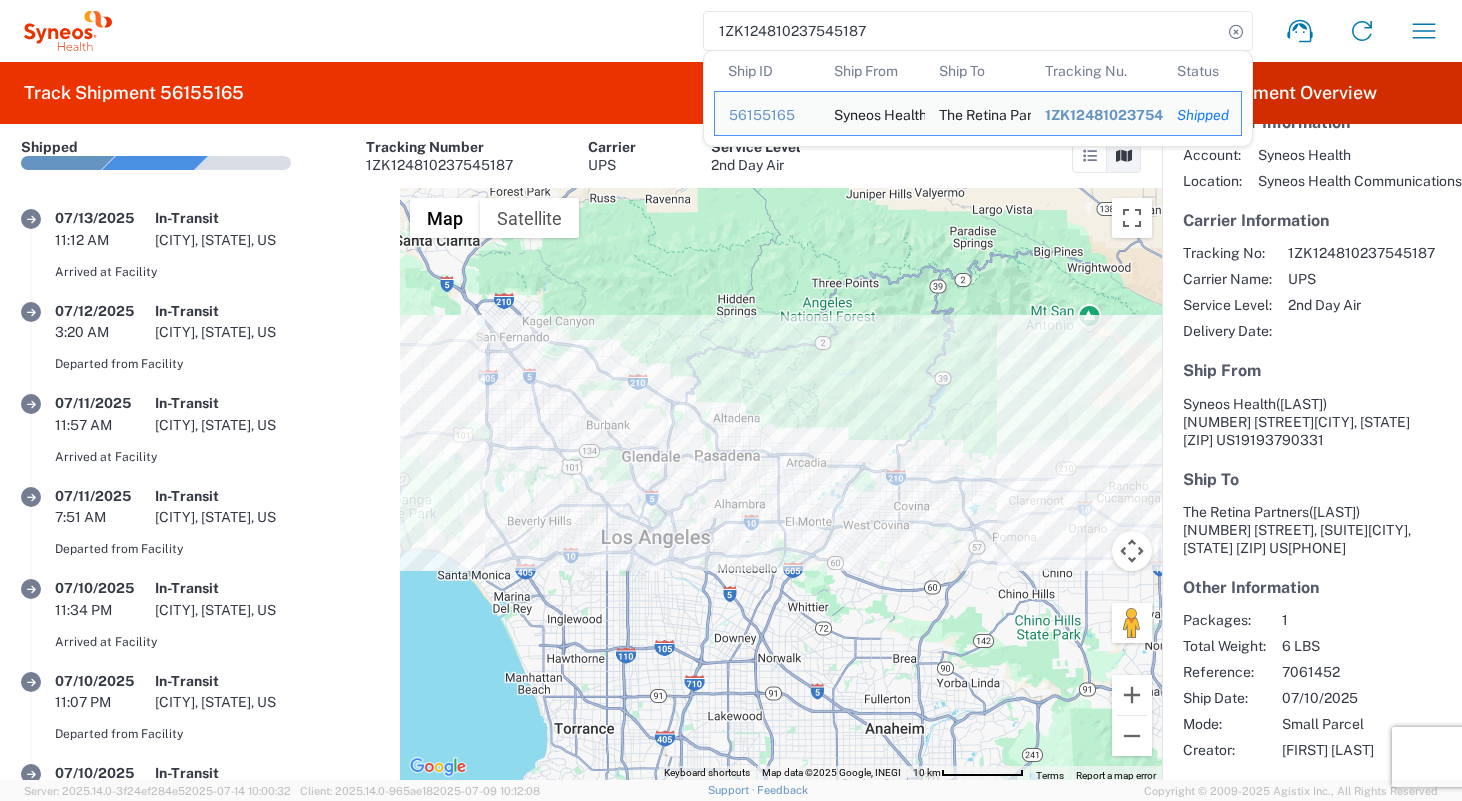 click on "1ZK124810237545187" 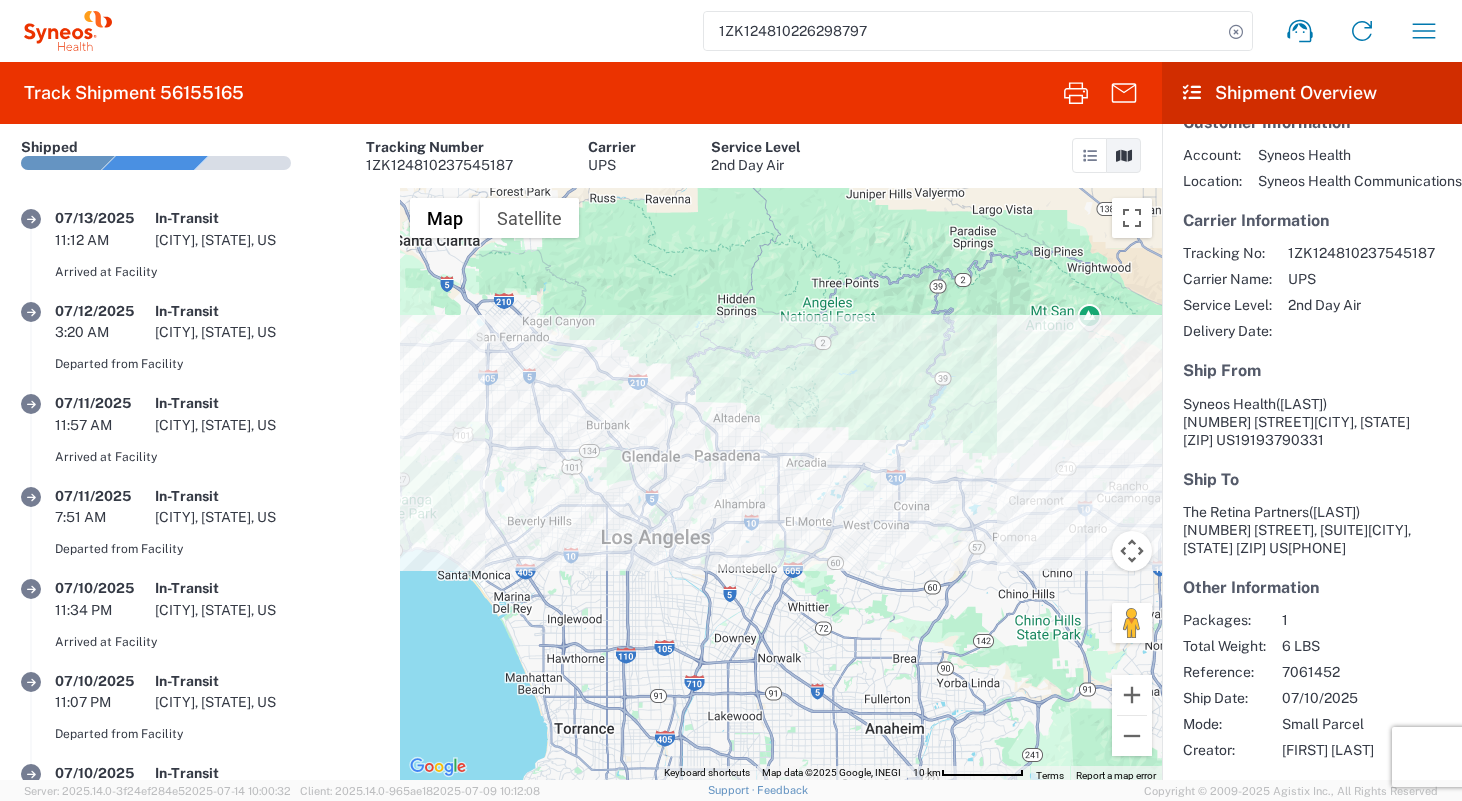 scroll, scrollTop: 82, scrollLeft: 0, axis: vertical 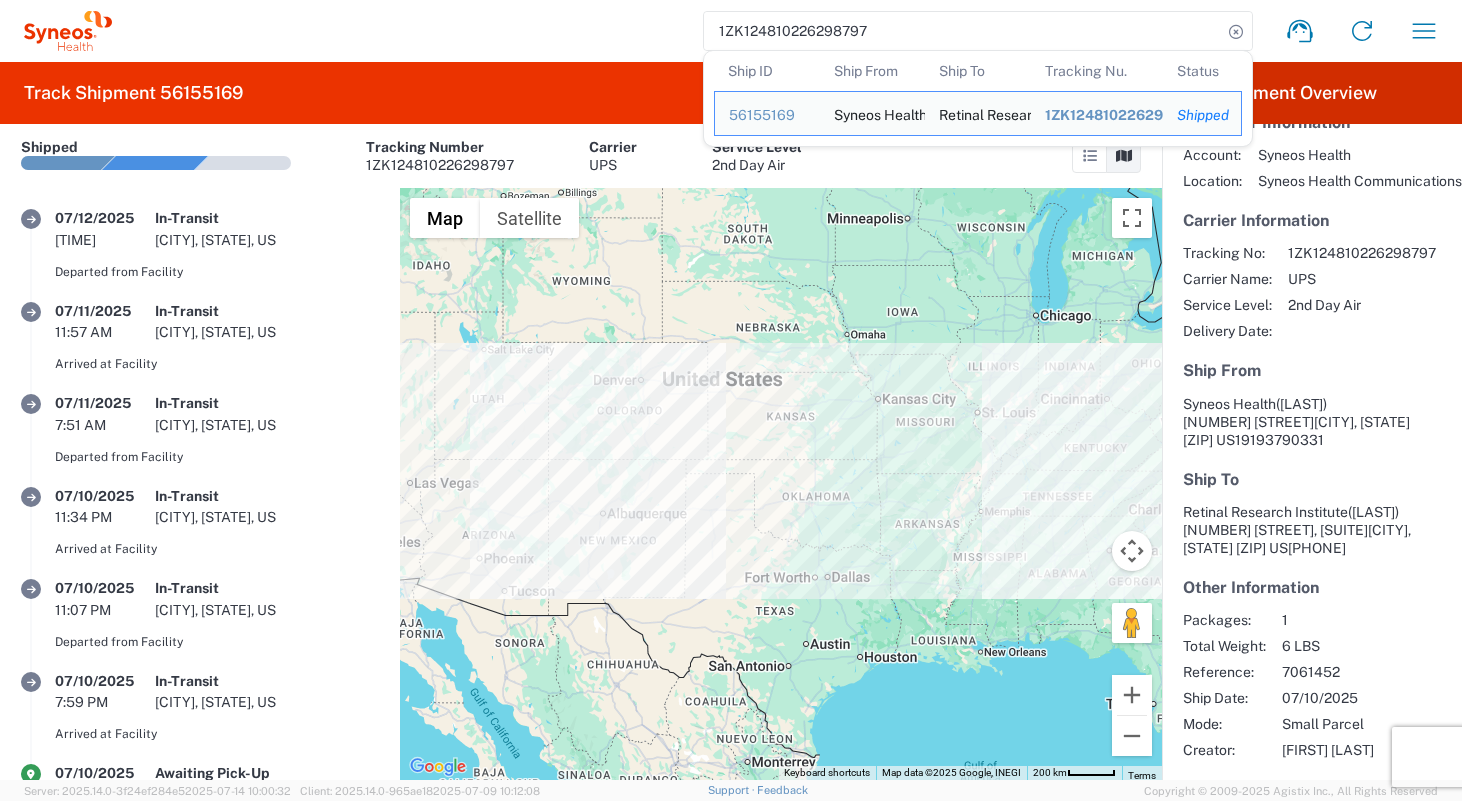 click on "1ZK124810226298797" 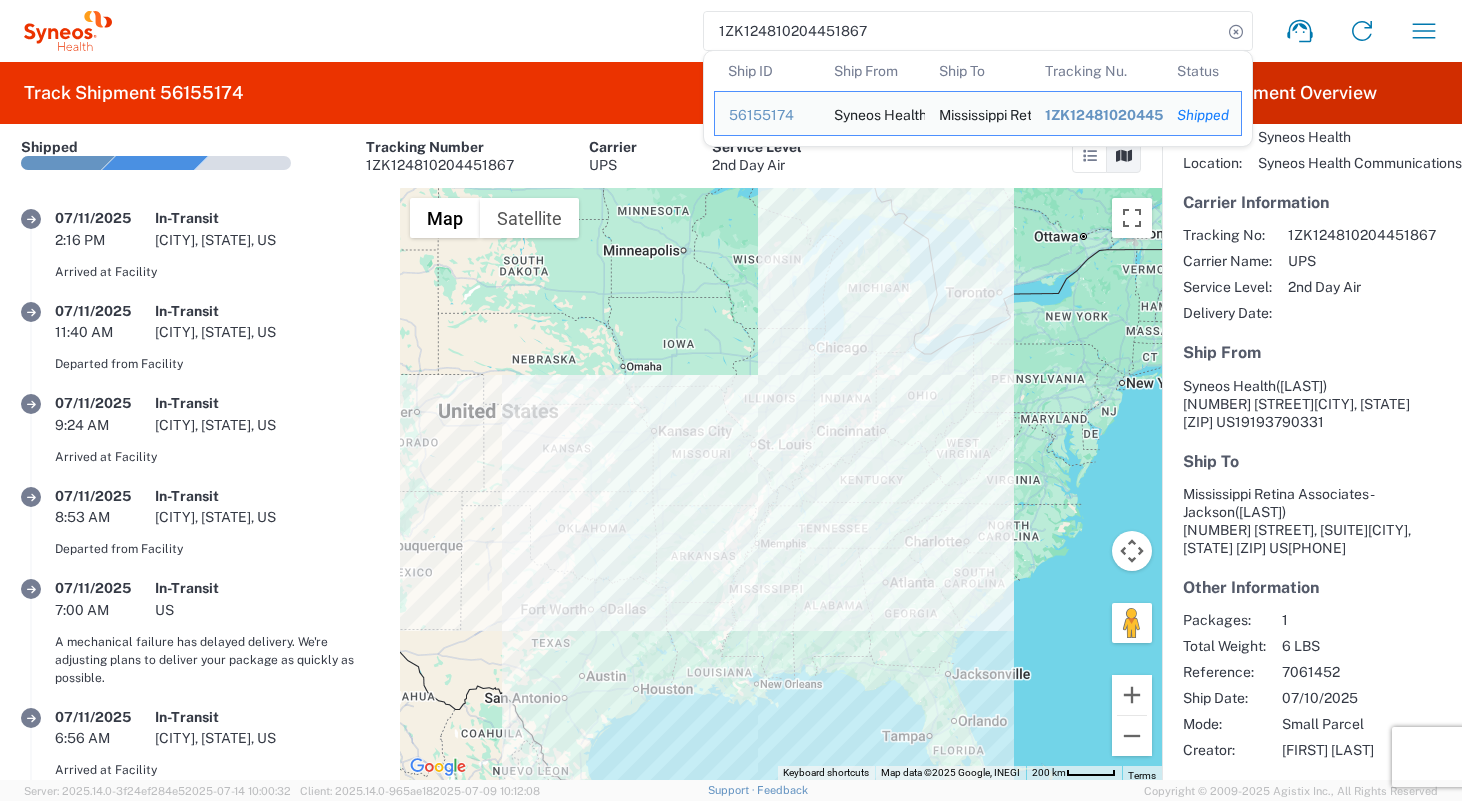 click on "1ZK124810204451867" 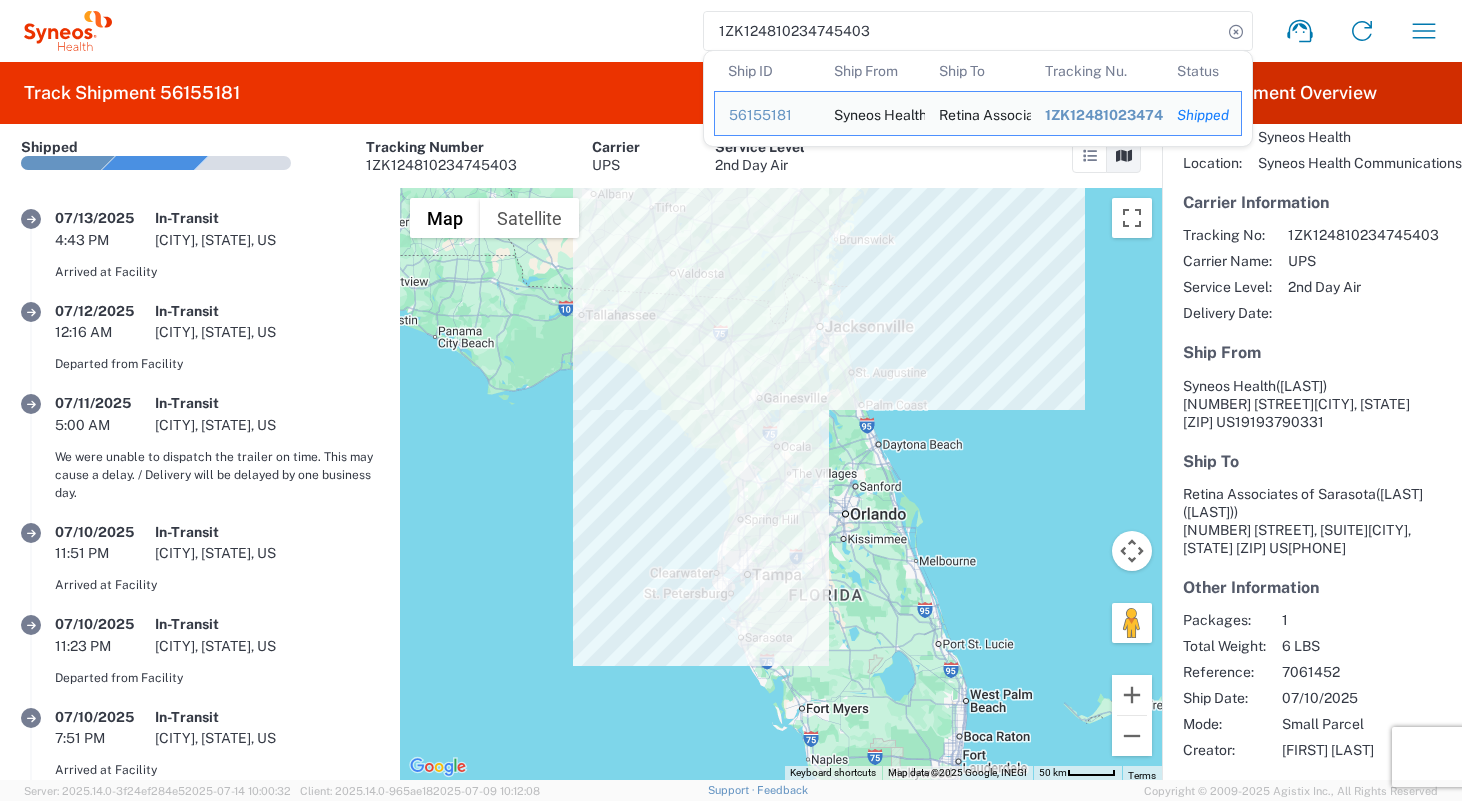 click on "1ZK124810234745403" 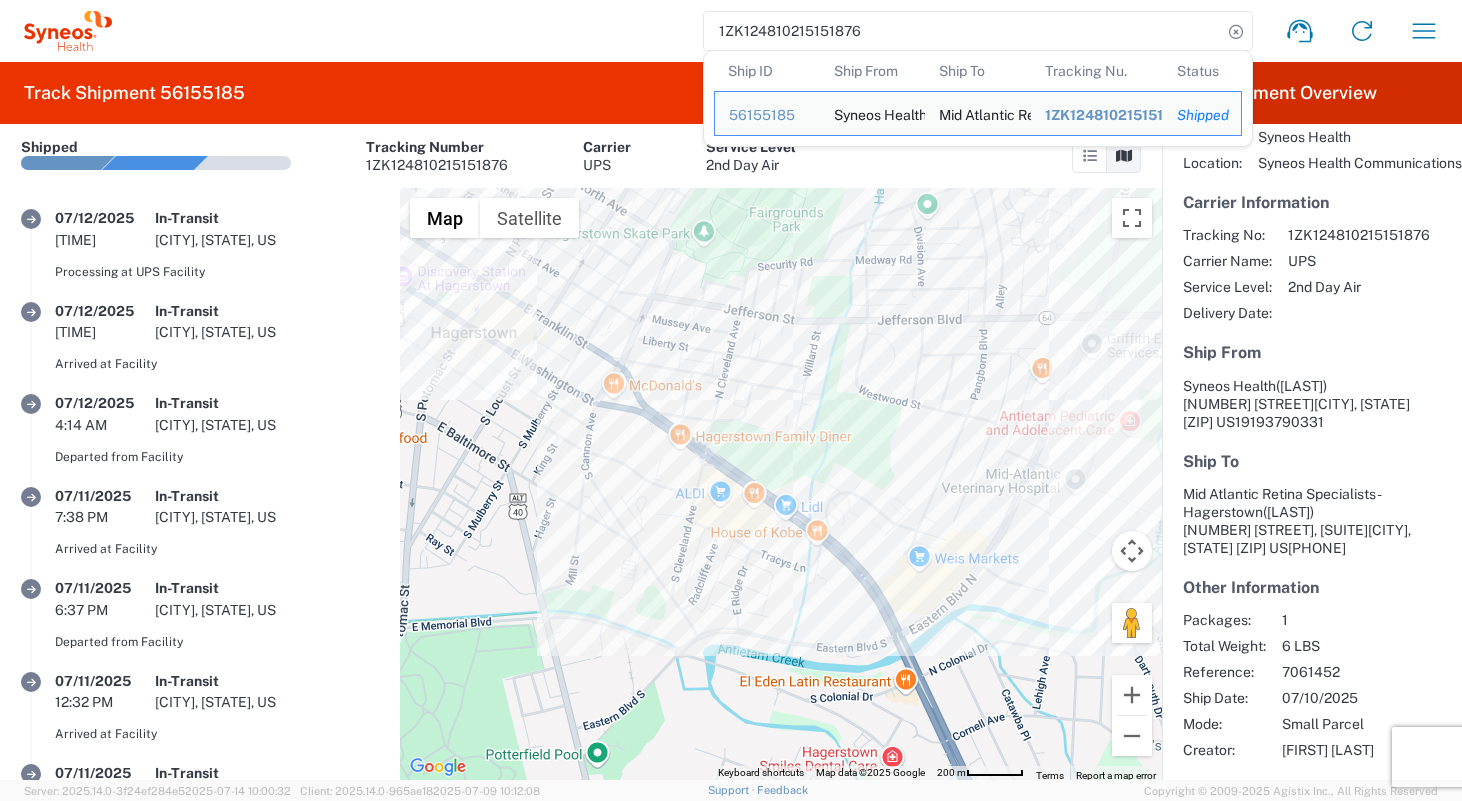 drag, startPoint x: 898, startPoint y: 30, endPoint x: 239, endPoint y: -1, distance: 659.72876 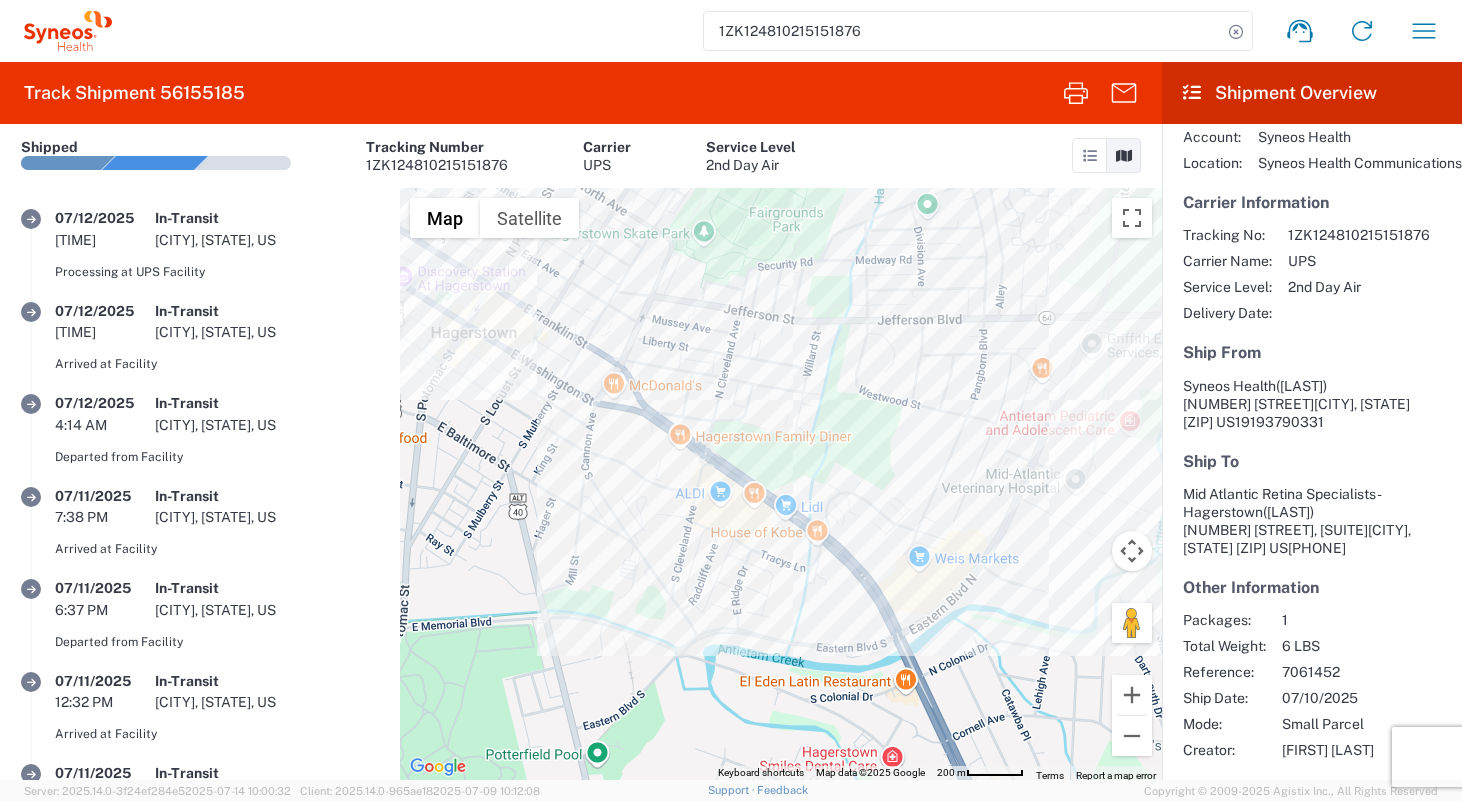paste on "23785015" 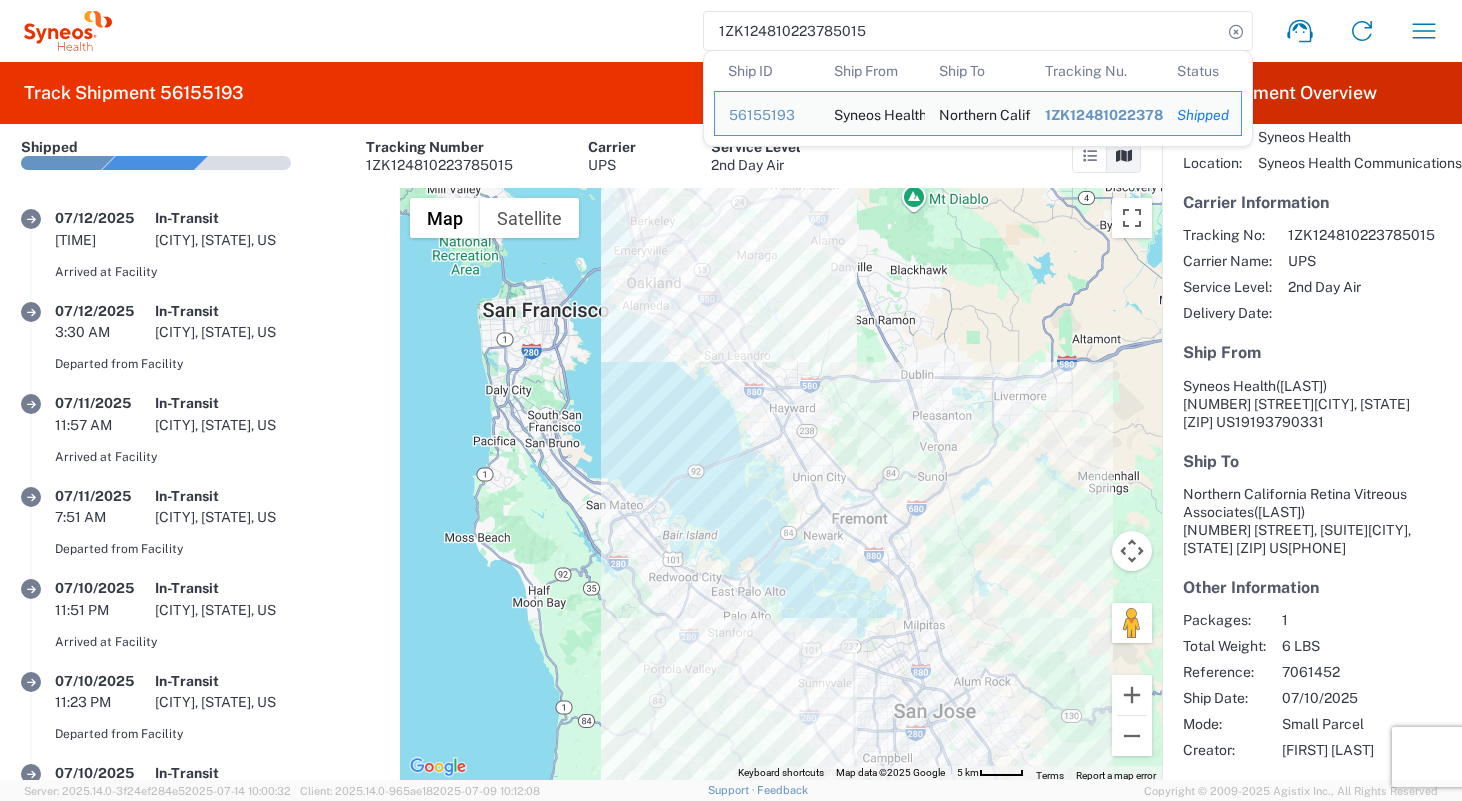 drag, startPoint x: 858, startPoint y: 29, endPoint x: 705, endPoint y: 8, distance: 154.43445 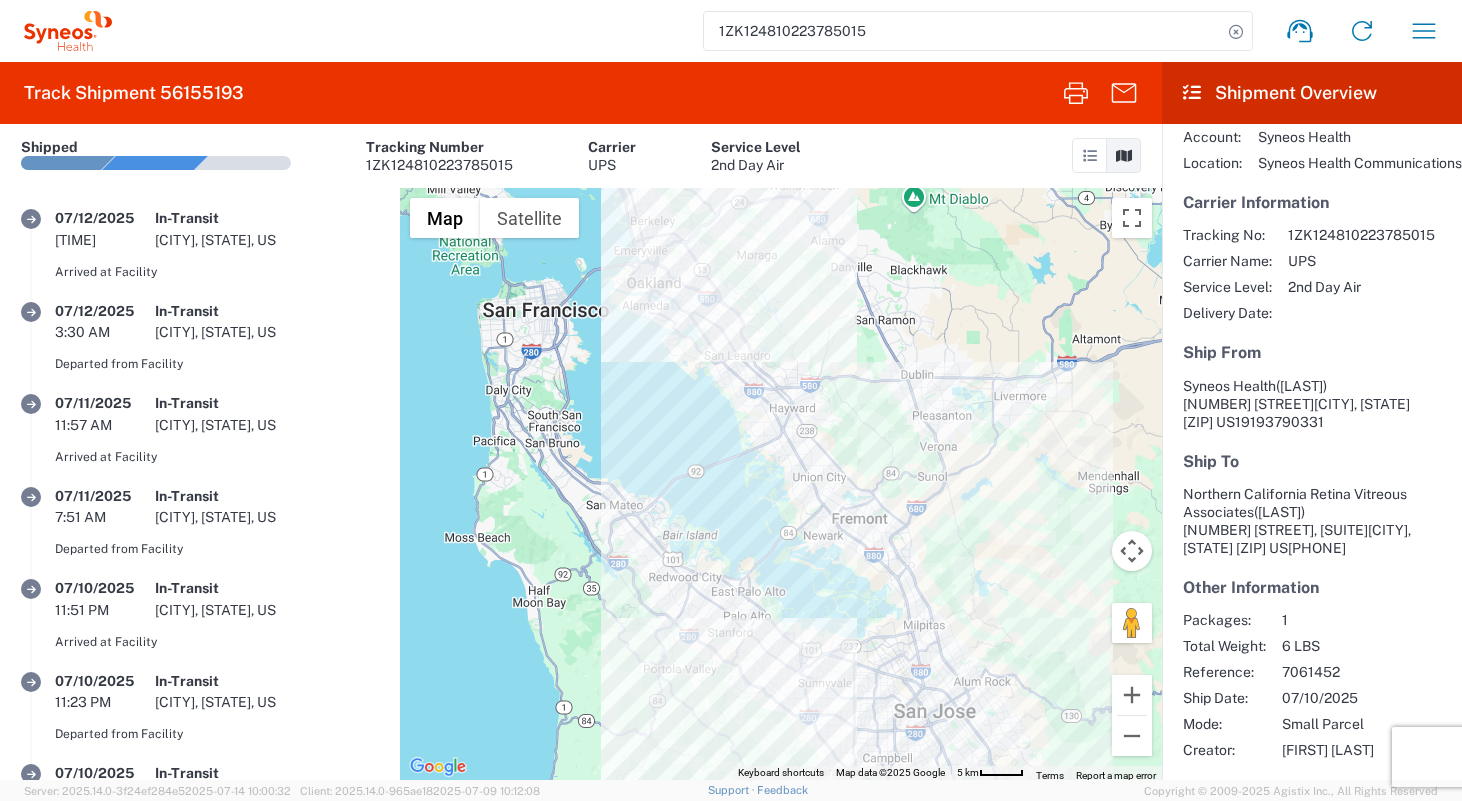 paste on "4317626" 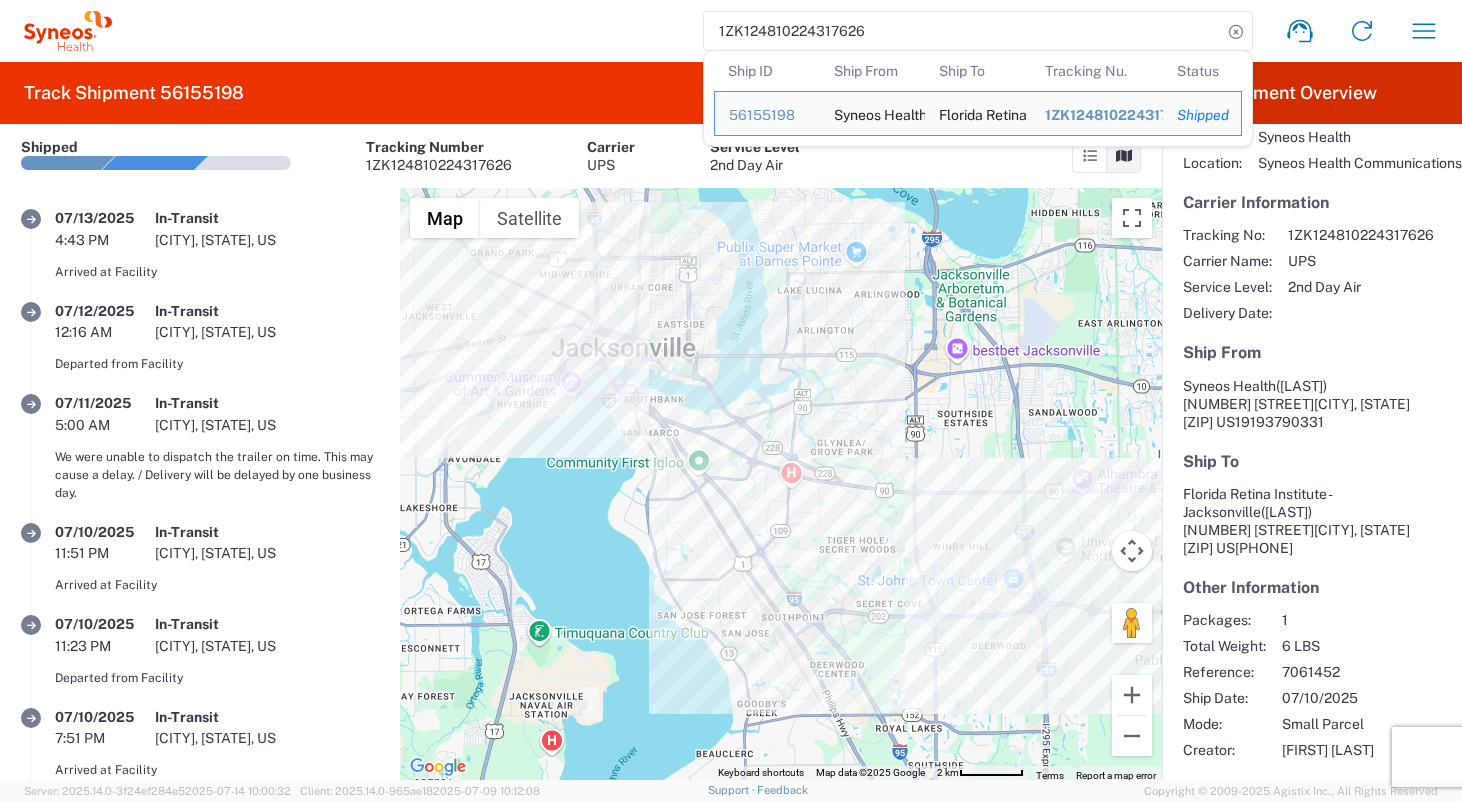drag, startPoint x: 884, startPoint y: 28, endPoint x: 413, endPoint y: -39, distance: 475.74152 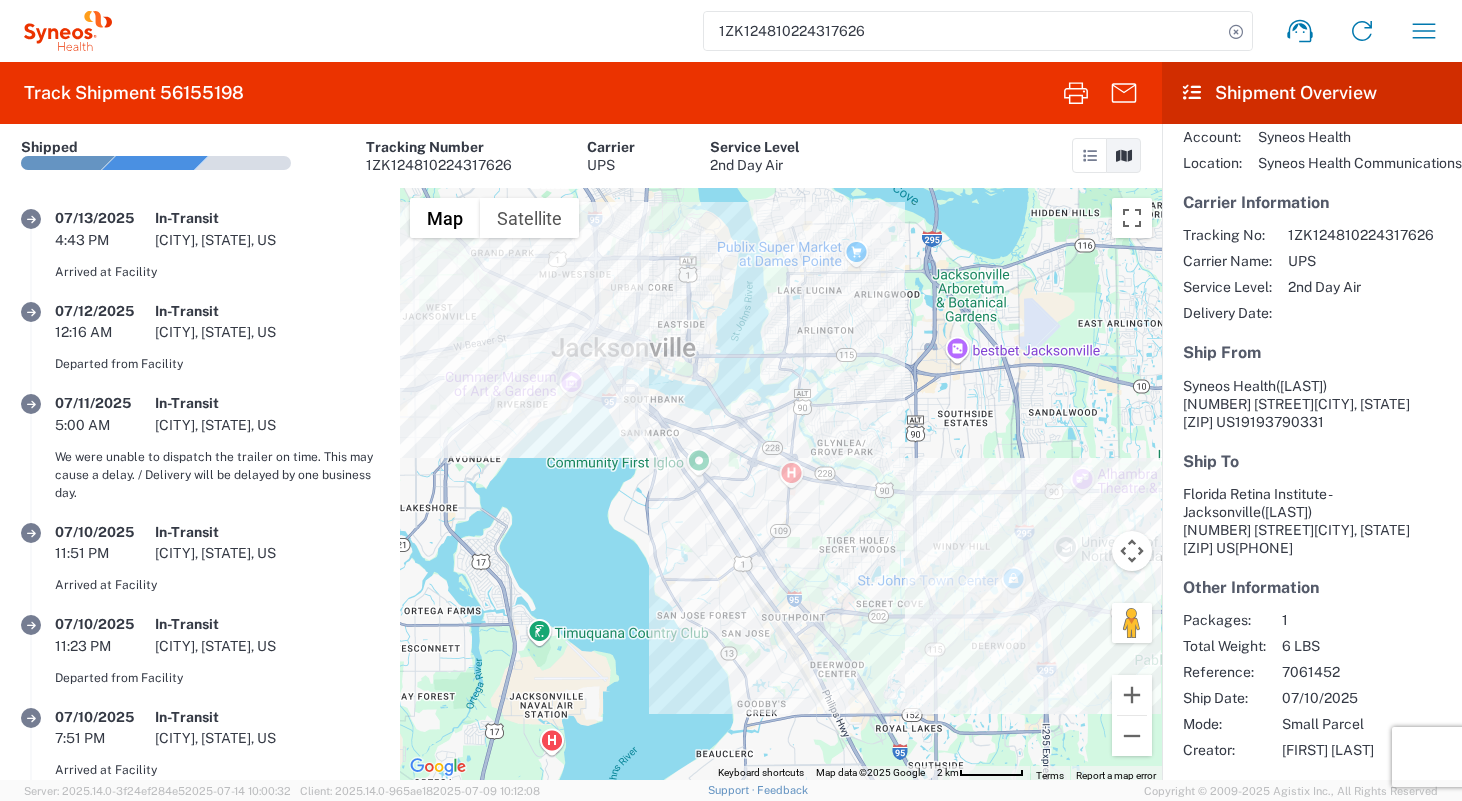 paste on "13866287" 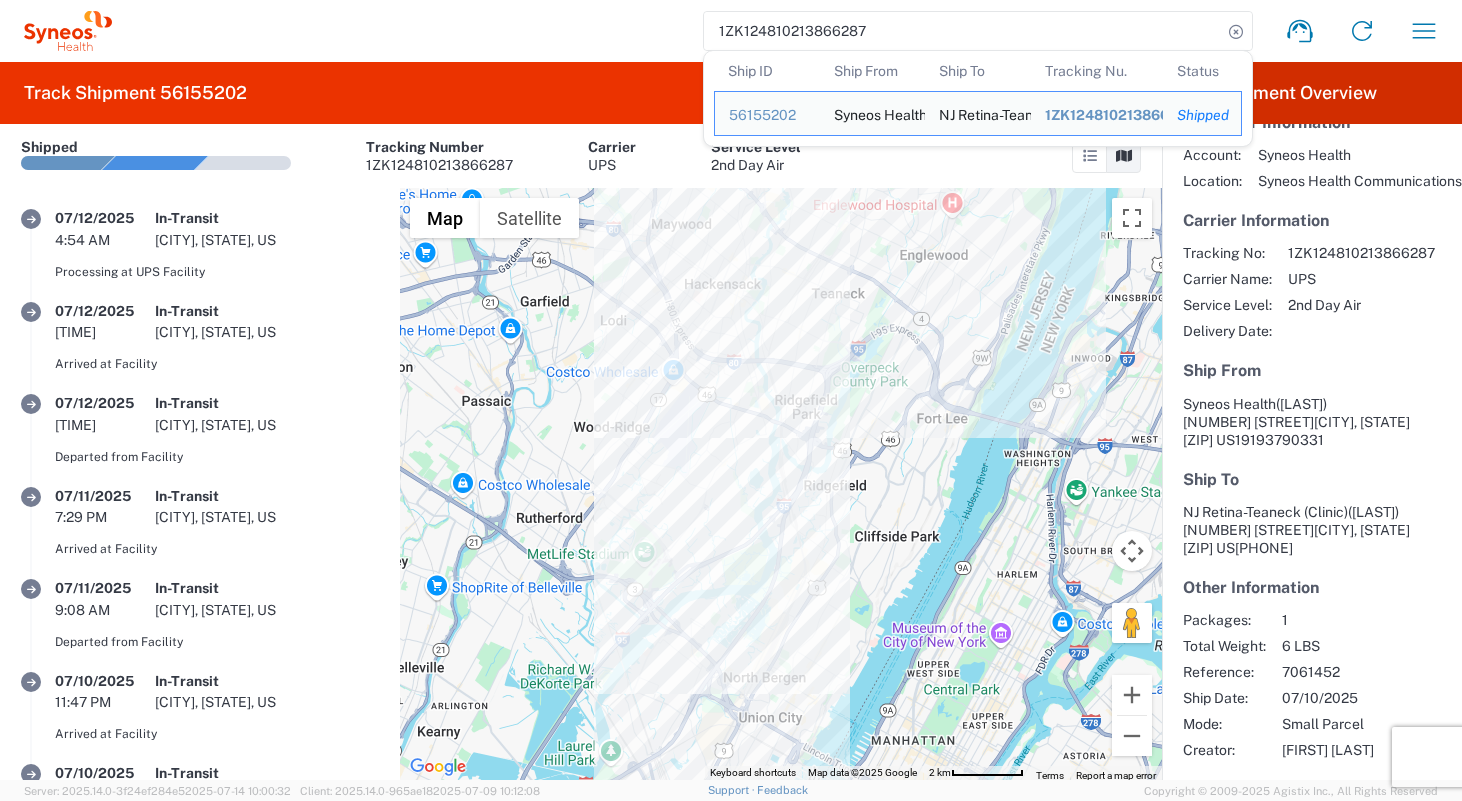 drag, startPoint x: 883, startPoint y: 39, endPoint x: 499, endPoint y: 15, distance: 384.74927 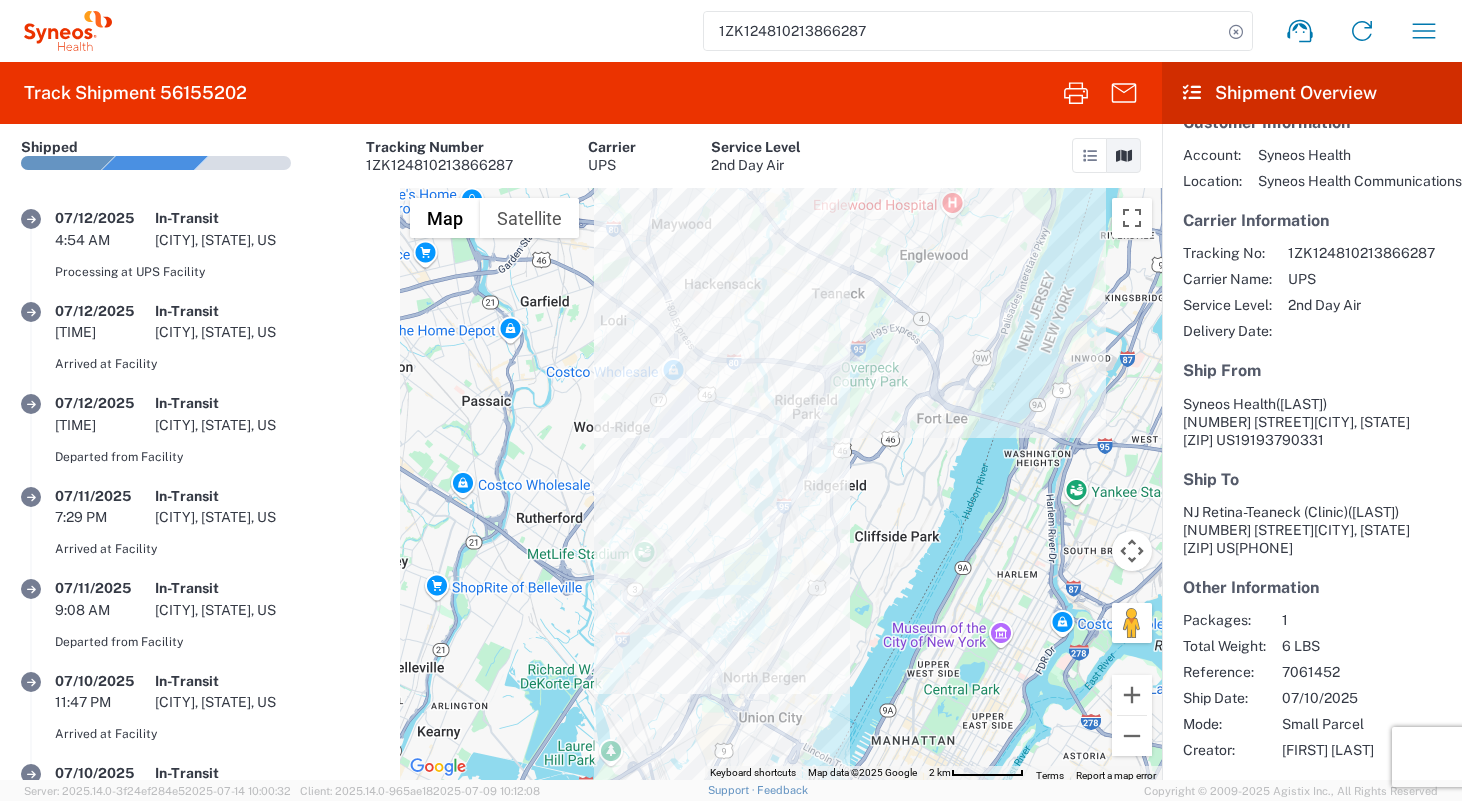 paste on "37243235" 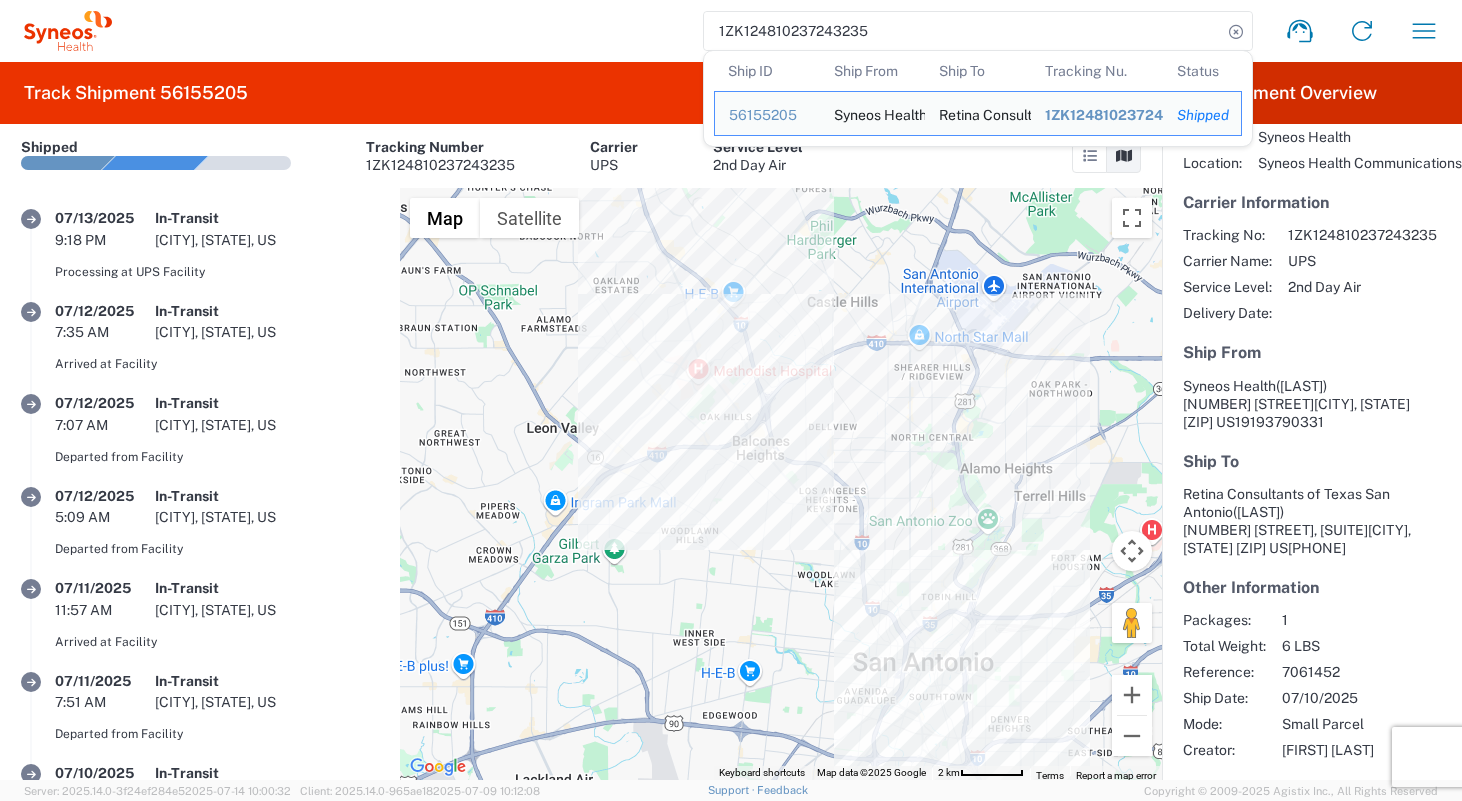 drag, startPoint x: 907, startPoint y: 32, endPoint x: 472, endPoint y: 24, distance: 435.07355 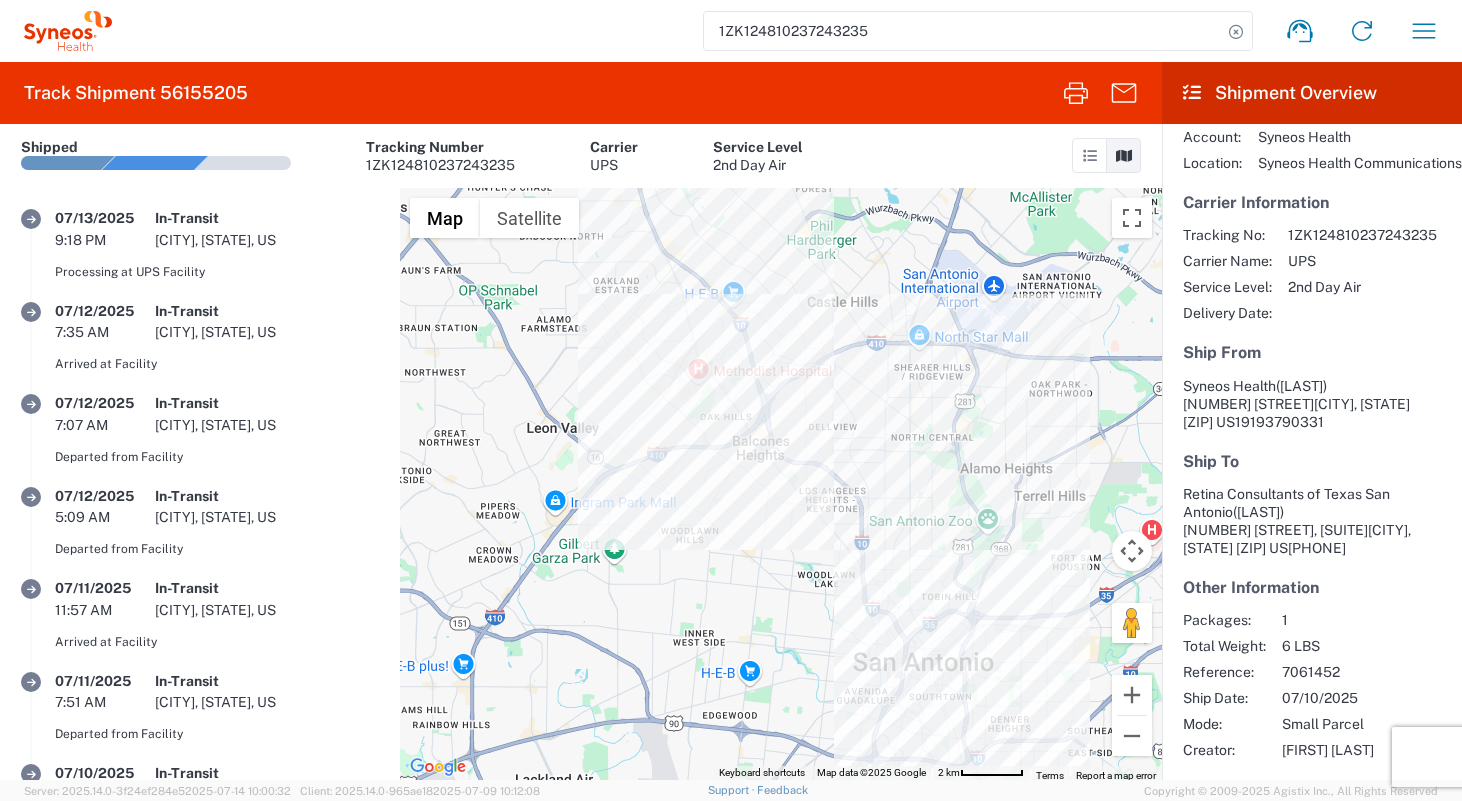 paste on "Tracking#: 1ZK124810233461846" 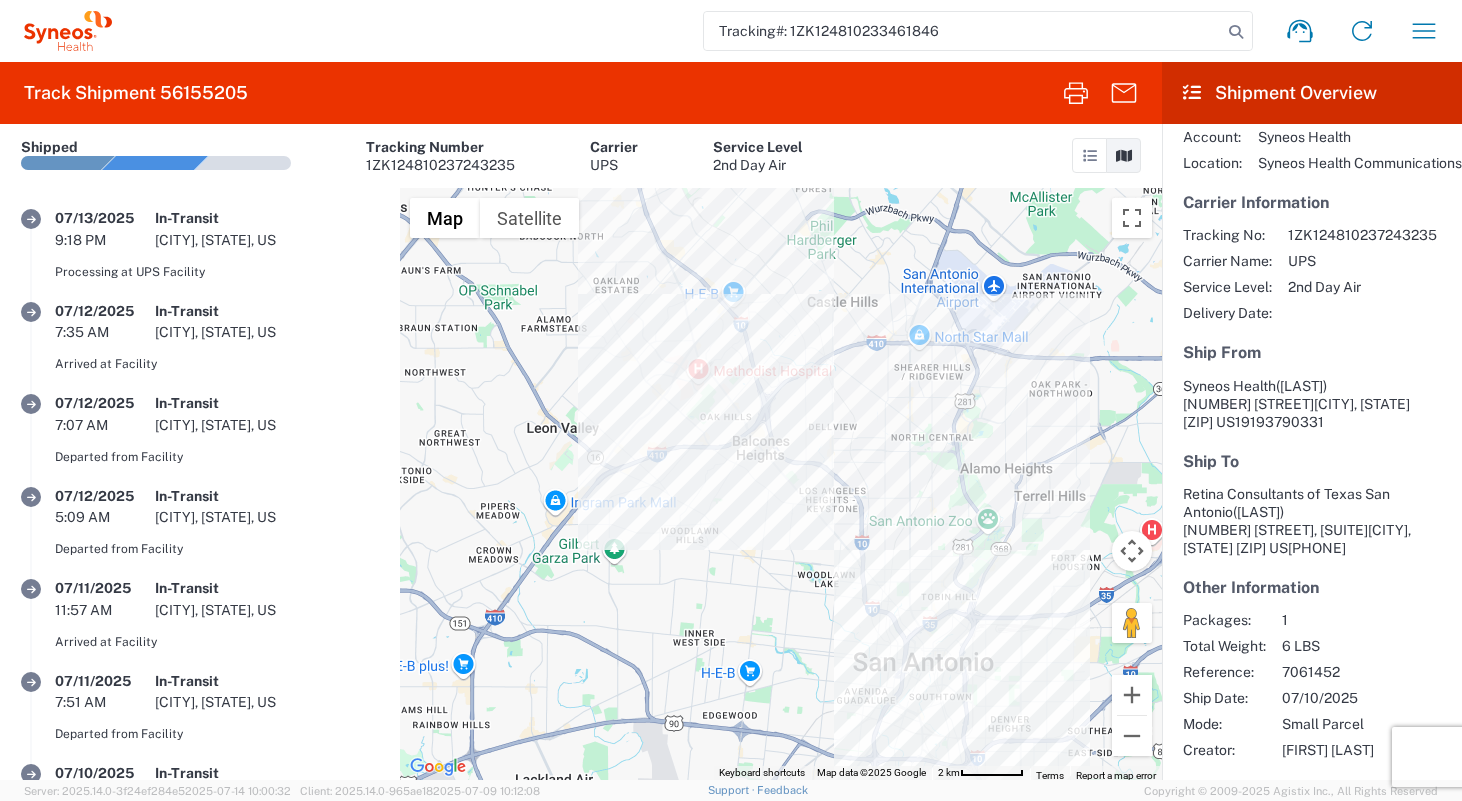 drag, startPoint x: 786, startPoint y: 25, endPoint x: 683, endPoint y: 38, distance: 103.81715 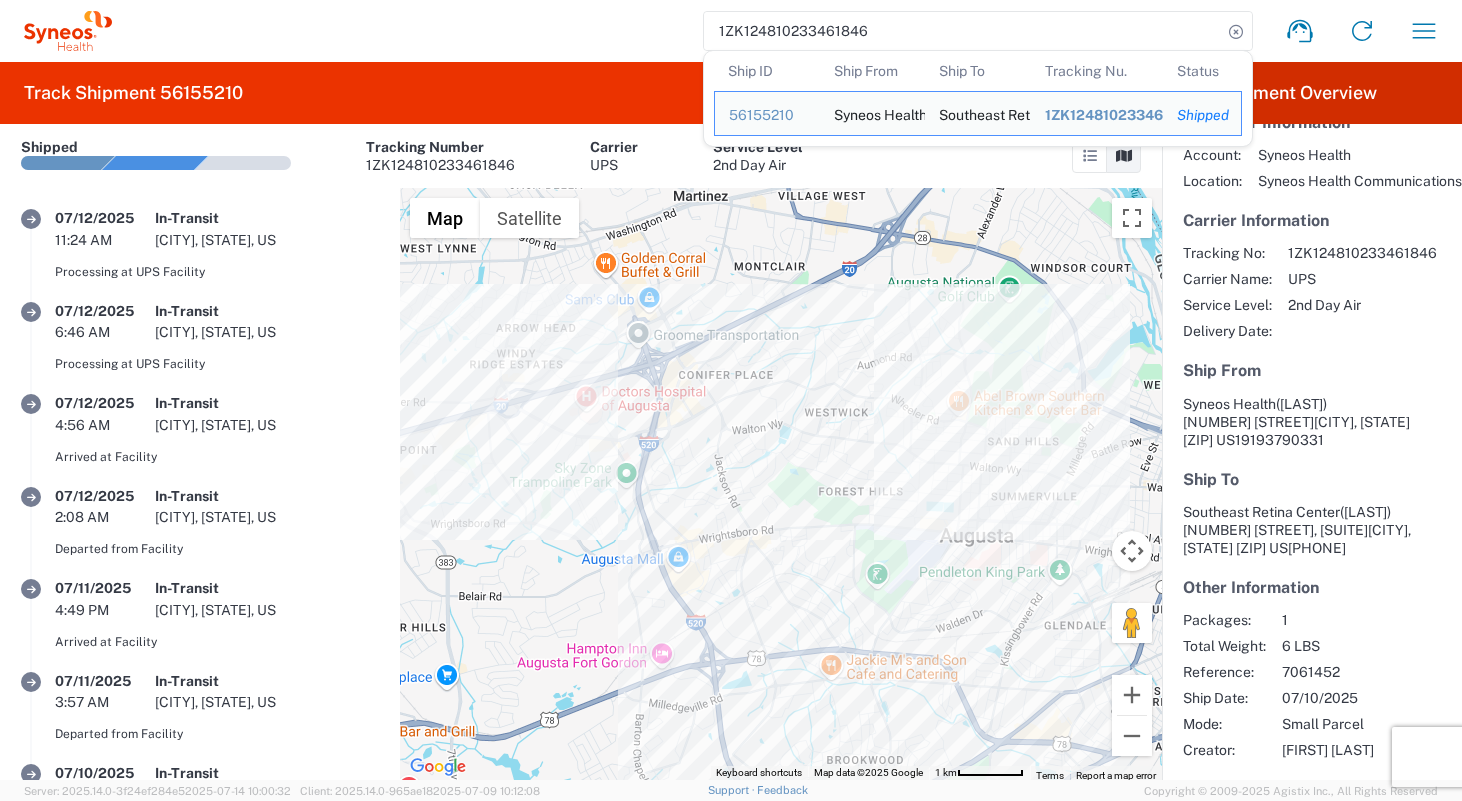 drag, startPoint x: 948, startPoint y: 27, endPoint x: 497, endPoint y: 14, distance: 451.18732 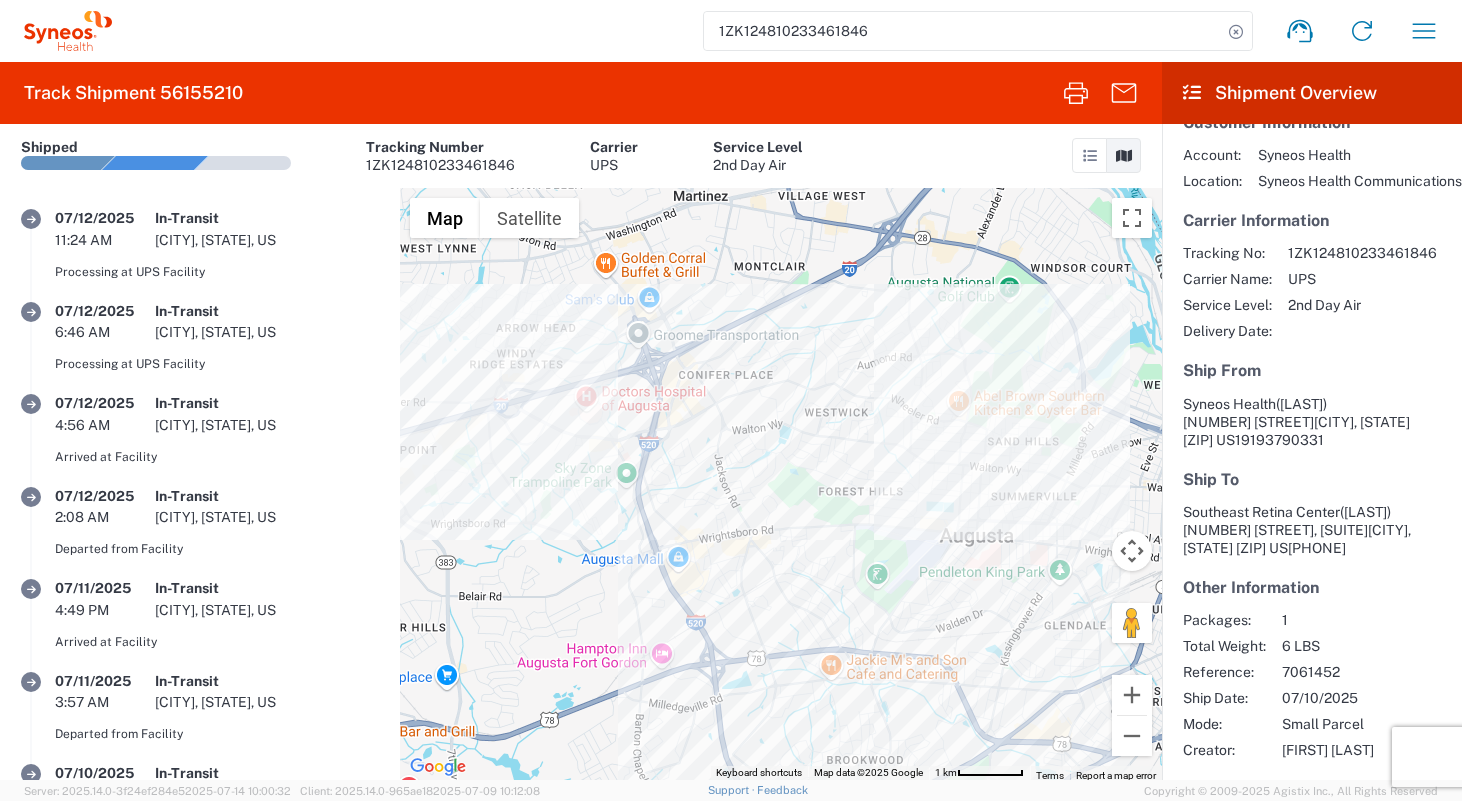 paste on "01331091" 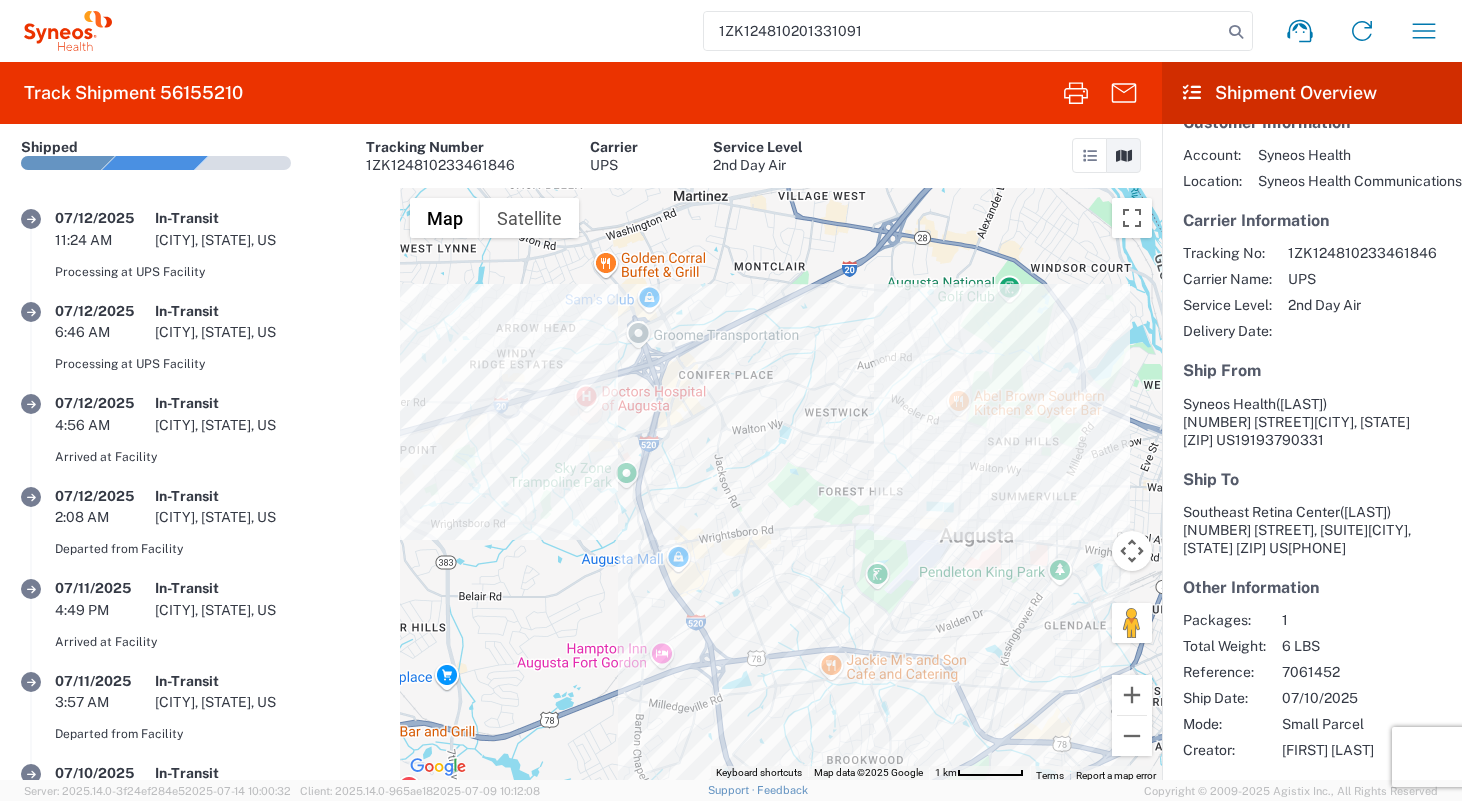 type on "1ZK124810201331091" 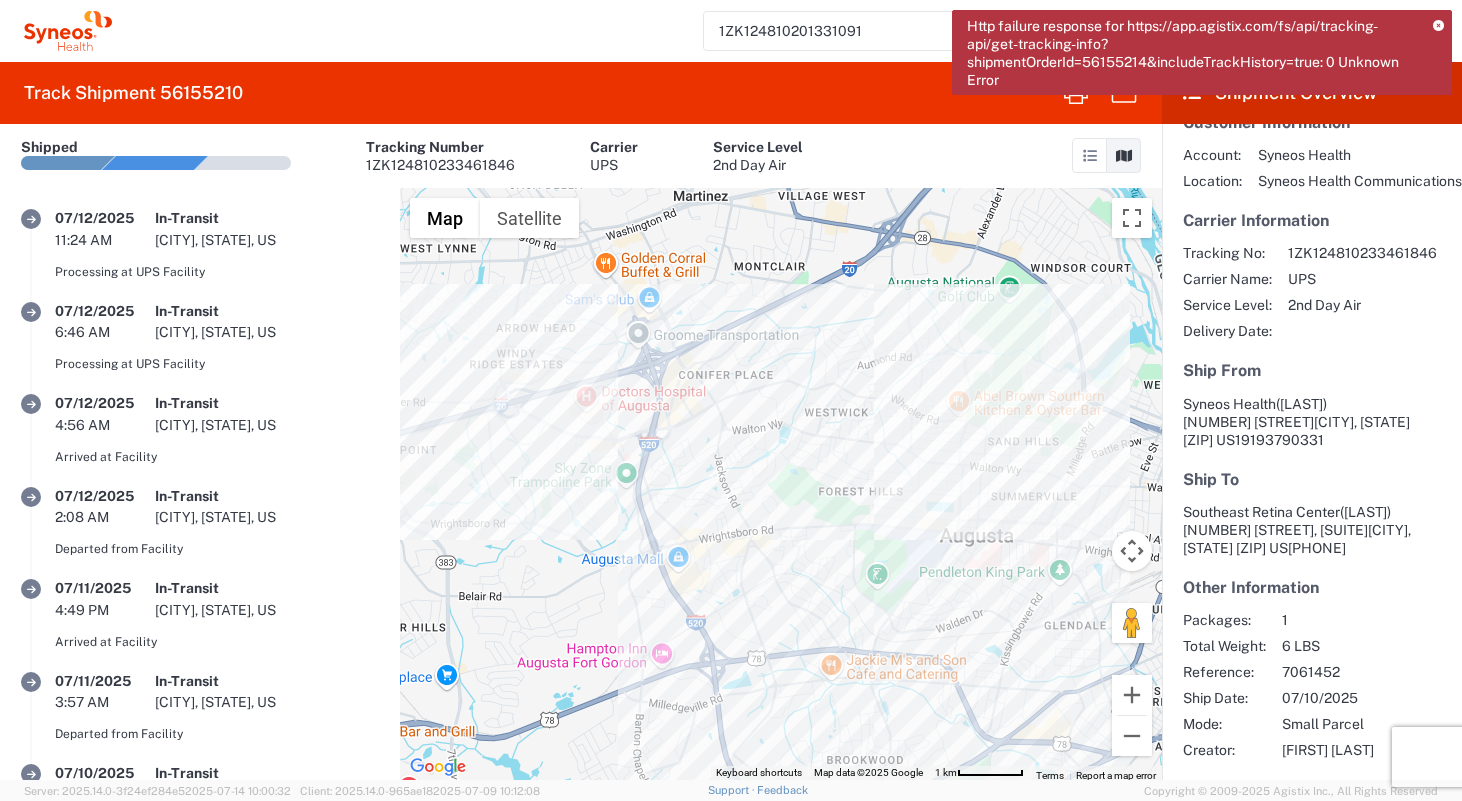 click on "1ZK124810201331091" 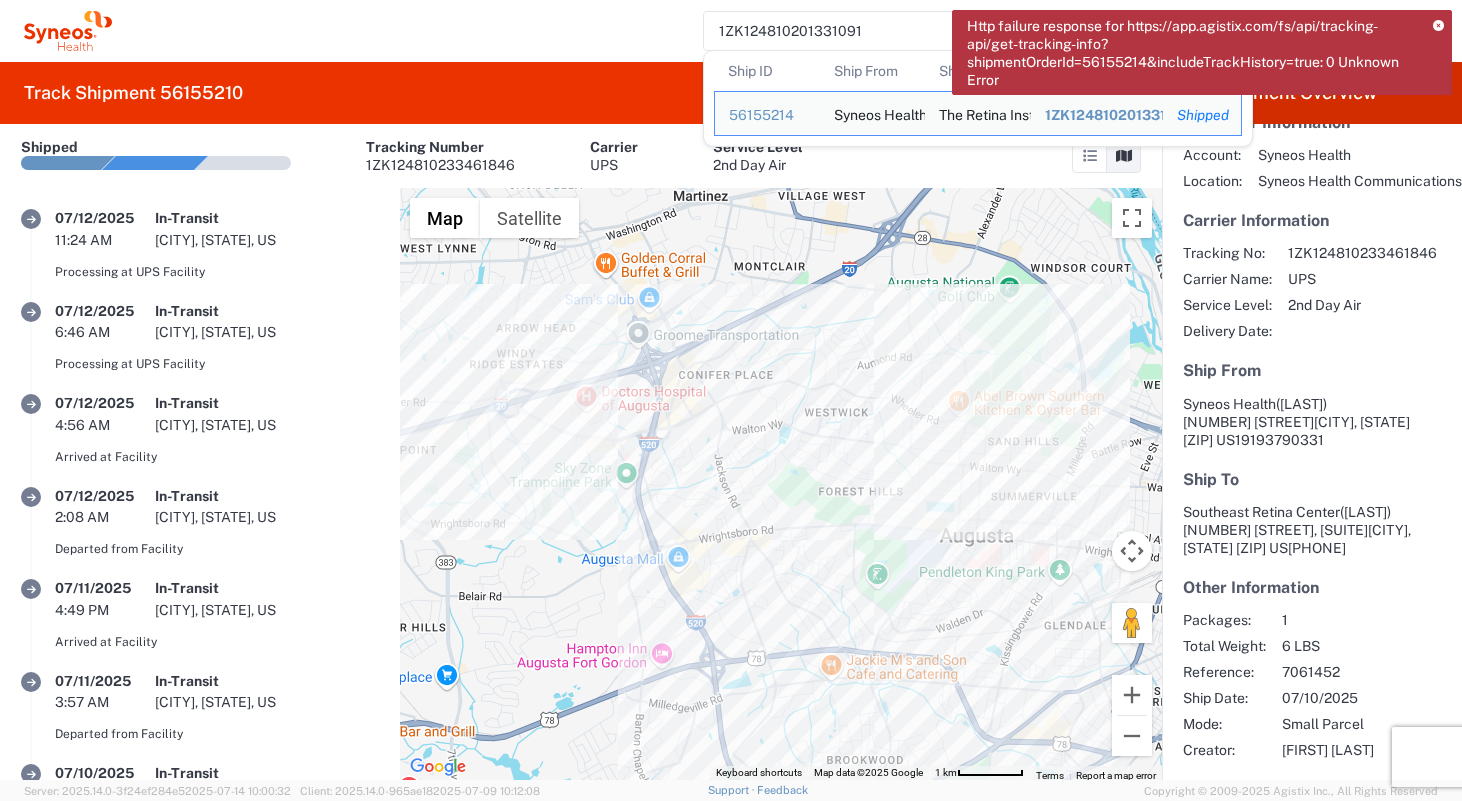 click on "1ZK124810201331091" 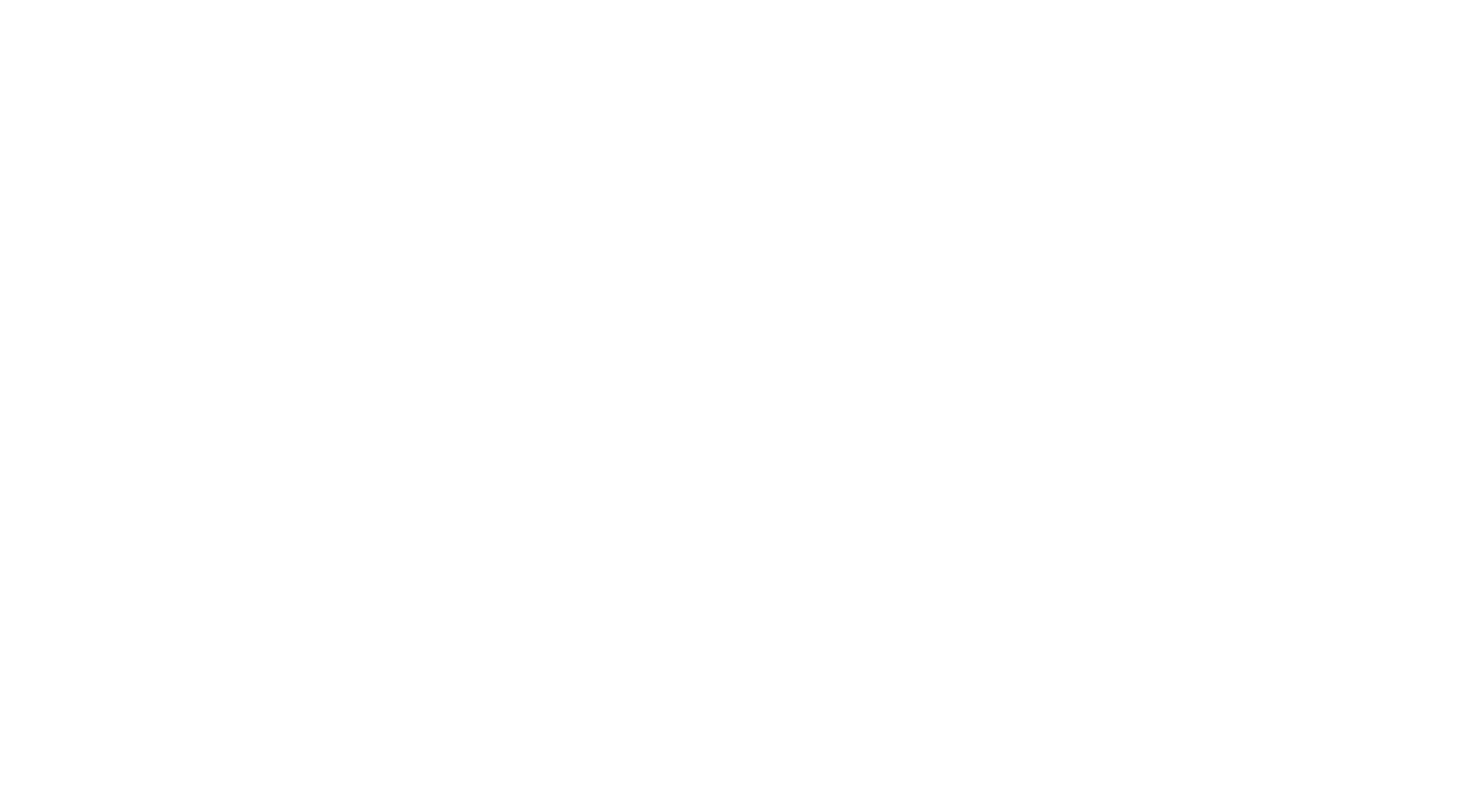 scroll, scrollTop: 0, scrollLeft: 0, axis: both 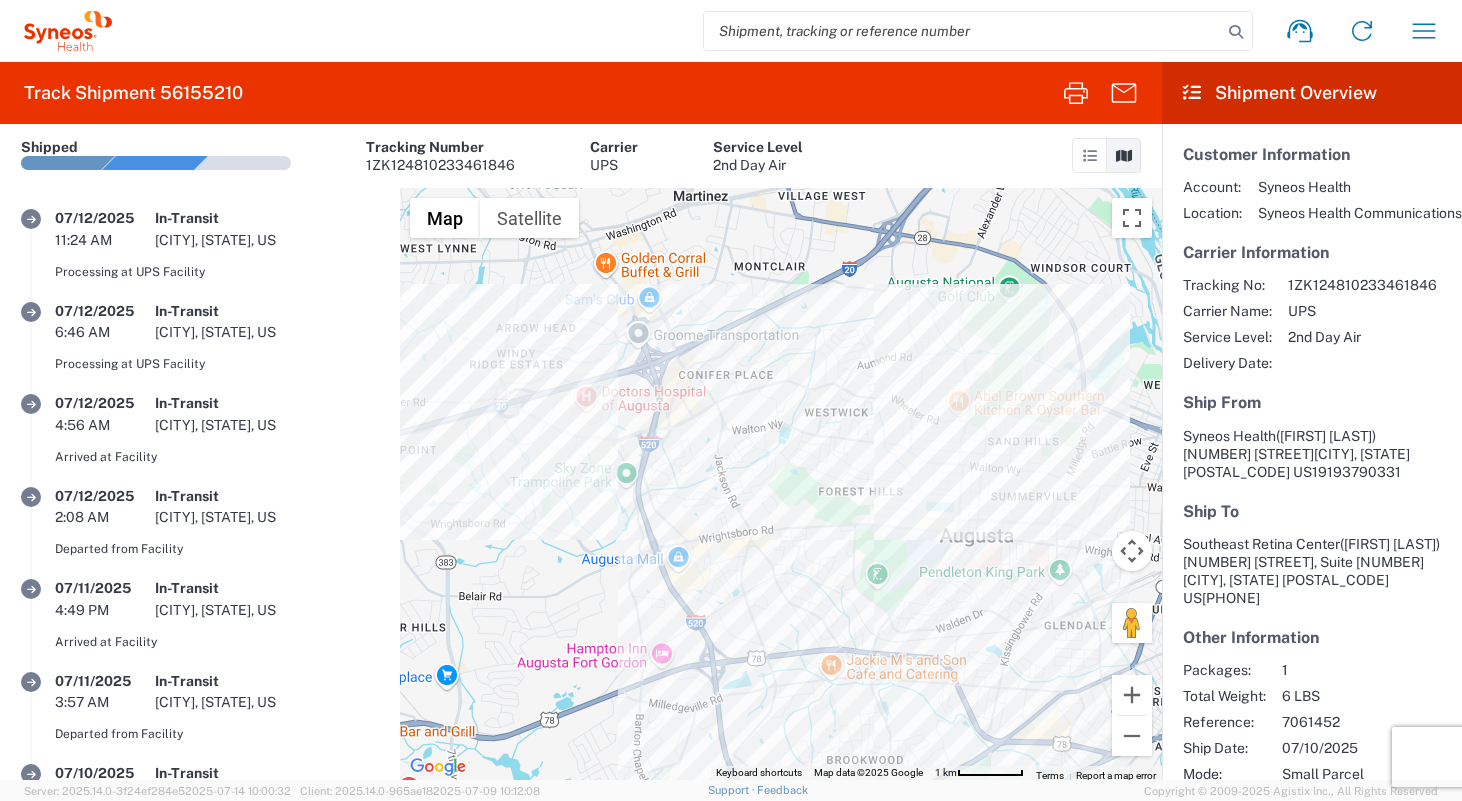 click 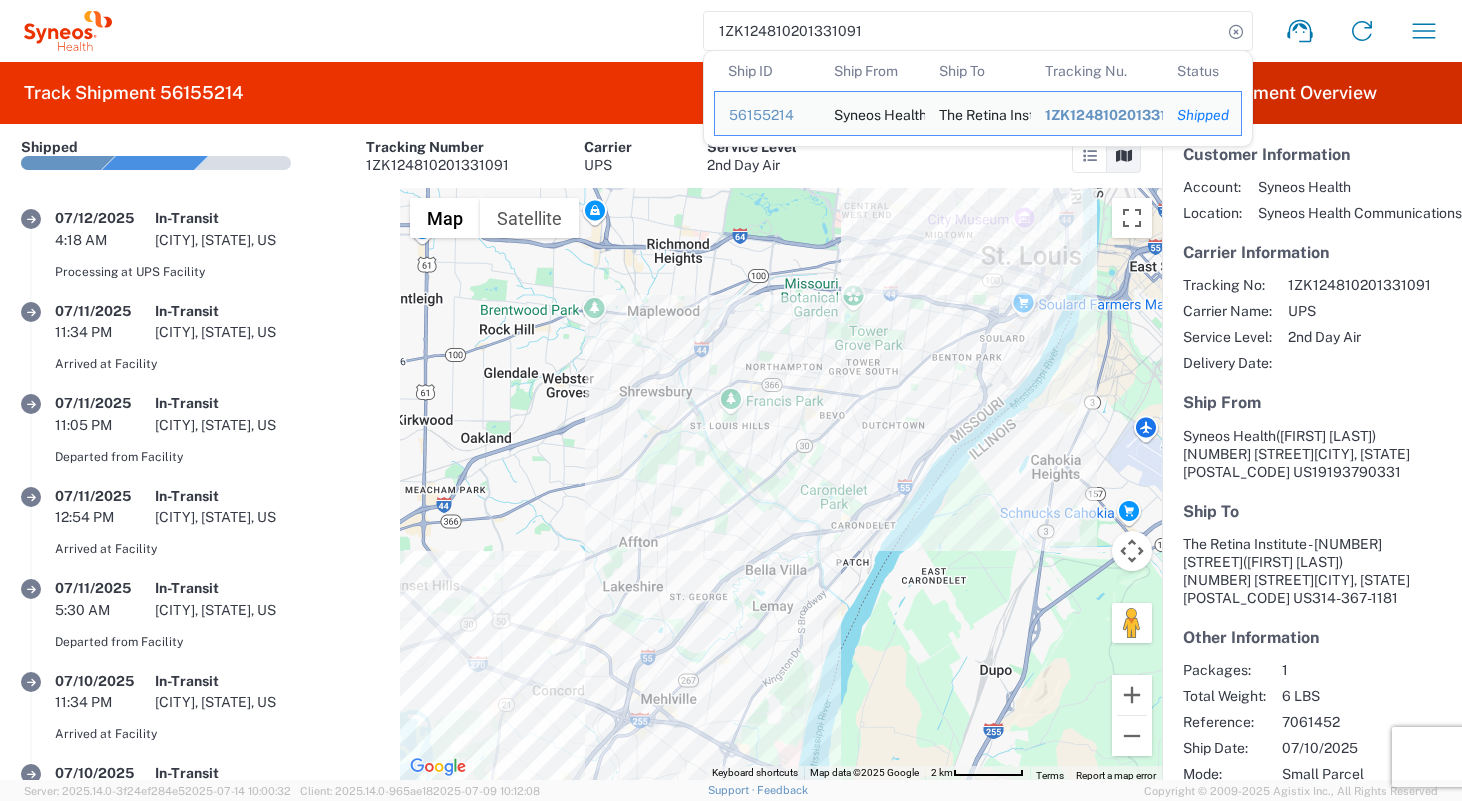drag, startPoint x: 867, startPoint y: 34, endPoint x: 554, endPoint y: 27, distance: 313.07828 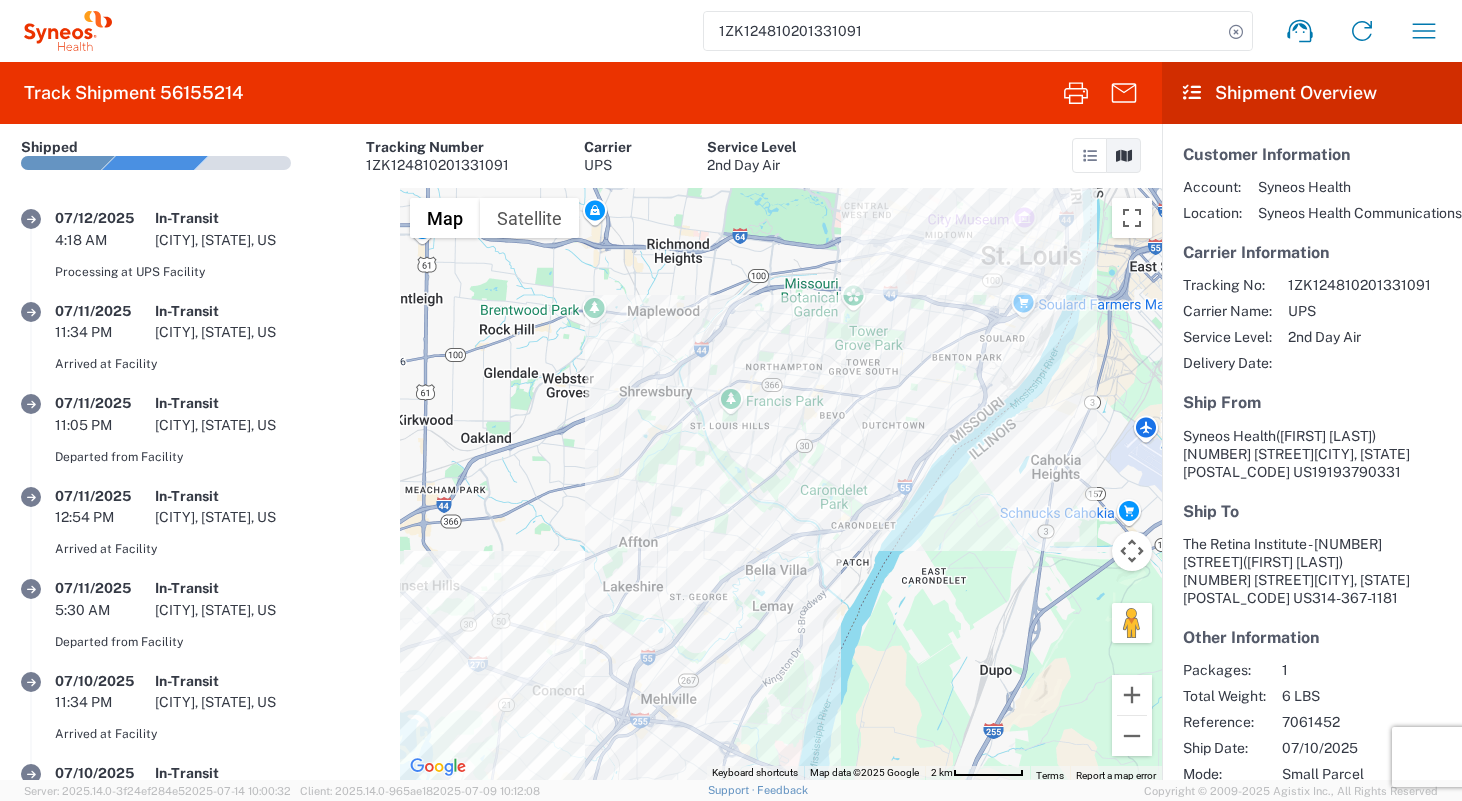 paste on "18122302" 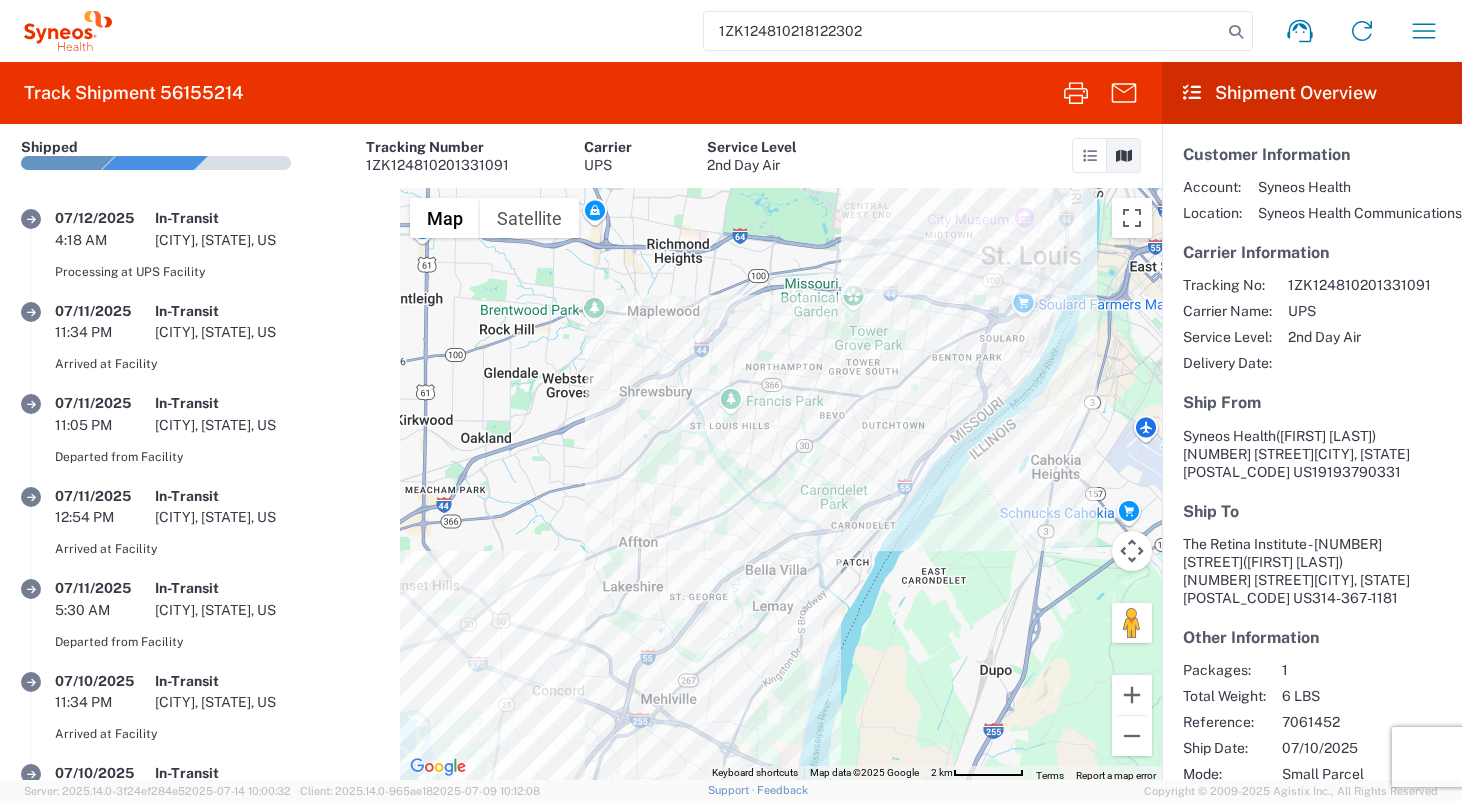 type on "1ZK124810218122302" 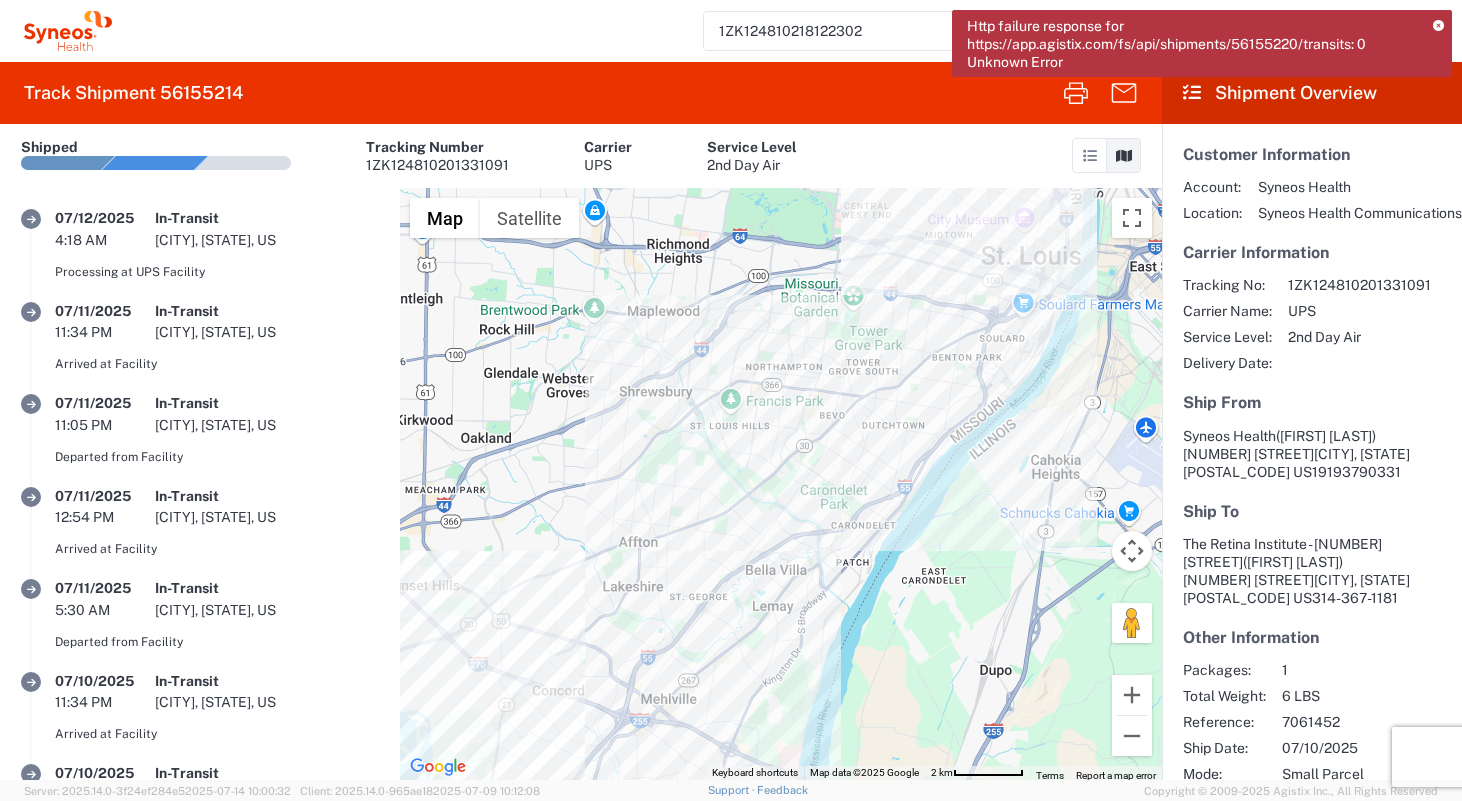 click on "1ZK124810218122302" 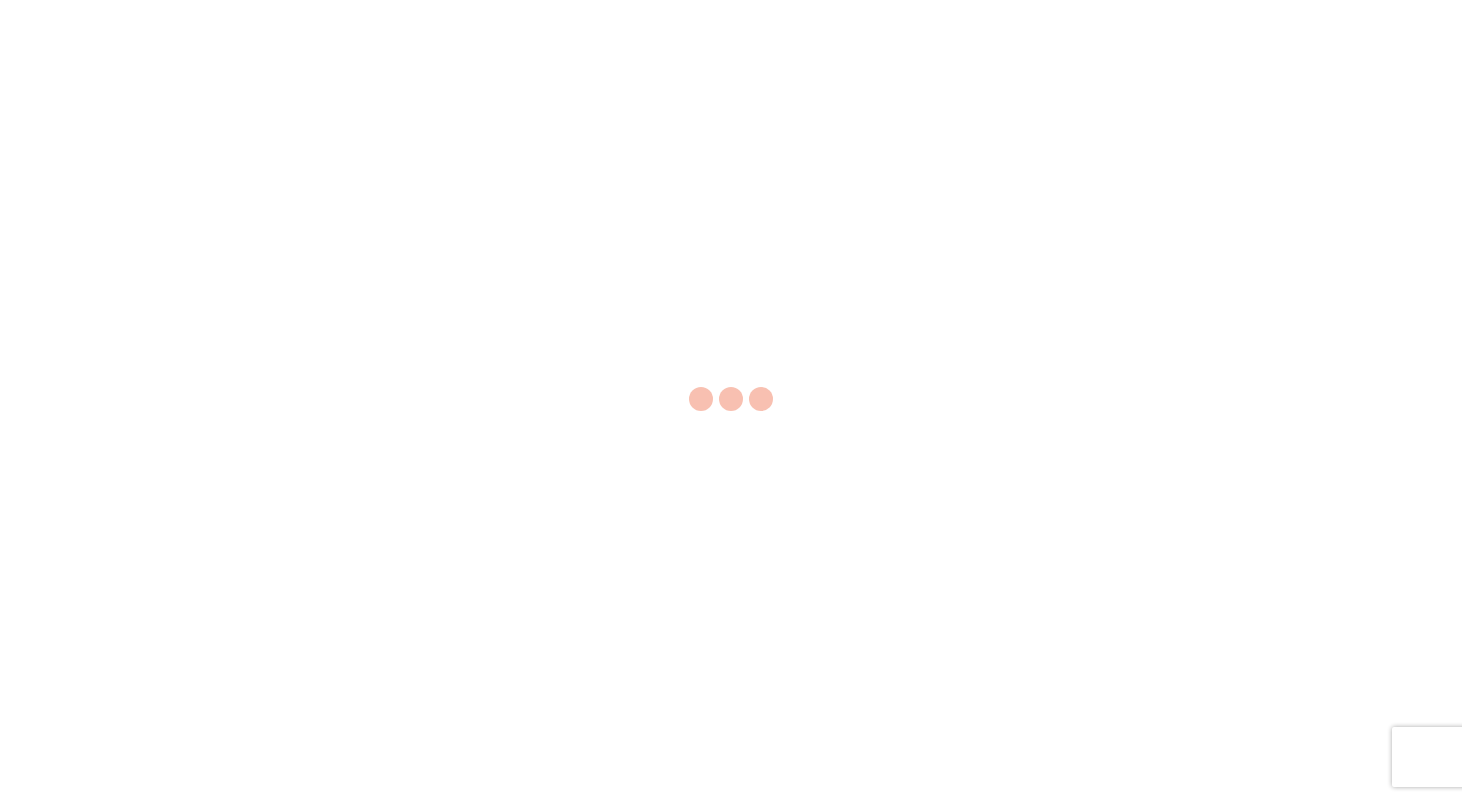scroll, scrollTop: 0, scrollLeft: 0, axis: both 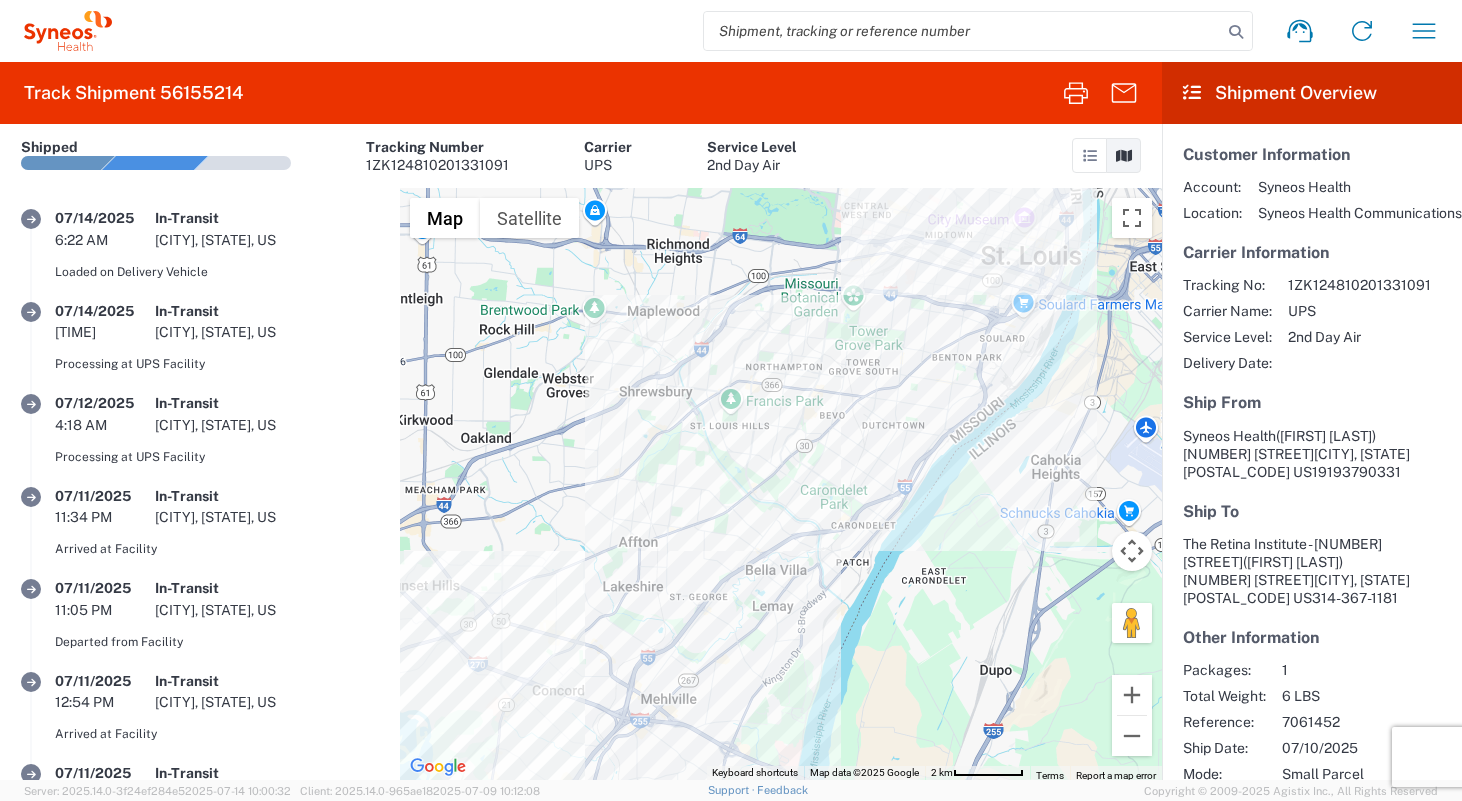 click 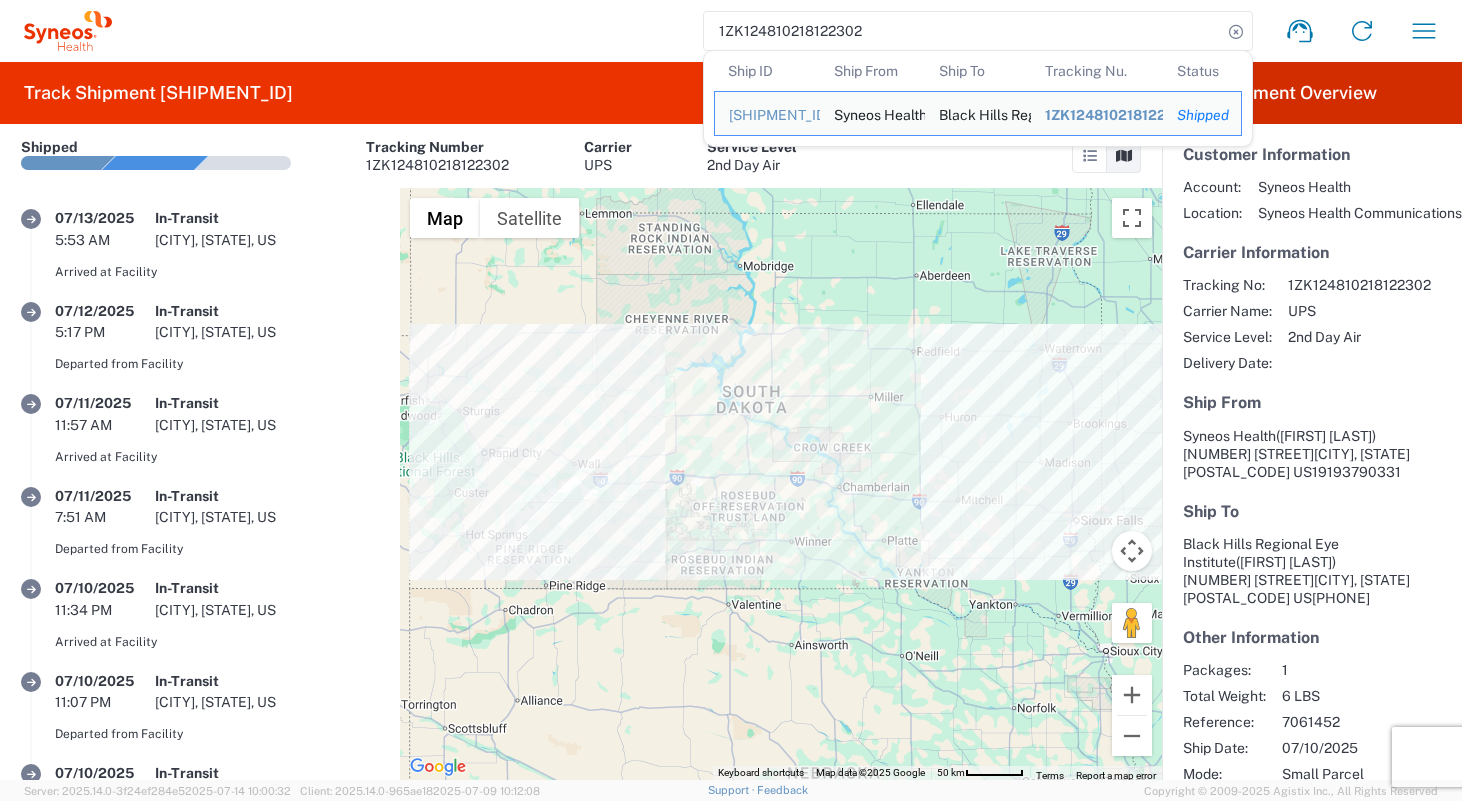 drag, startPoint x: 908, startPoint y: 33, endPoint x: 575, endPoint y: 7, distance: 334.01346 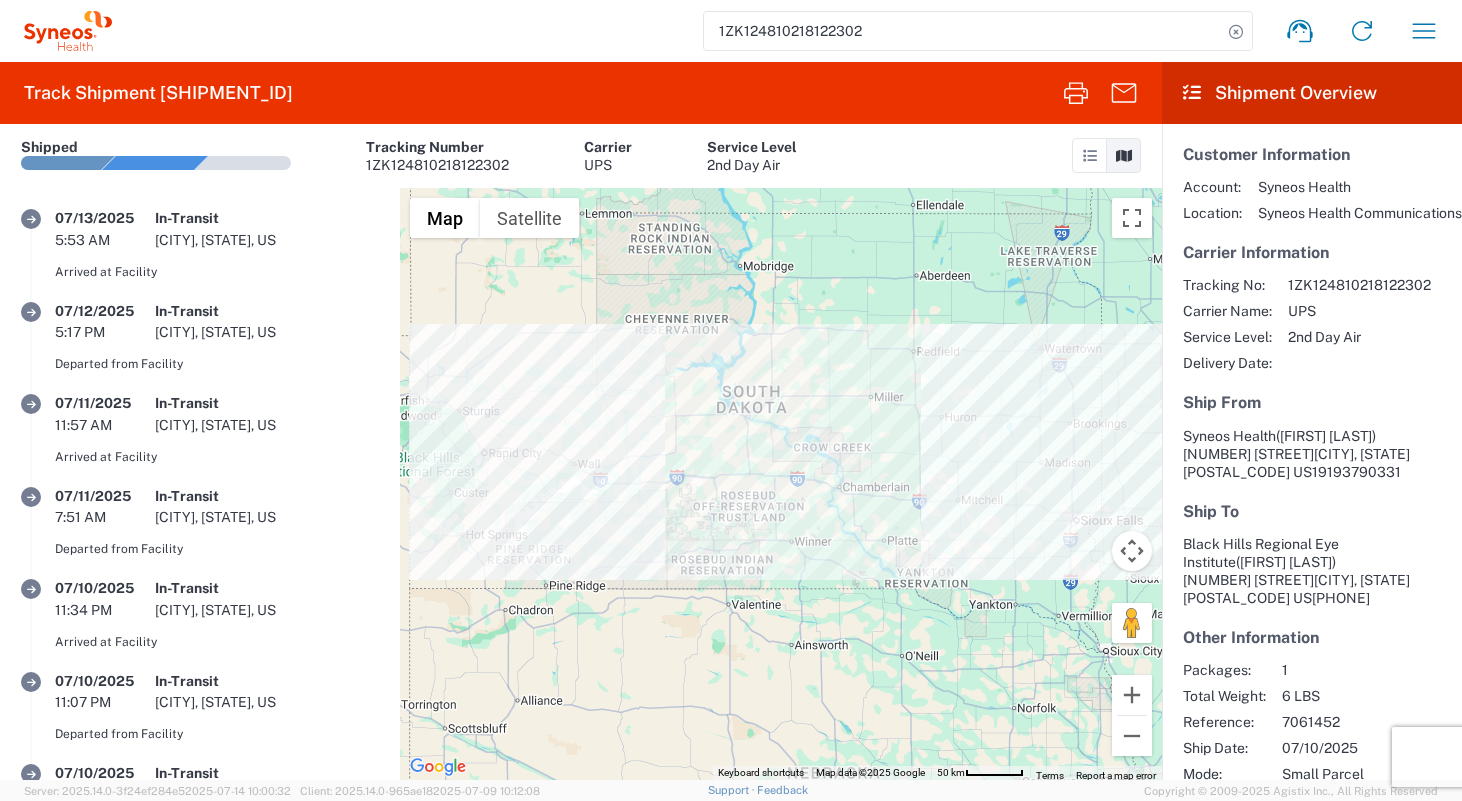 paste on "4255917" 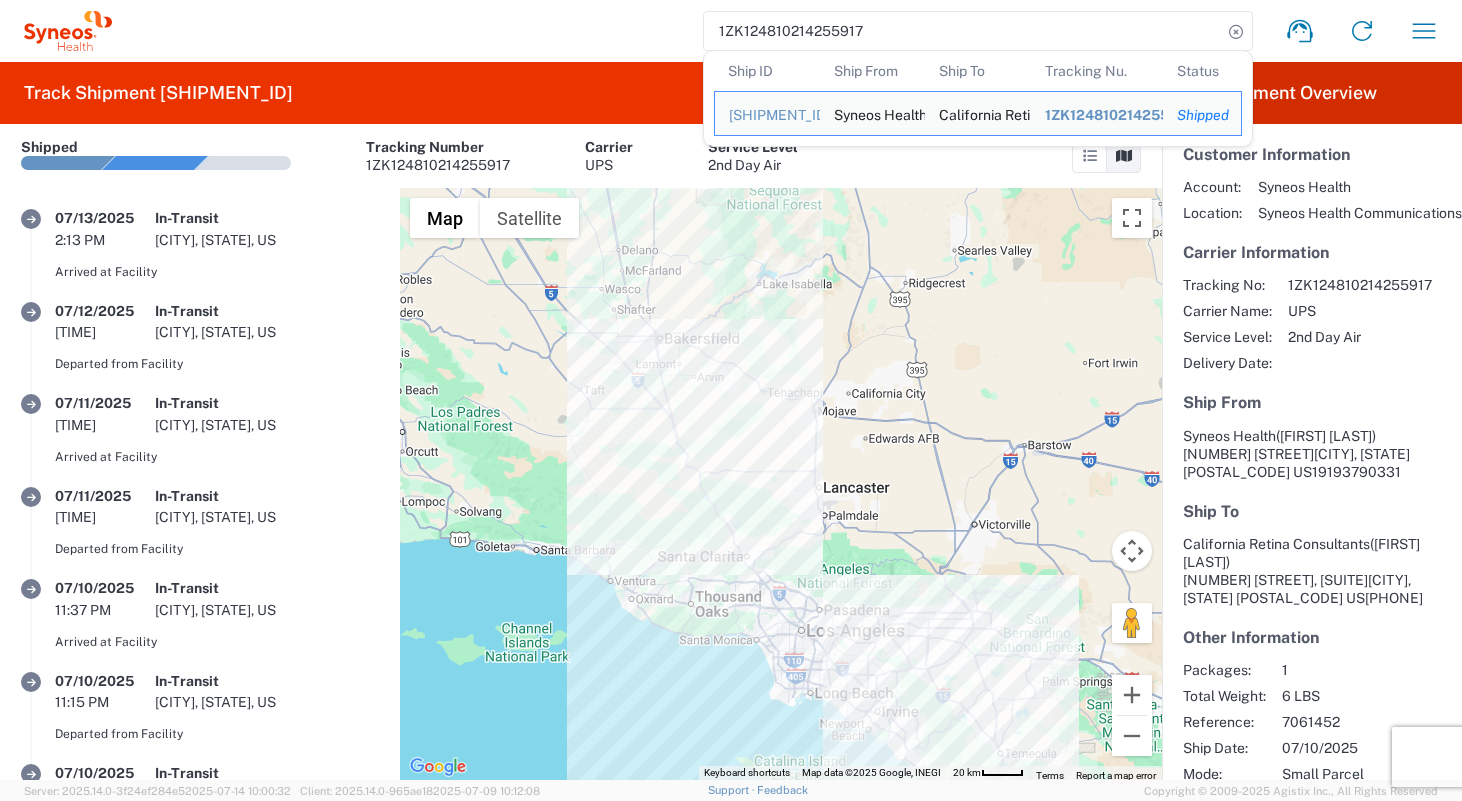 drag, startPoint x: 896, startPoint y: 38, endPoint x: 453, endPoint y: 18, distance: 443.45123 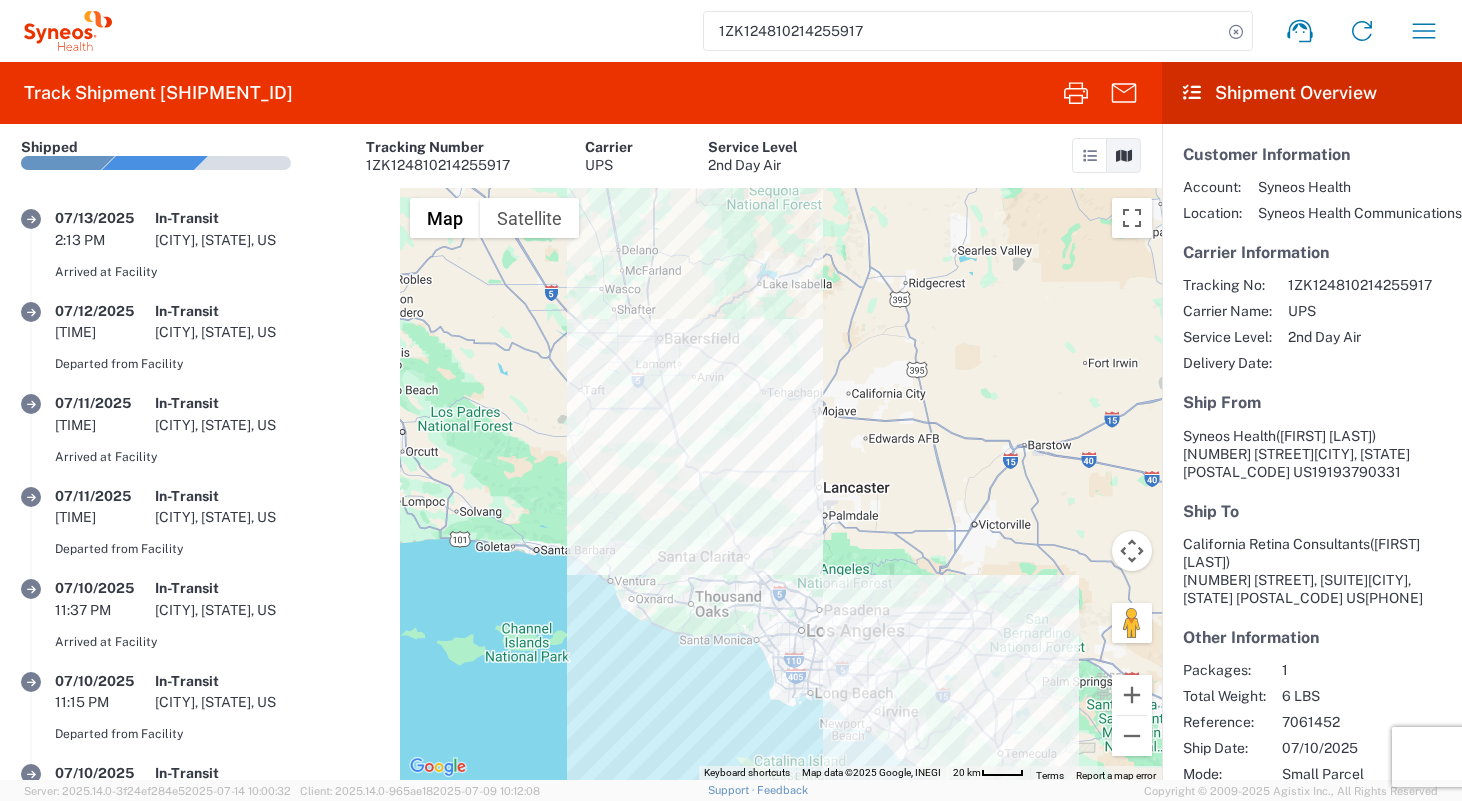 paste on "33873455" 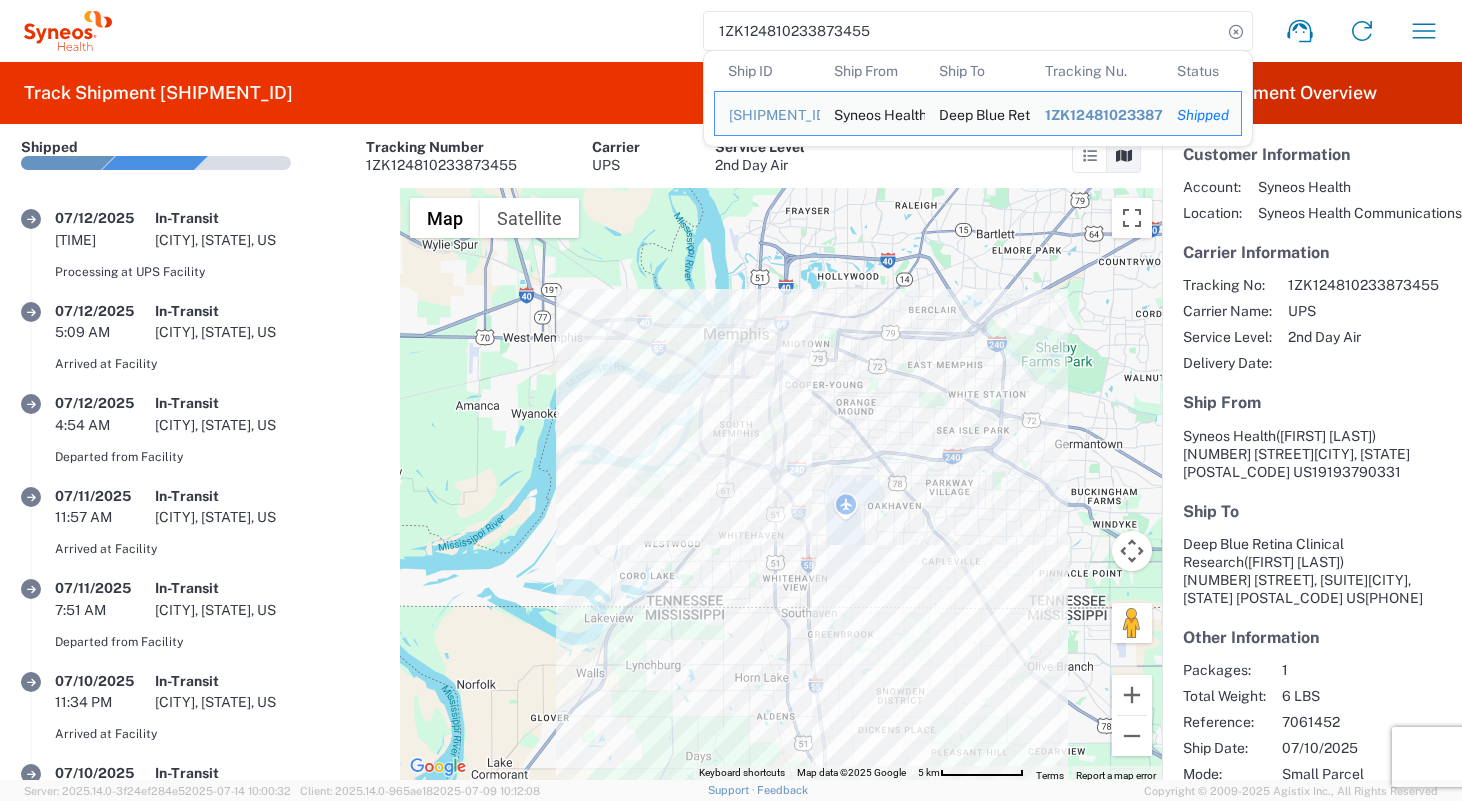 drag, startPoint x: 867, startPoint y: 31, endPoint x: 613, endPoint y: 19, distance: 254.28331 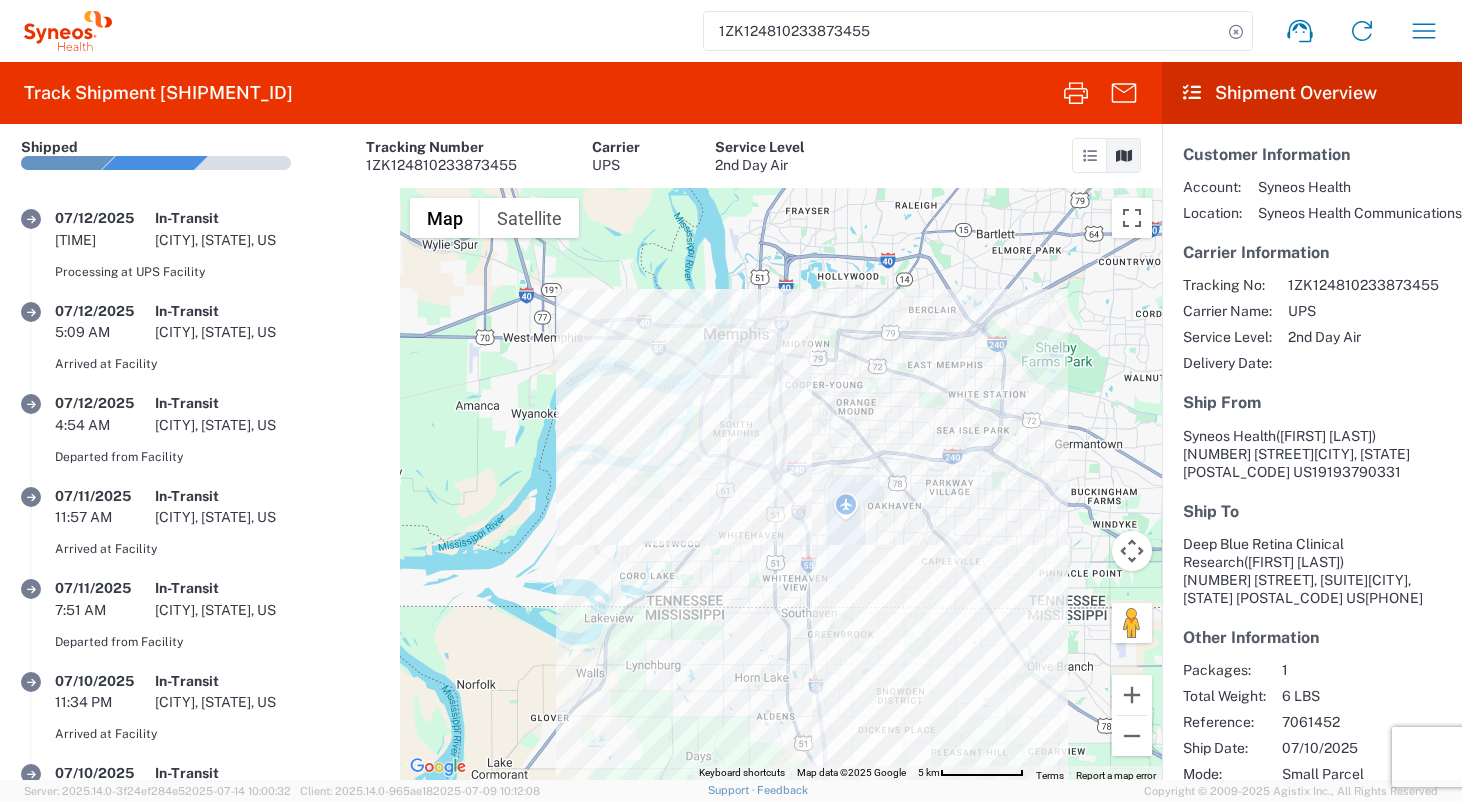 paste on "Tracking#: 1ZK124810229378061" 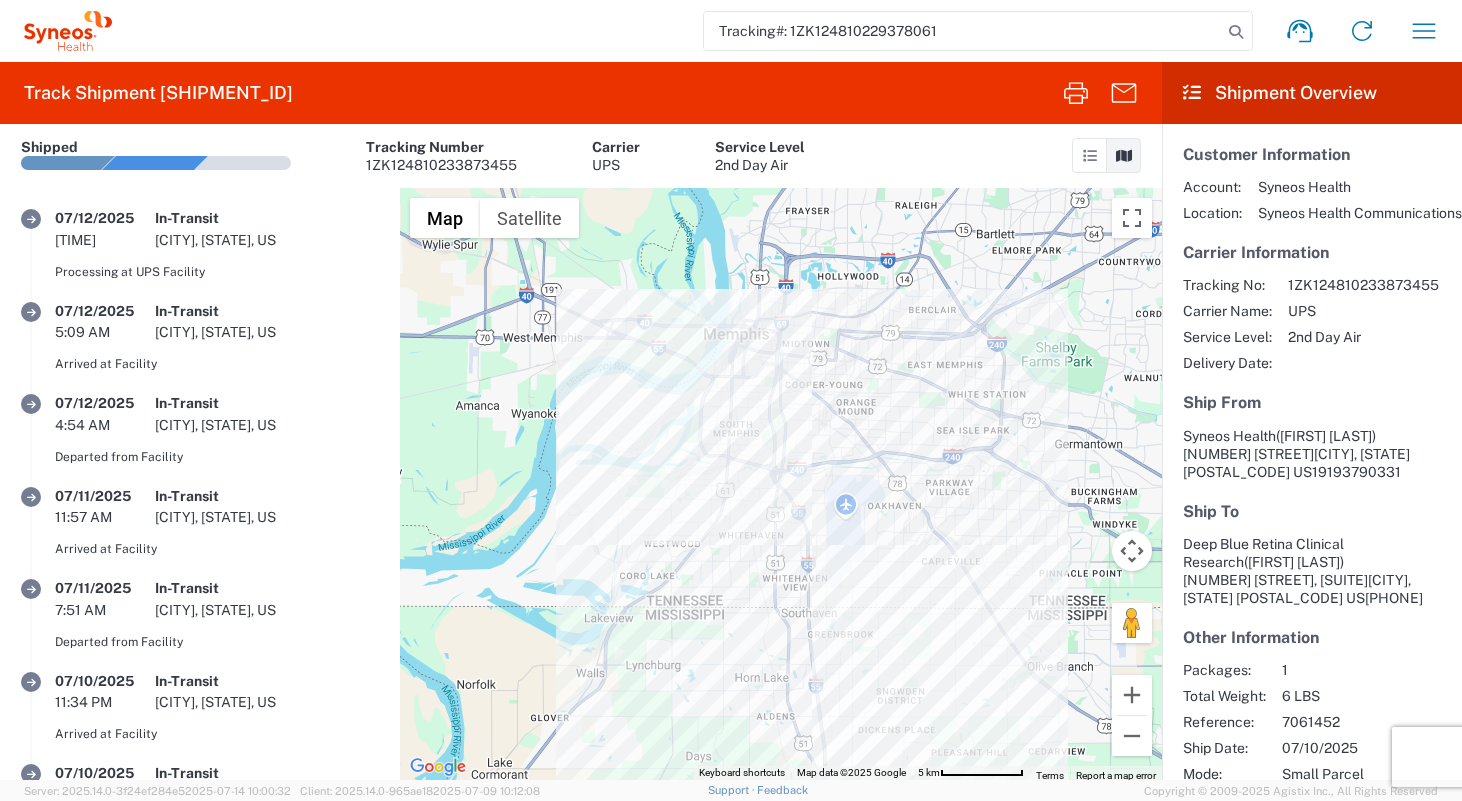 drag, startPoint x: 820, startPoint y: 30, endPoint x: 597, endPoint y: 24, distance: 223.0807 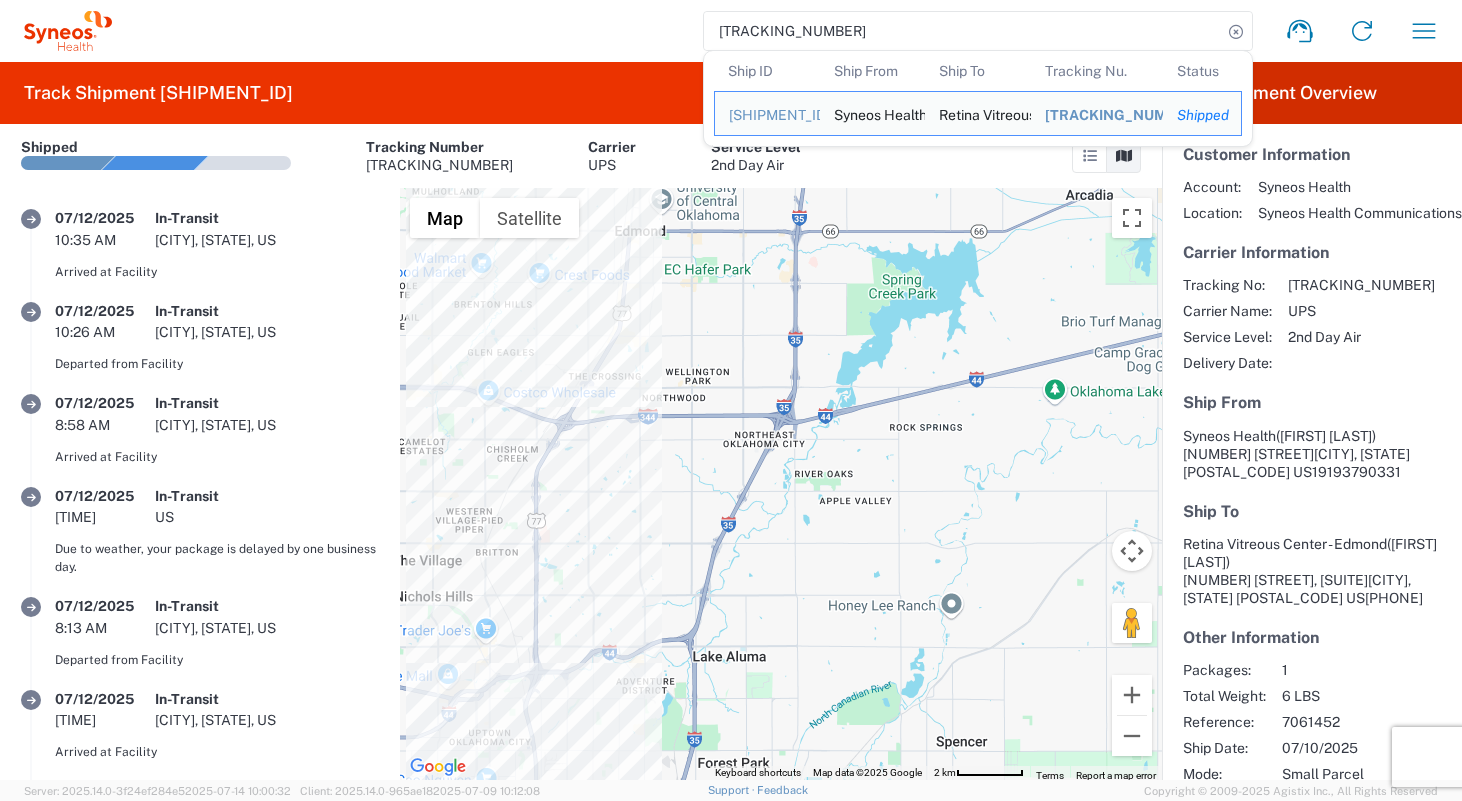 drag, startPoint x: 889, startPoint y: 33, endPoint x: 576, endPoint y: 5, distance: 314.2499 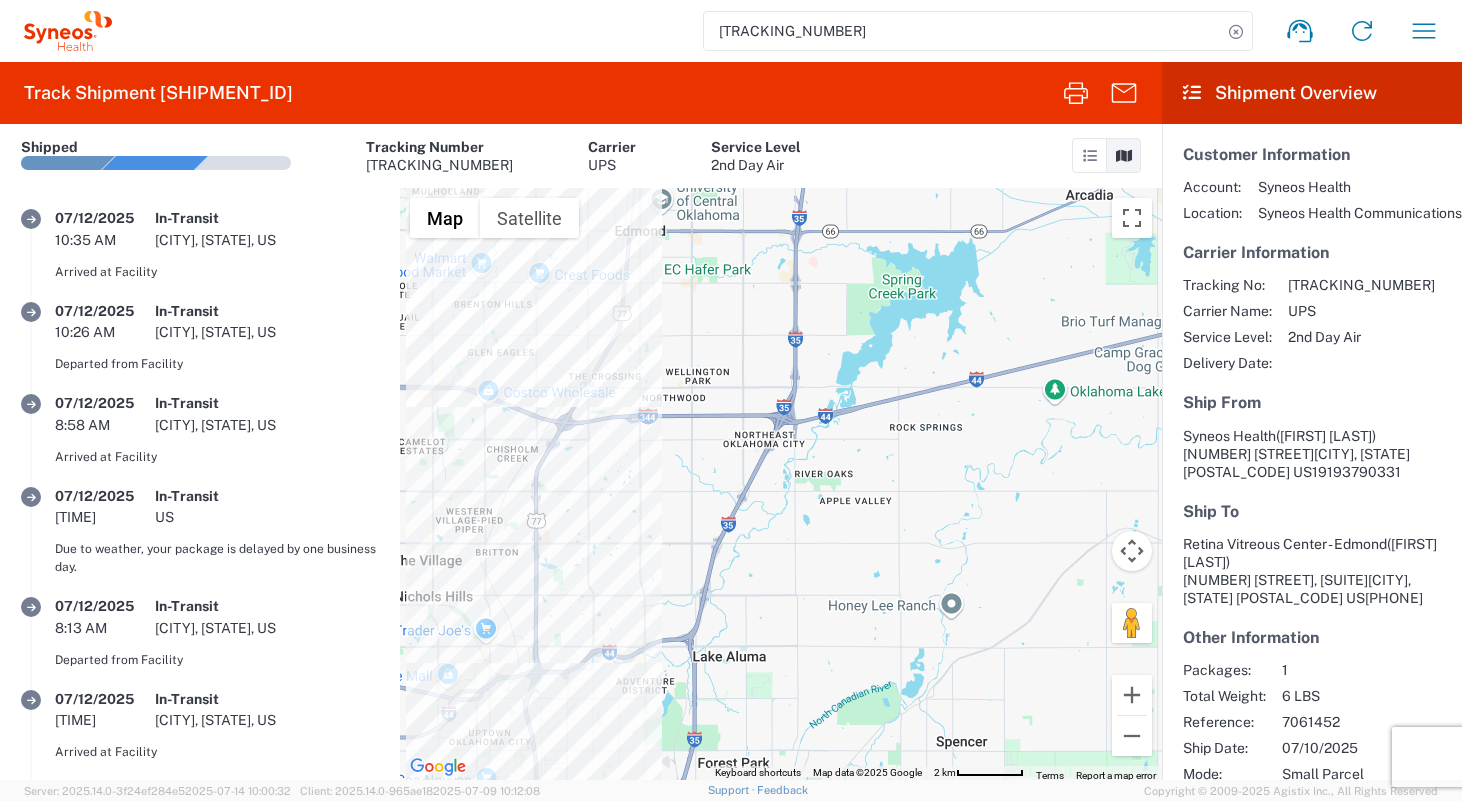 paste on "02787928" 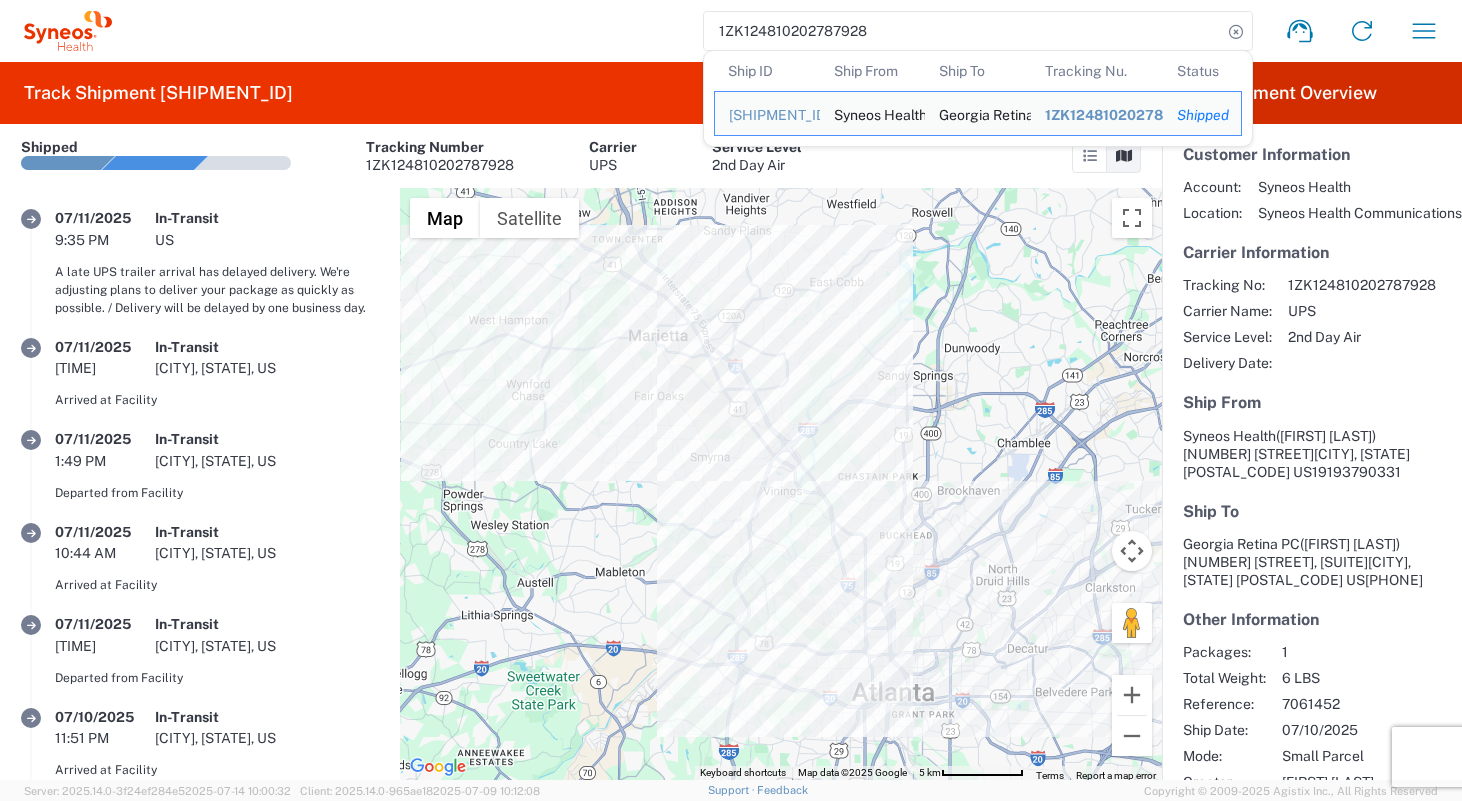 drag, startPoint x: 995, startPoint y: 28, endPoint x: 383, endPoint y: 8, distance: 612.3267 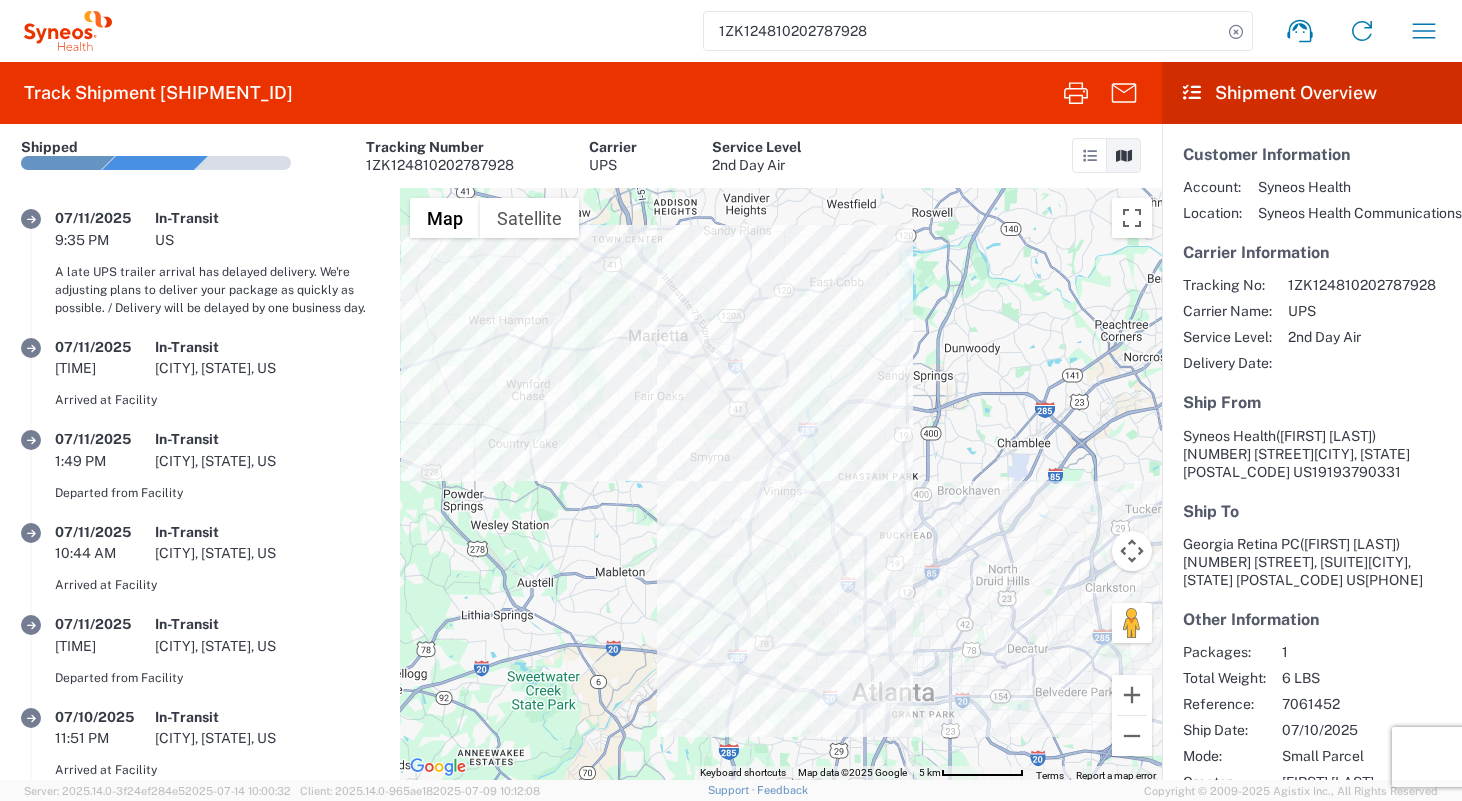 paste on "1741433" 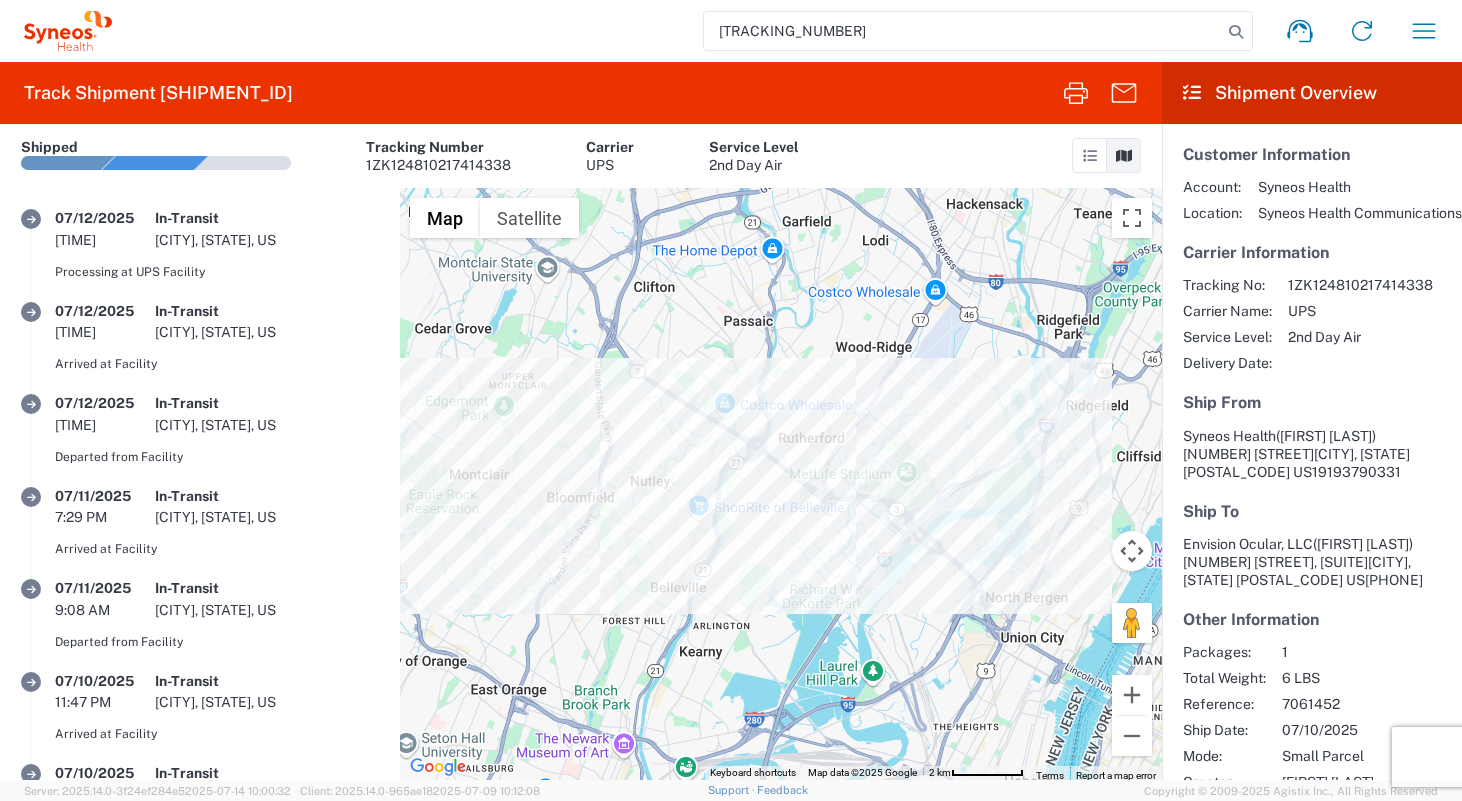 drag, startPoint x: 868, startPoint y: 21, endPoint x: 998, endPoint y: 55, distance: 134.37262 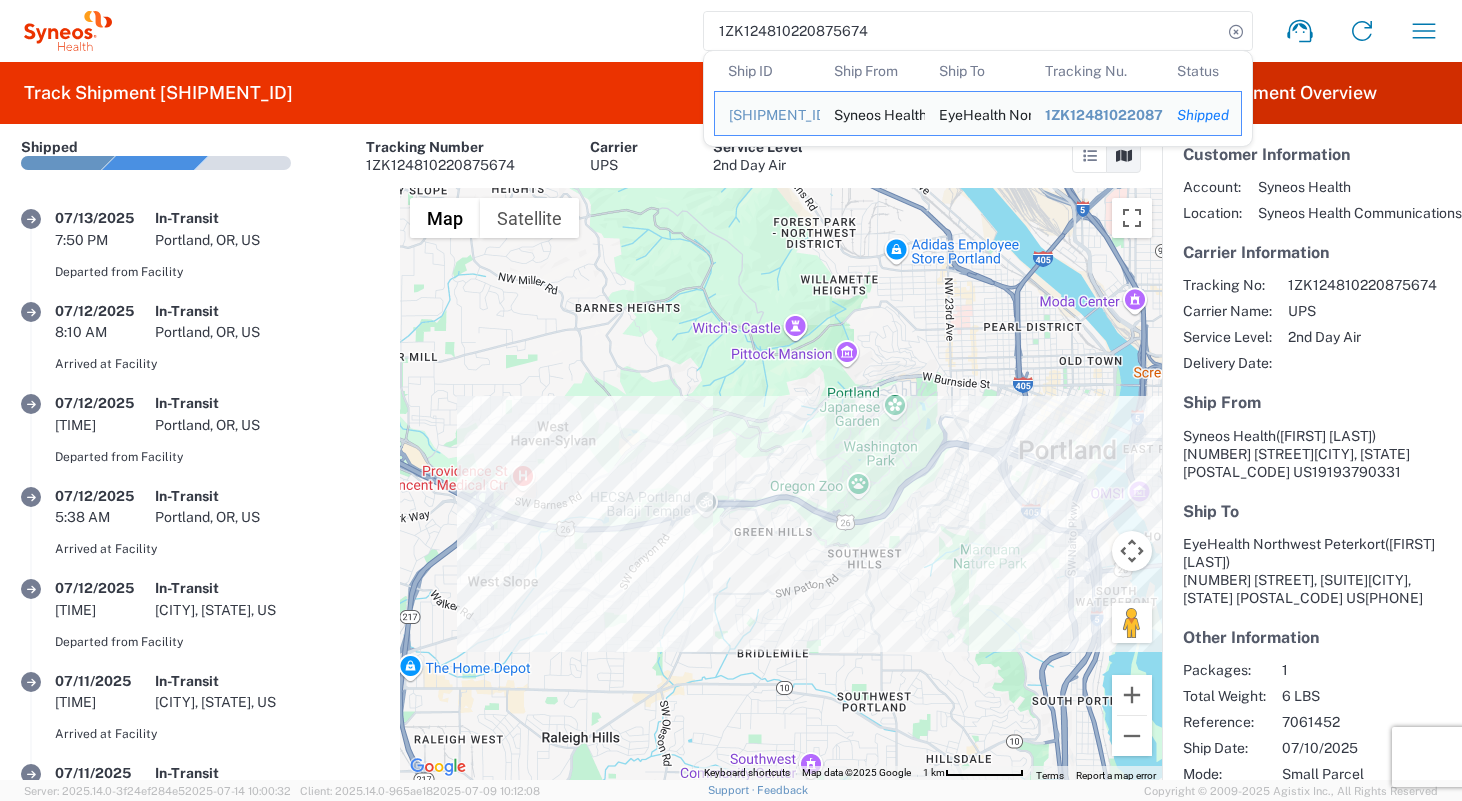 drag, startPoint x: 956, startPoint y: 24, endPoint x: 464, endPoint y: -8, distance: 493.03955 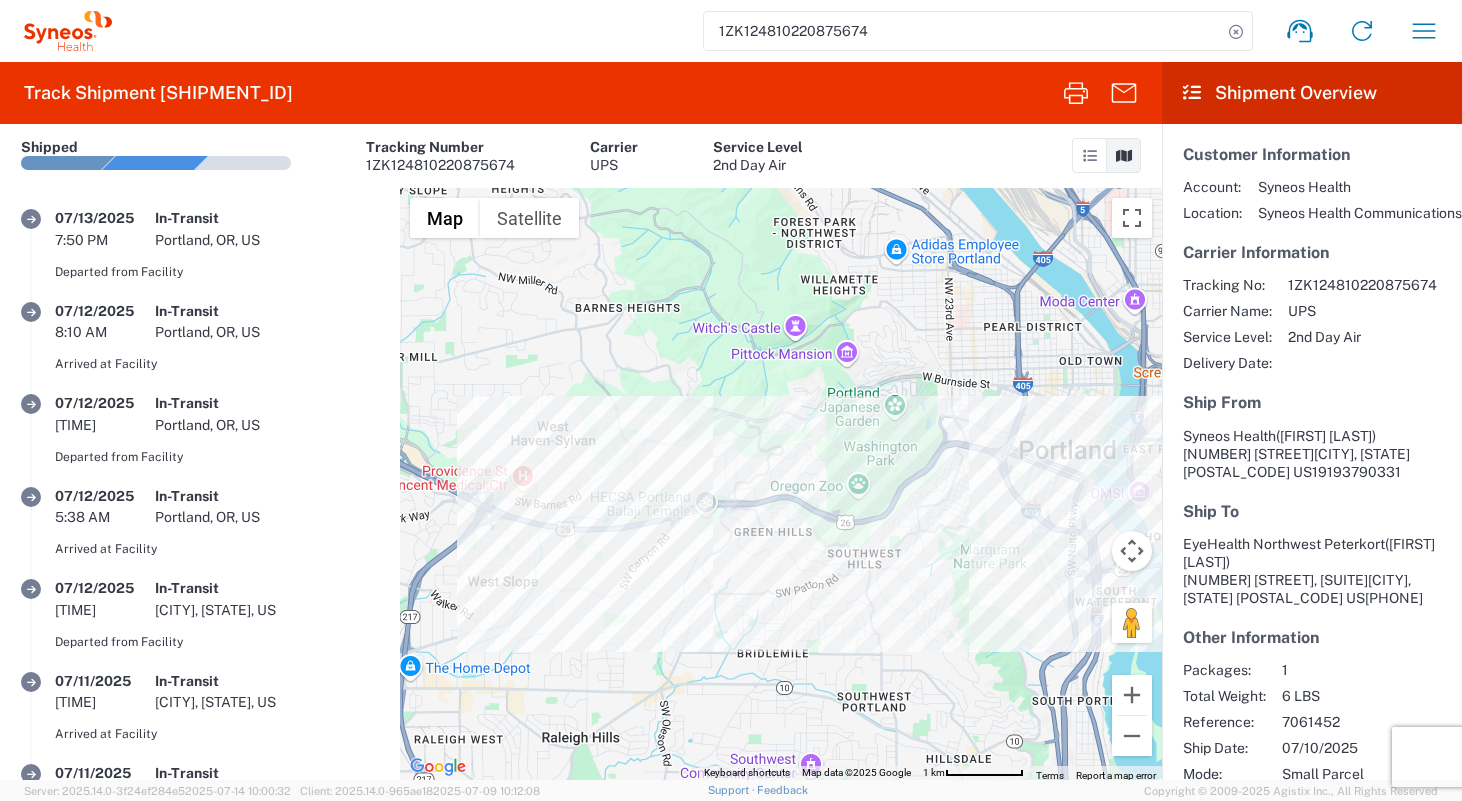 paste on "14071142" 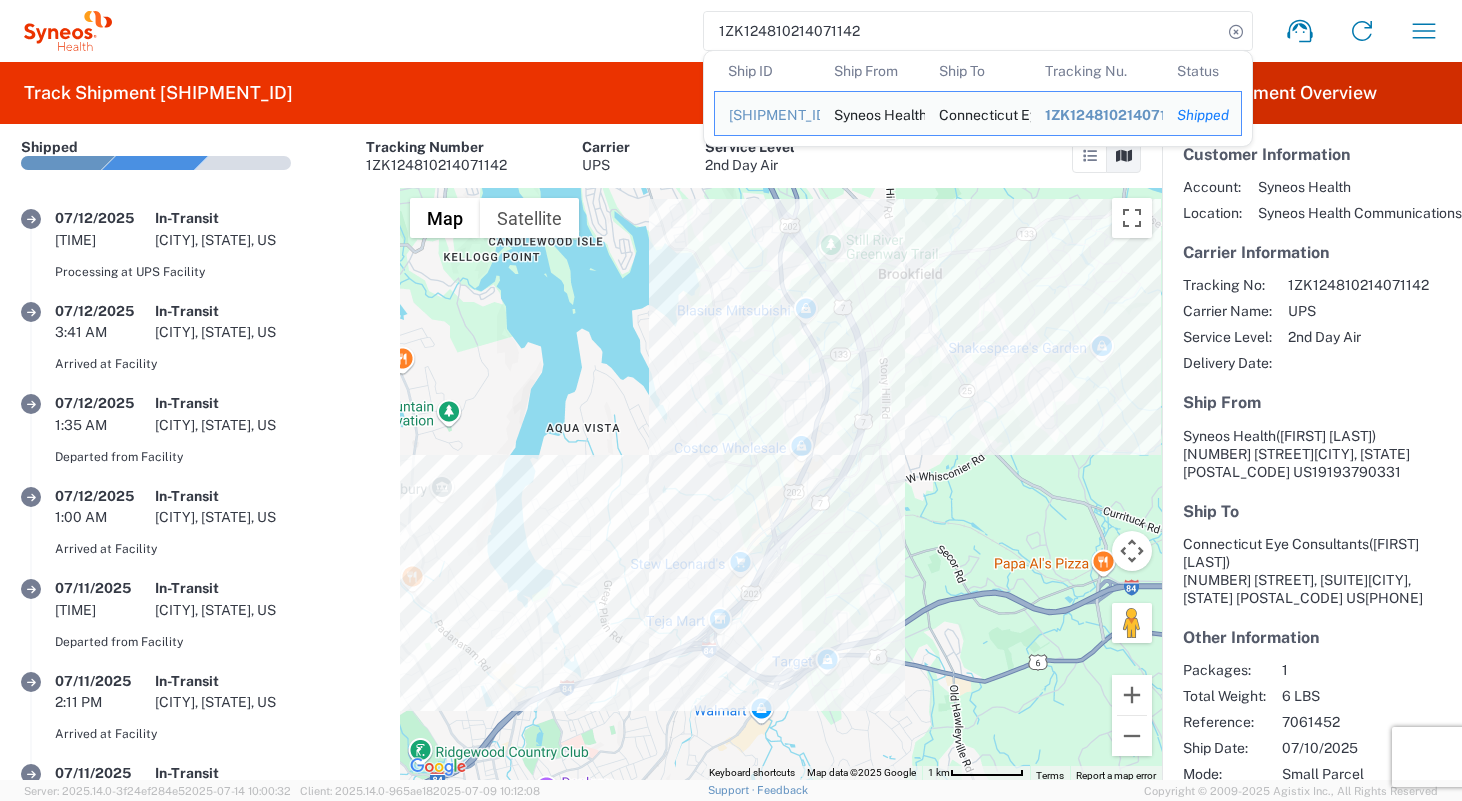 click on "1ZK124810214071142" 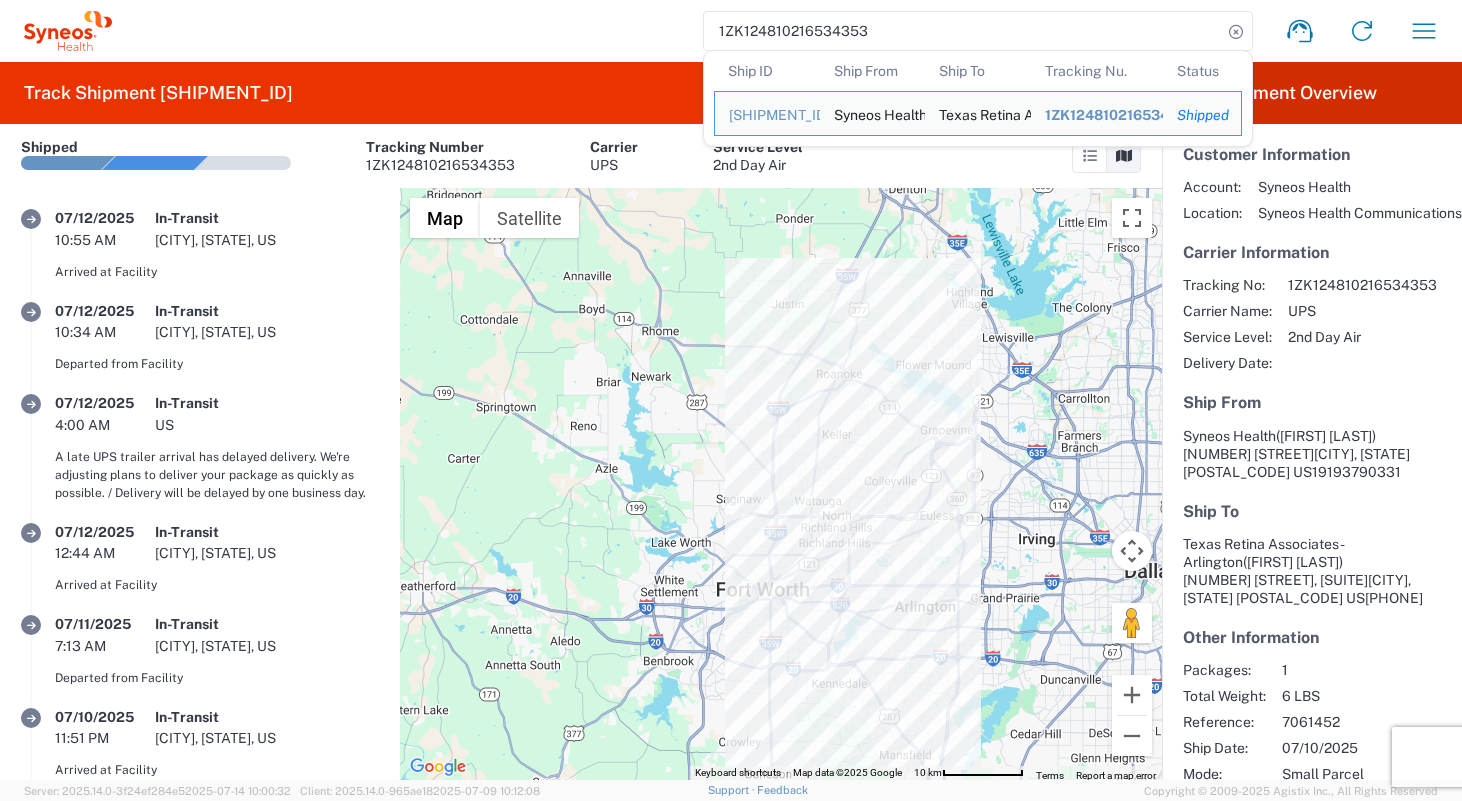 drag, startPoint x: 865, startPoint y: 29, endPoint x: 543, endPoint y: 10, distance: 322.56006 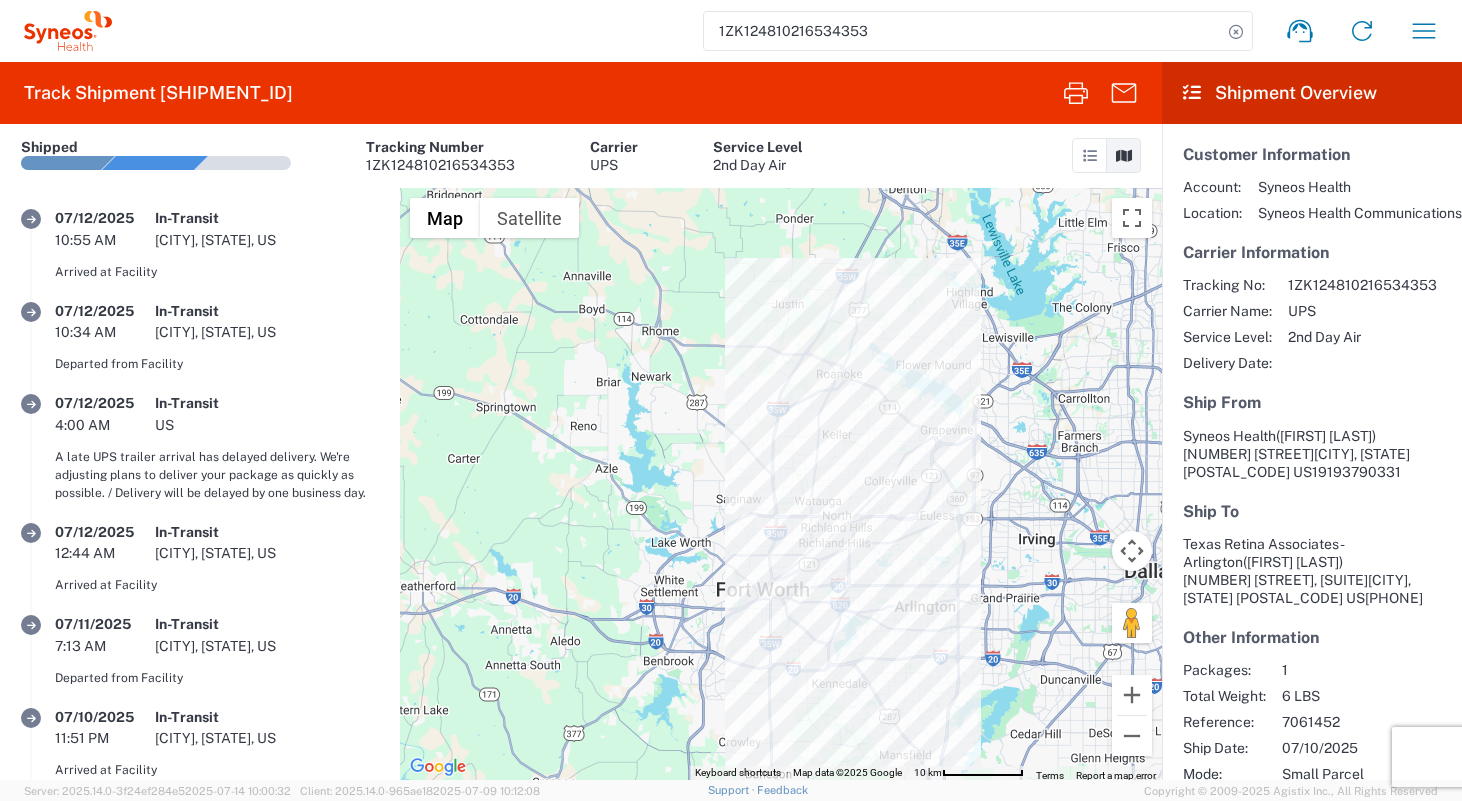 paste on "39266289" 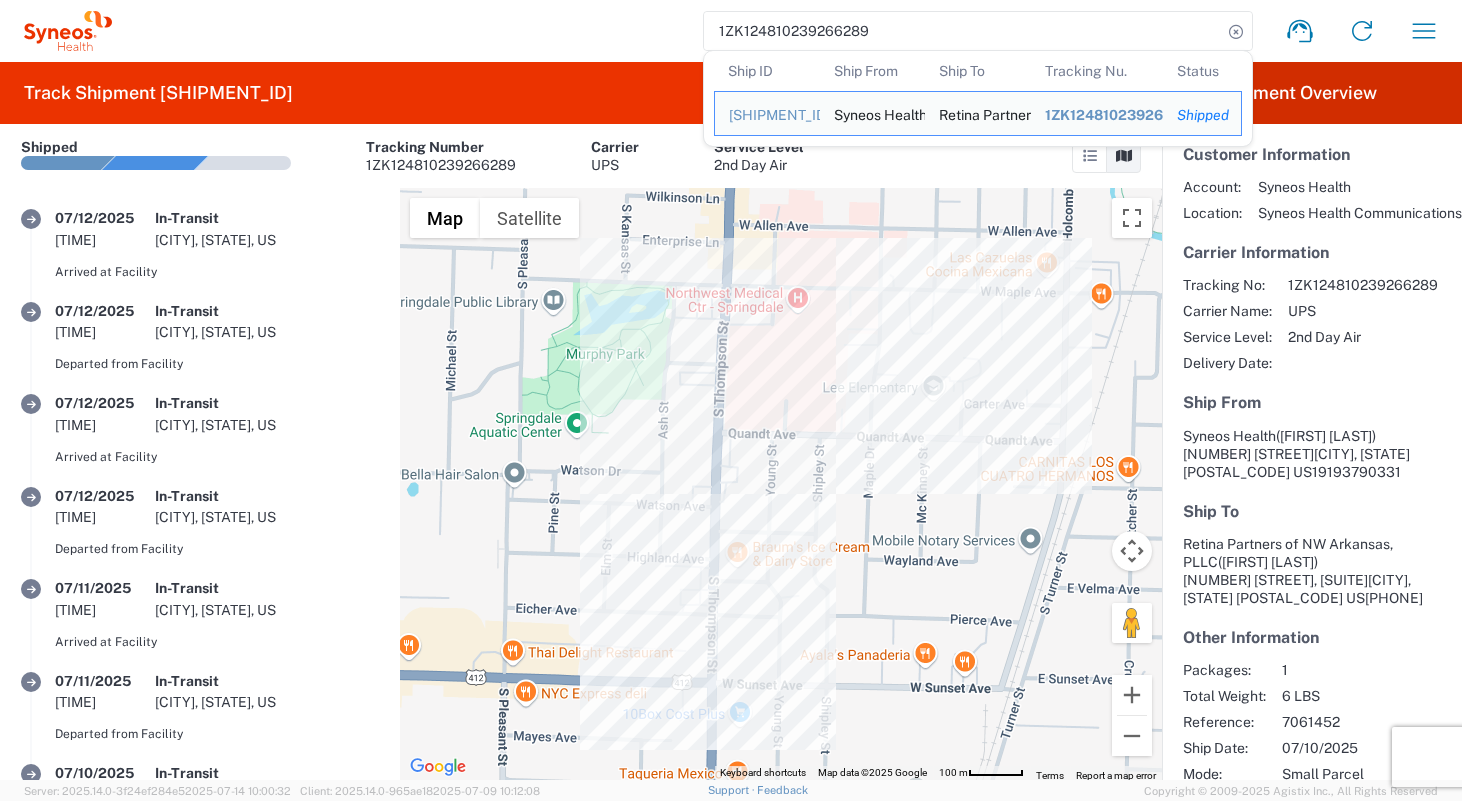 drag, startPoint x: 924, startPoint y: 39, endPoint x: 279, endPoint y: 3, distance: 646.00385 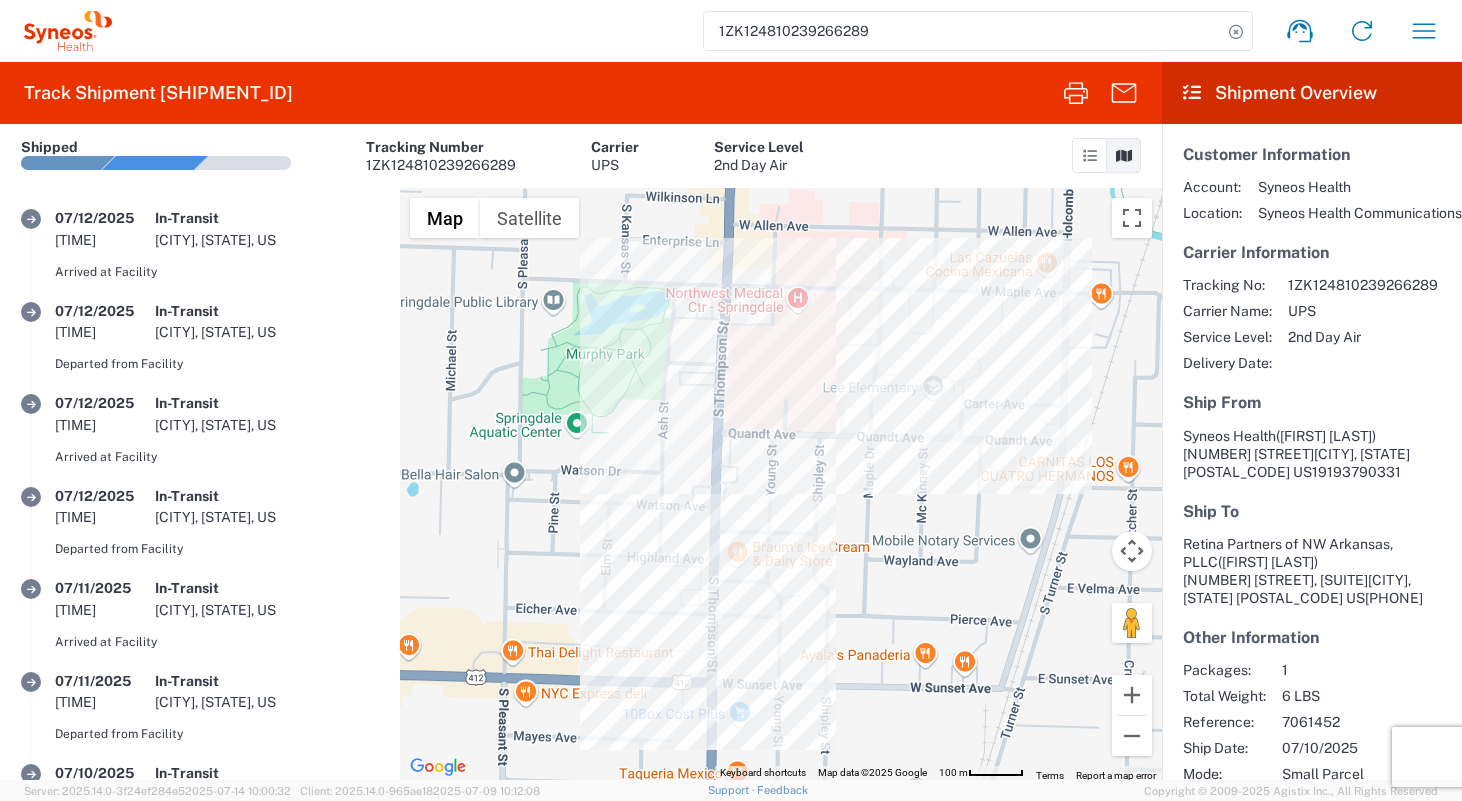 paste on "25449894" 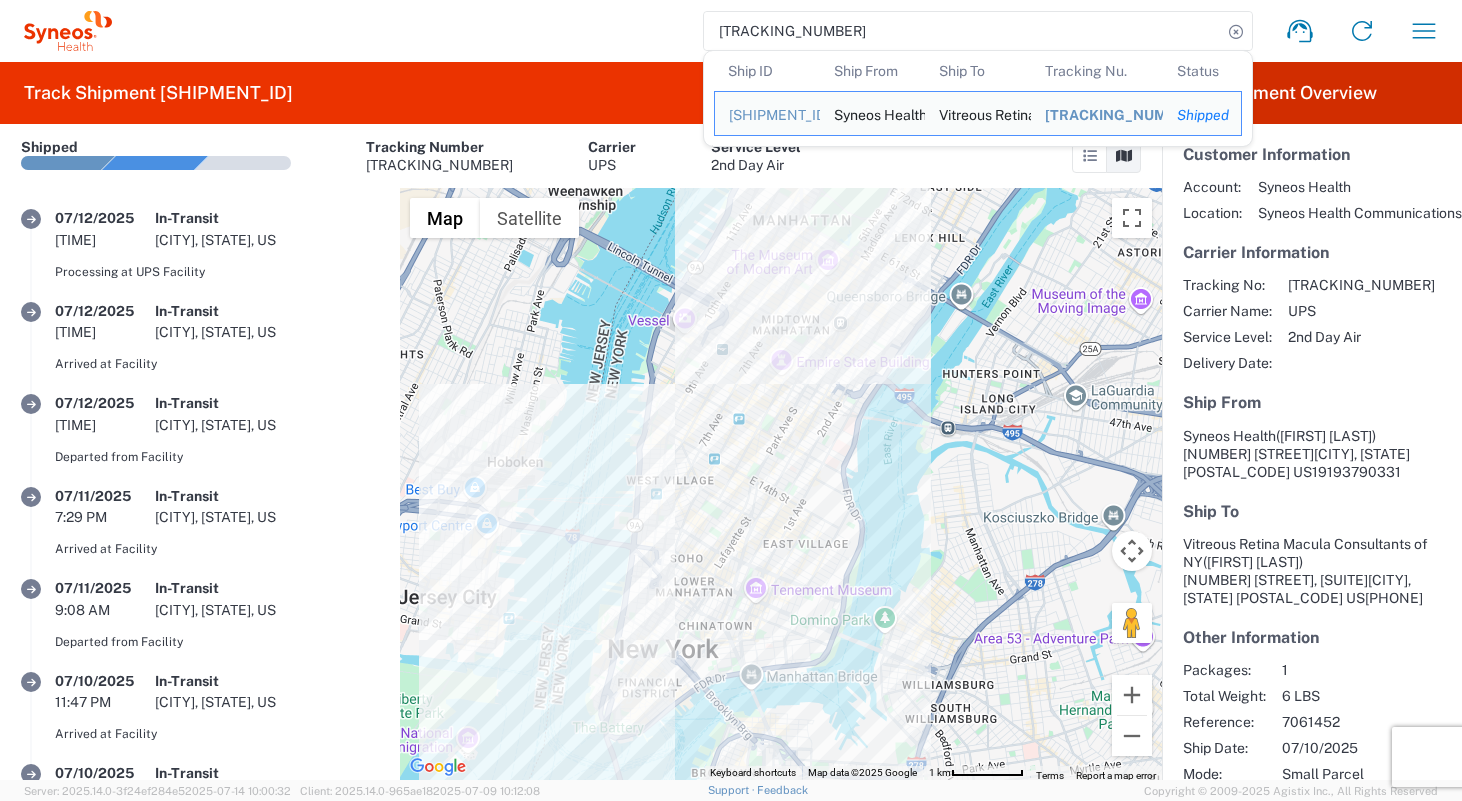 drag, startPoint x: 896, startPoint y: 41, endPoint x: 493, endPoint y: -2, distance: 405.28757 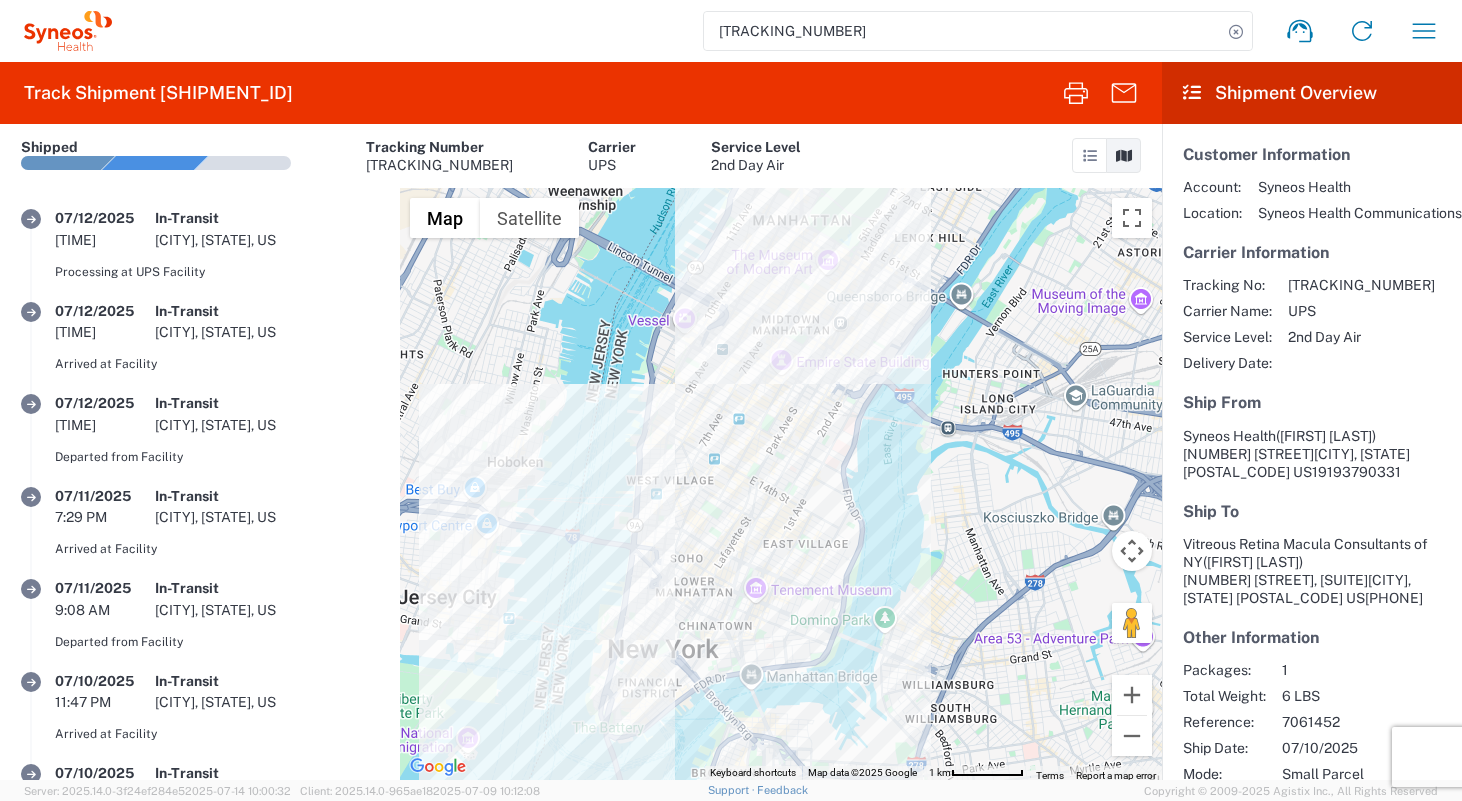 paste on "06019965" 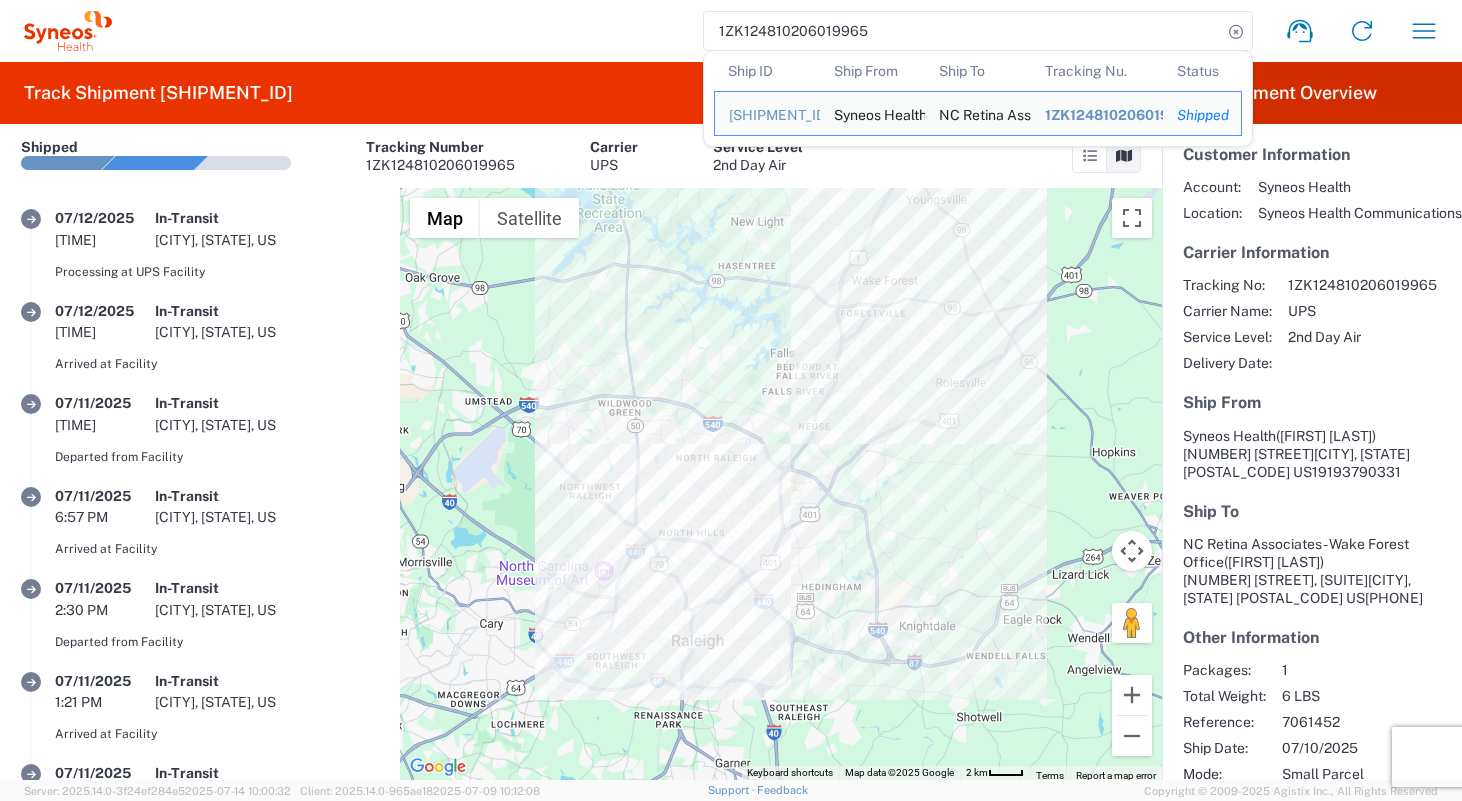 drag, startPoint x: 949, startPoint y: 27, endPoint x: 505, endPoint y: 15, distance: 444.16214 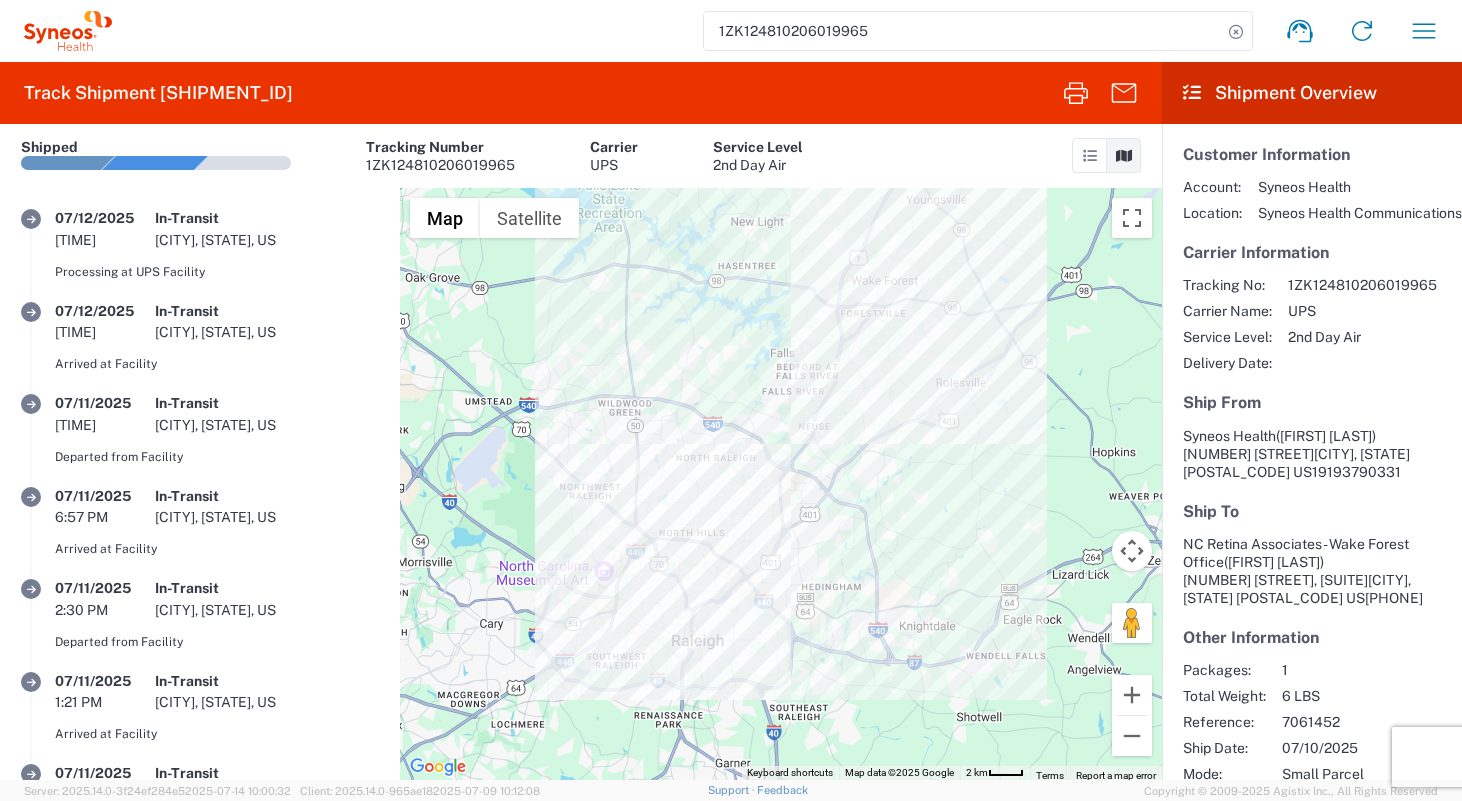 paste on "30326506" 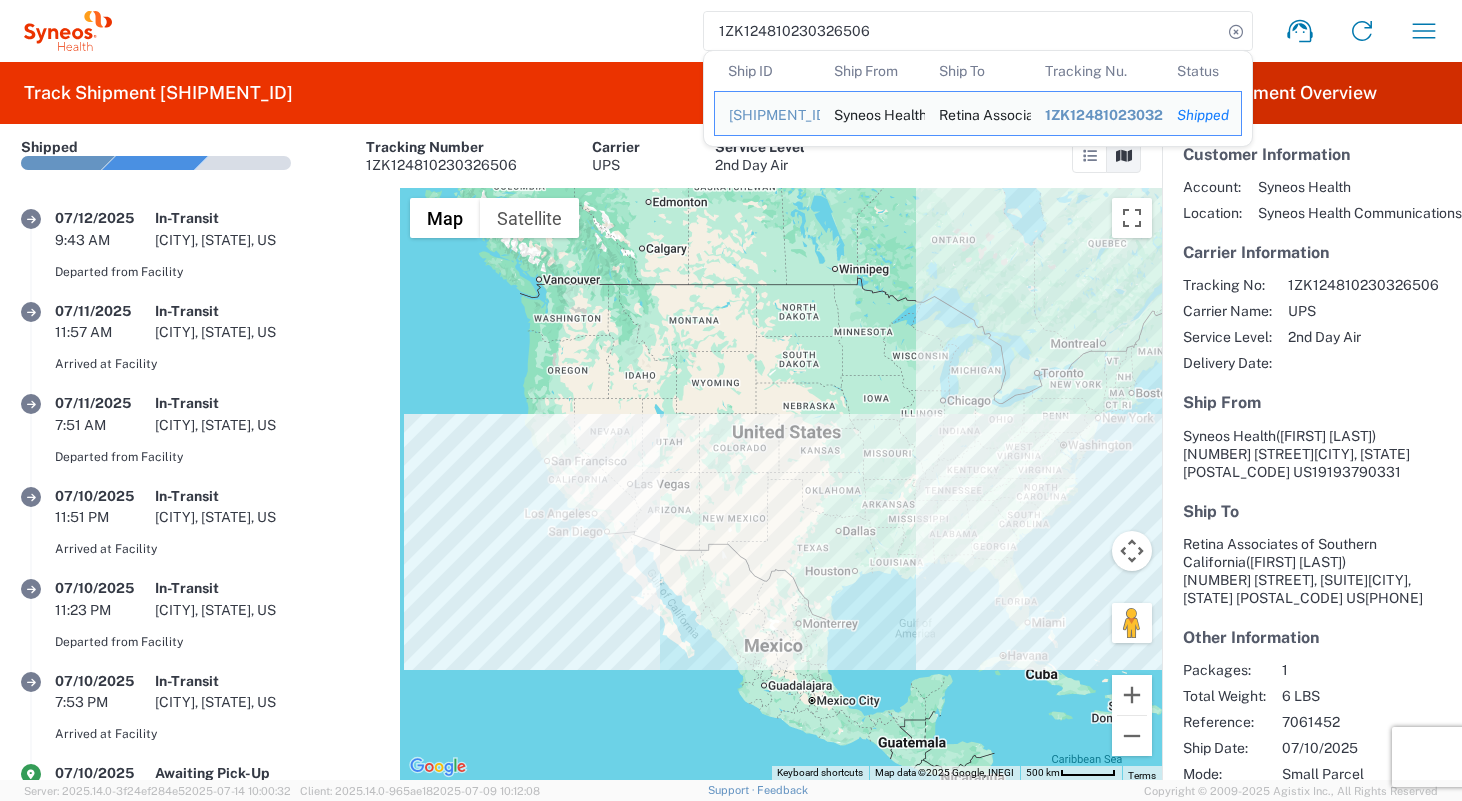 click on "1ZK124810230326506" 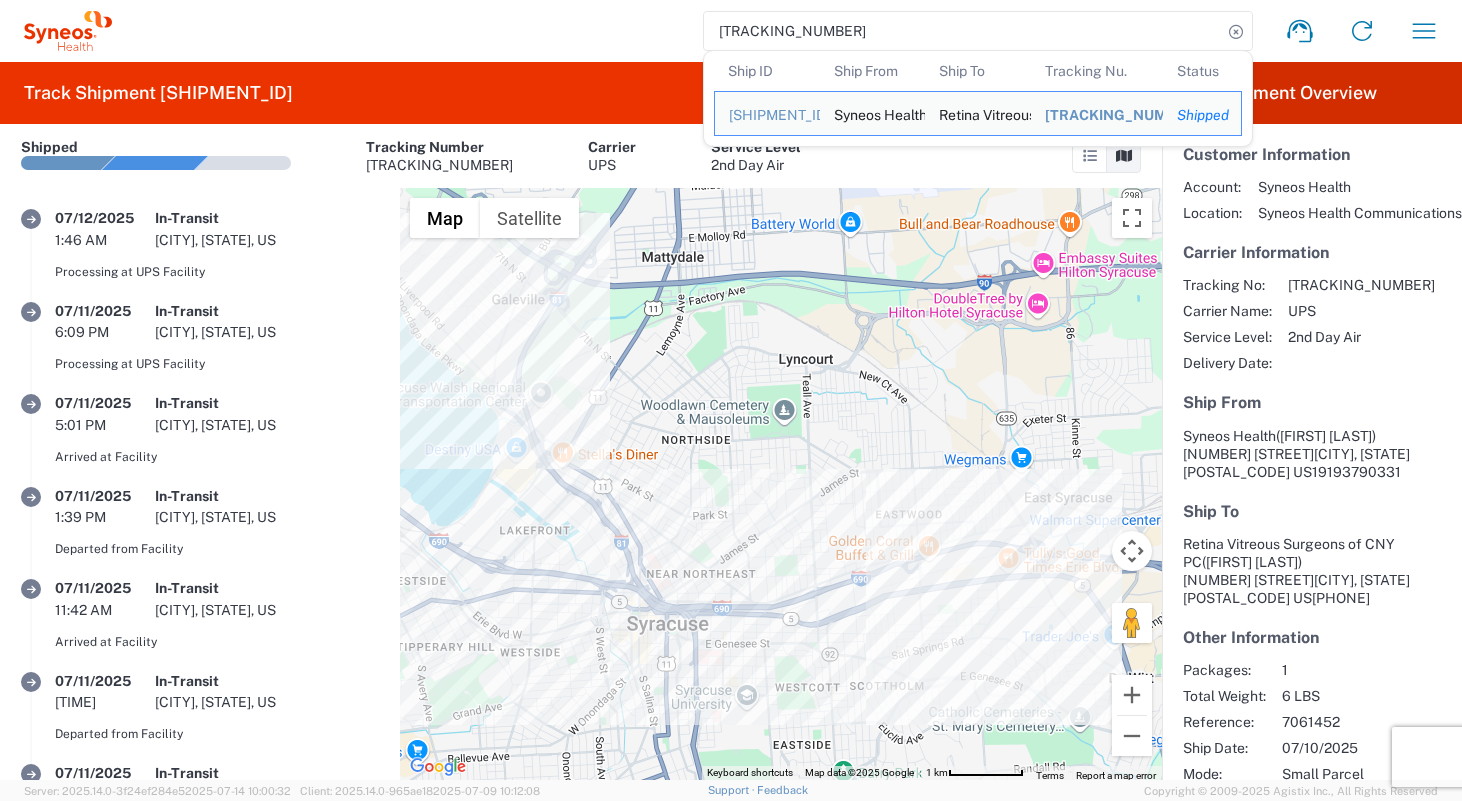 drag, startPoint x: 917, startPoint y: 35, endPoint x: 514, endPoint y: 29, distance: 403.04468 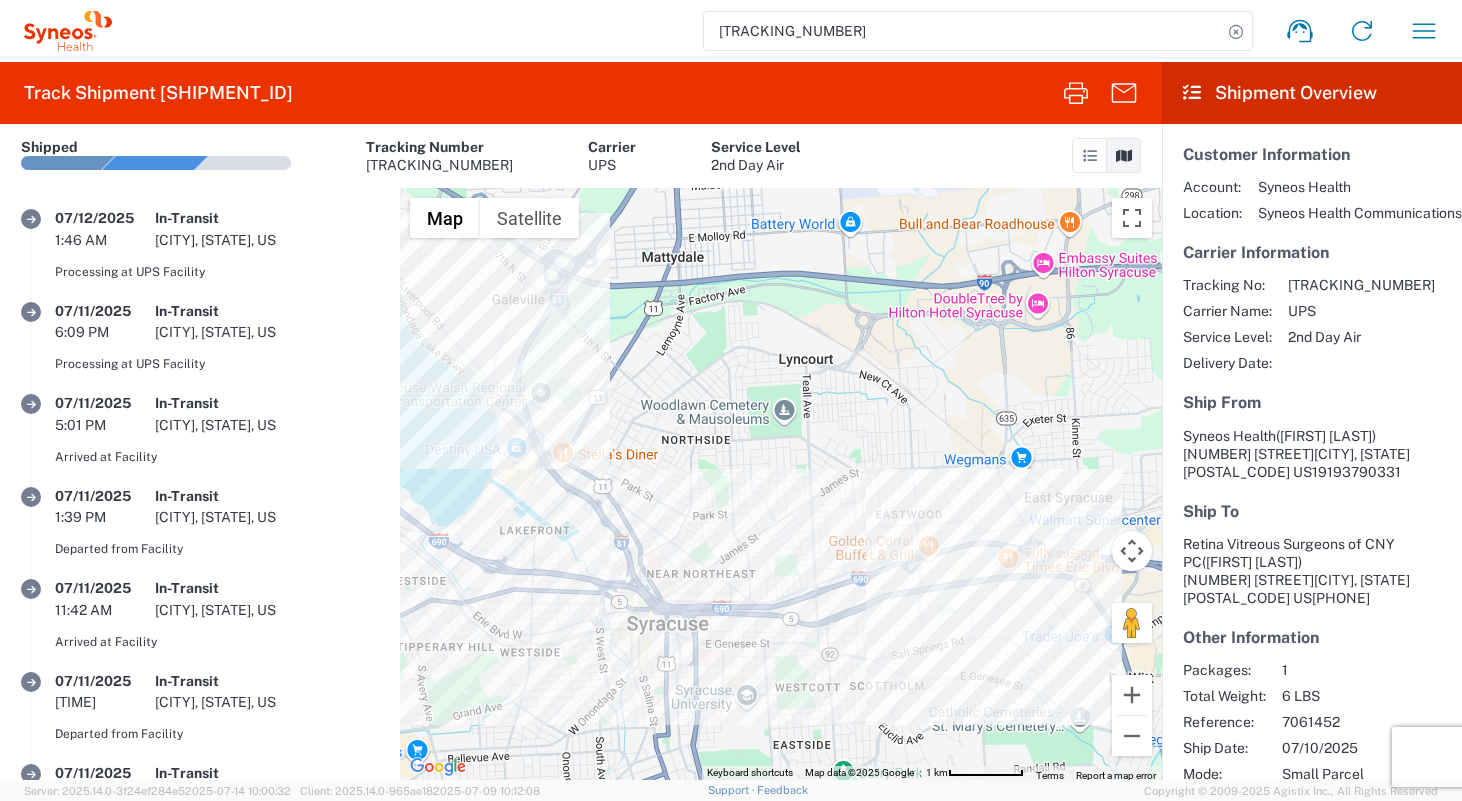 paste on "14783972" 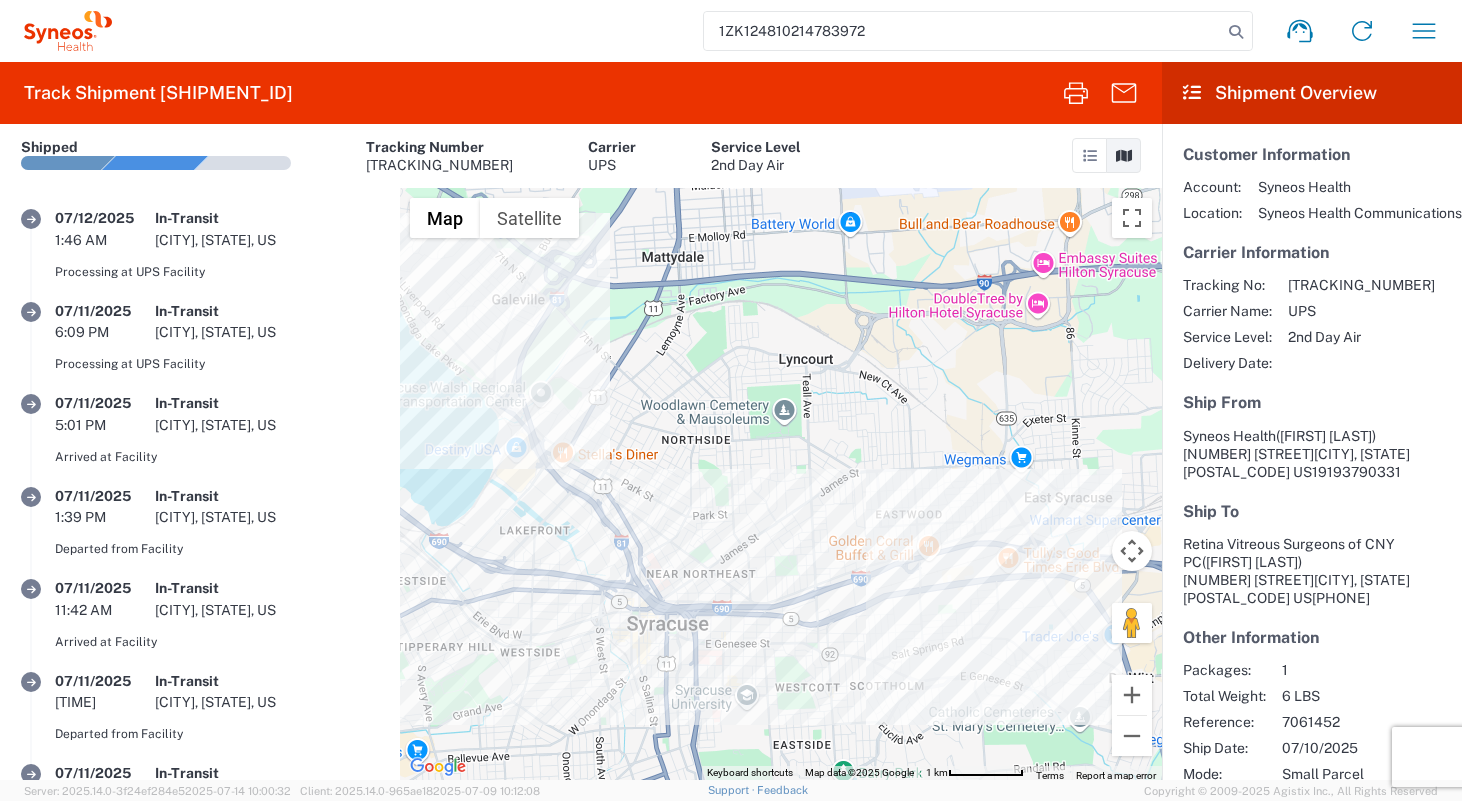 type on "1ZK124810214783972" 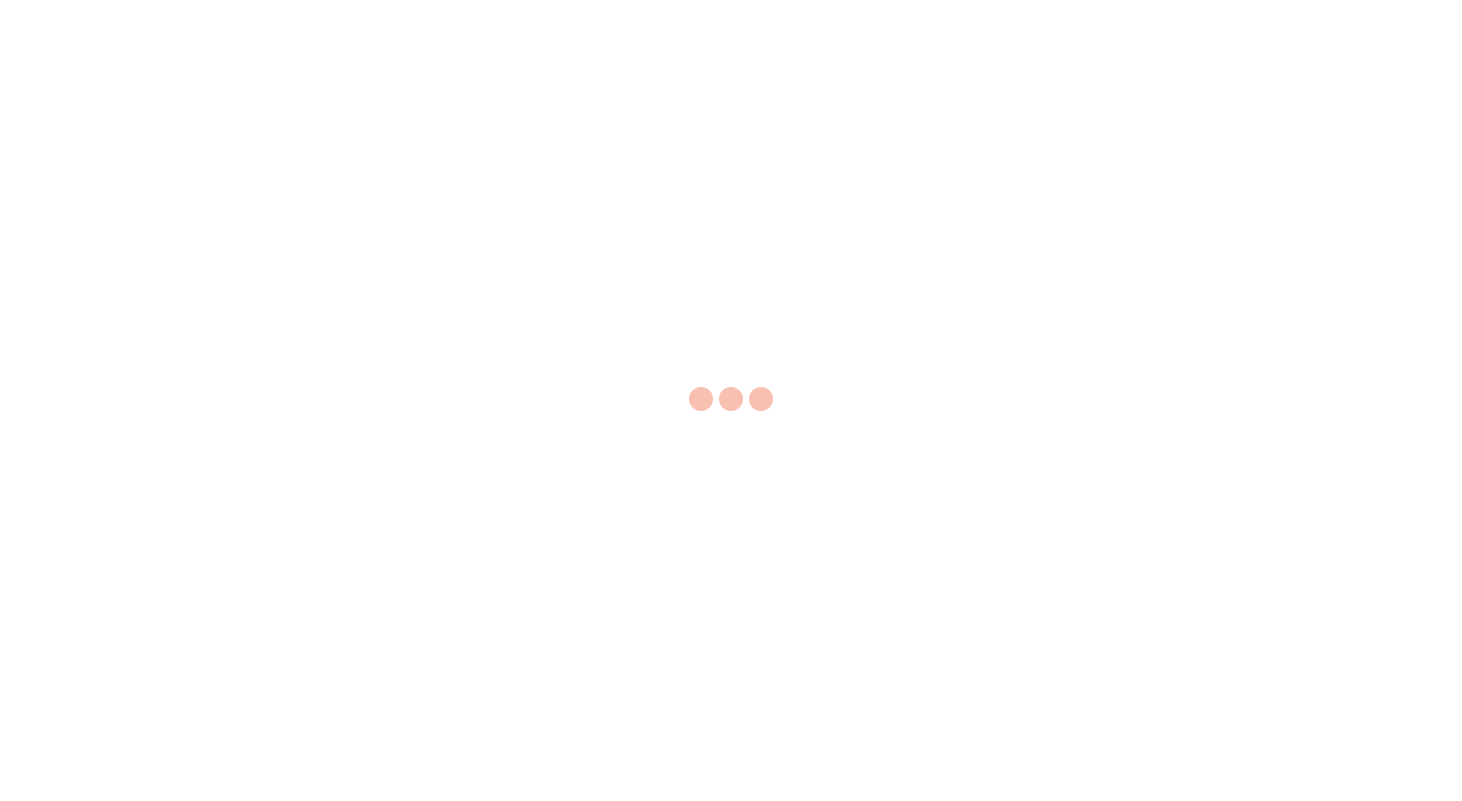scroll, scrollTop: 0, scrollLeft: 0, axis: both 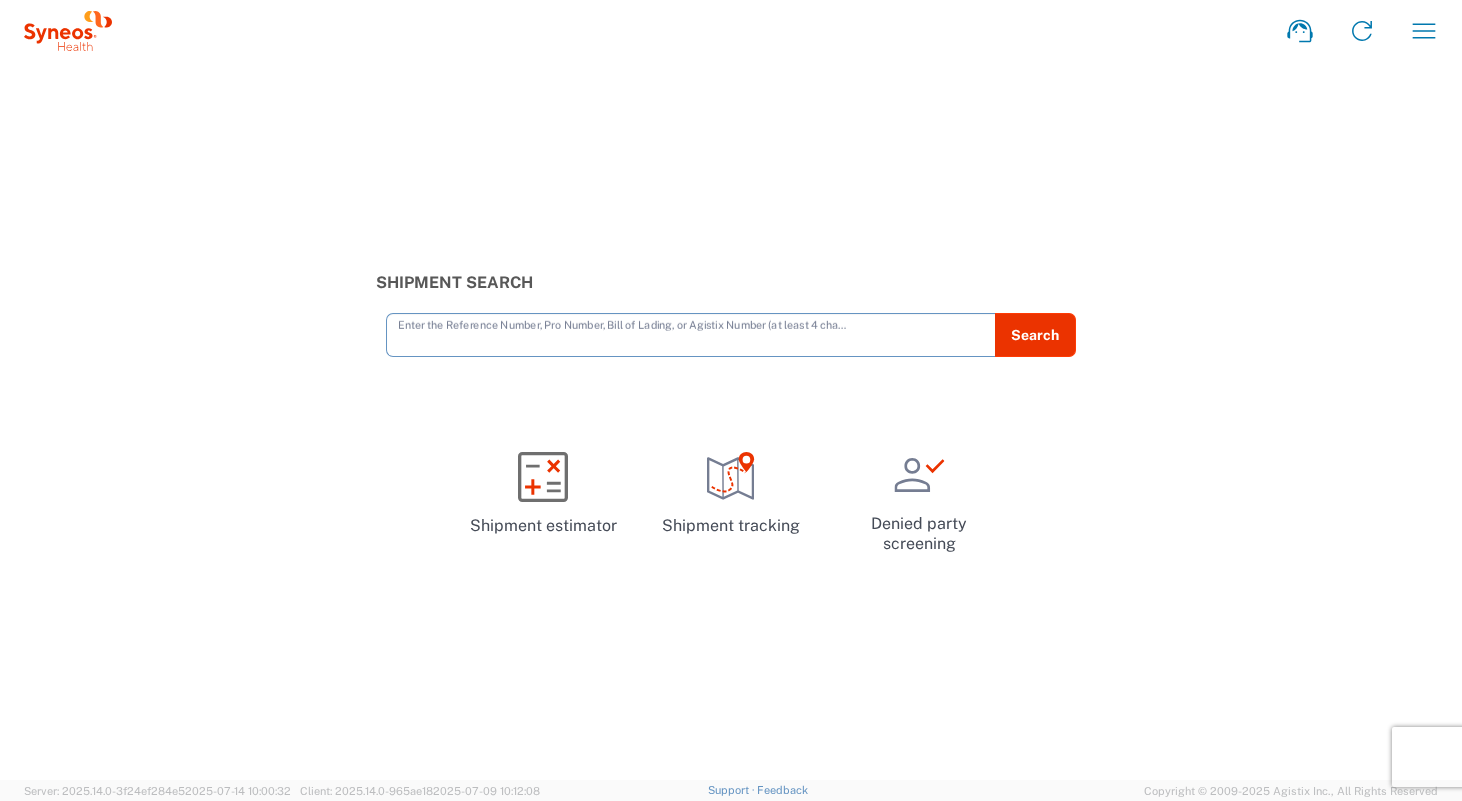 click at bounding box center [691, 333] 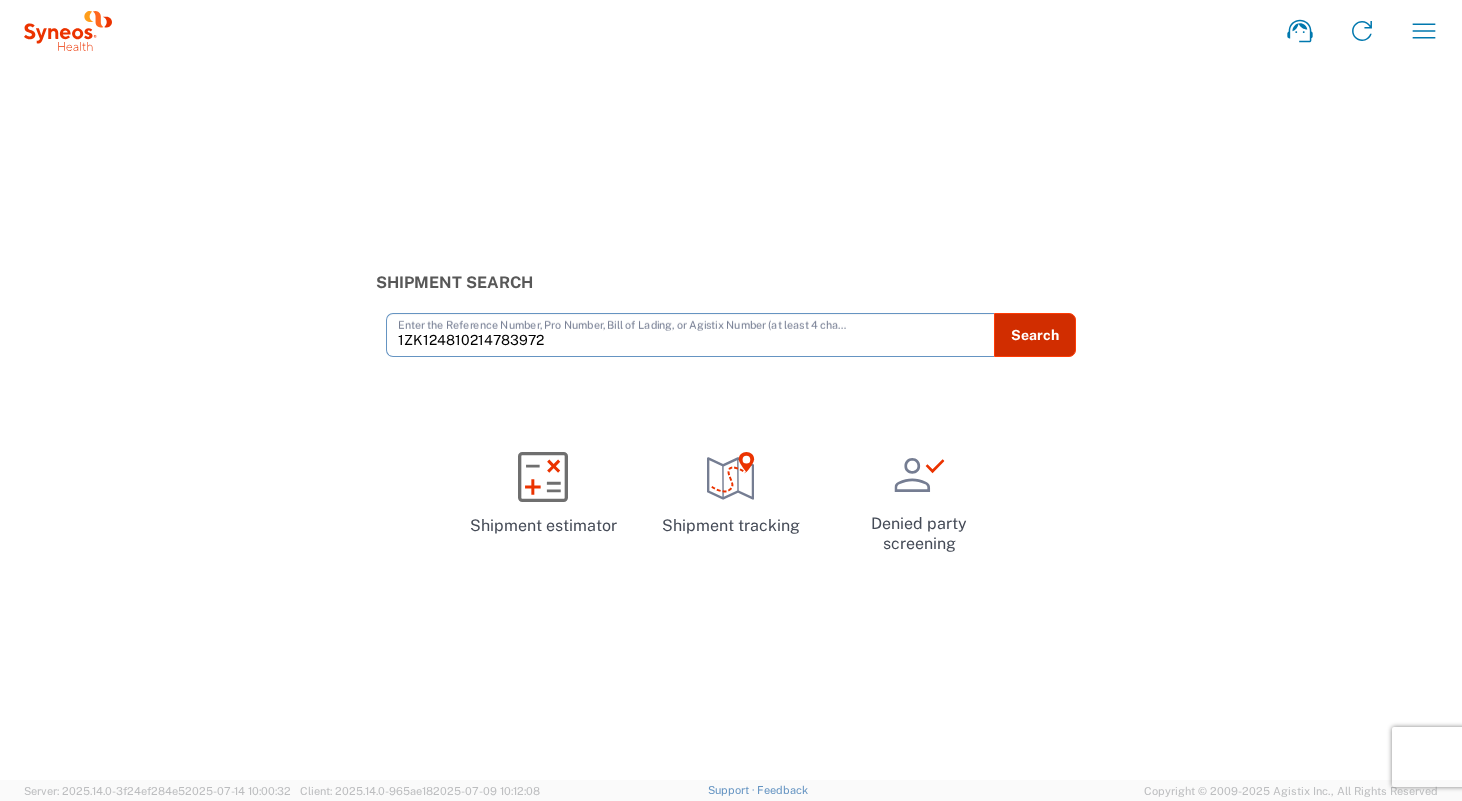 type on "1ZK124810214783972" 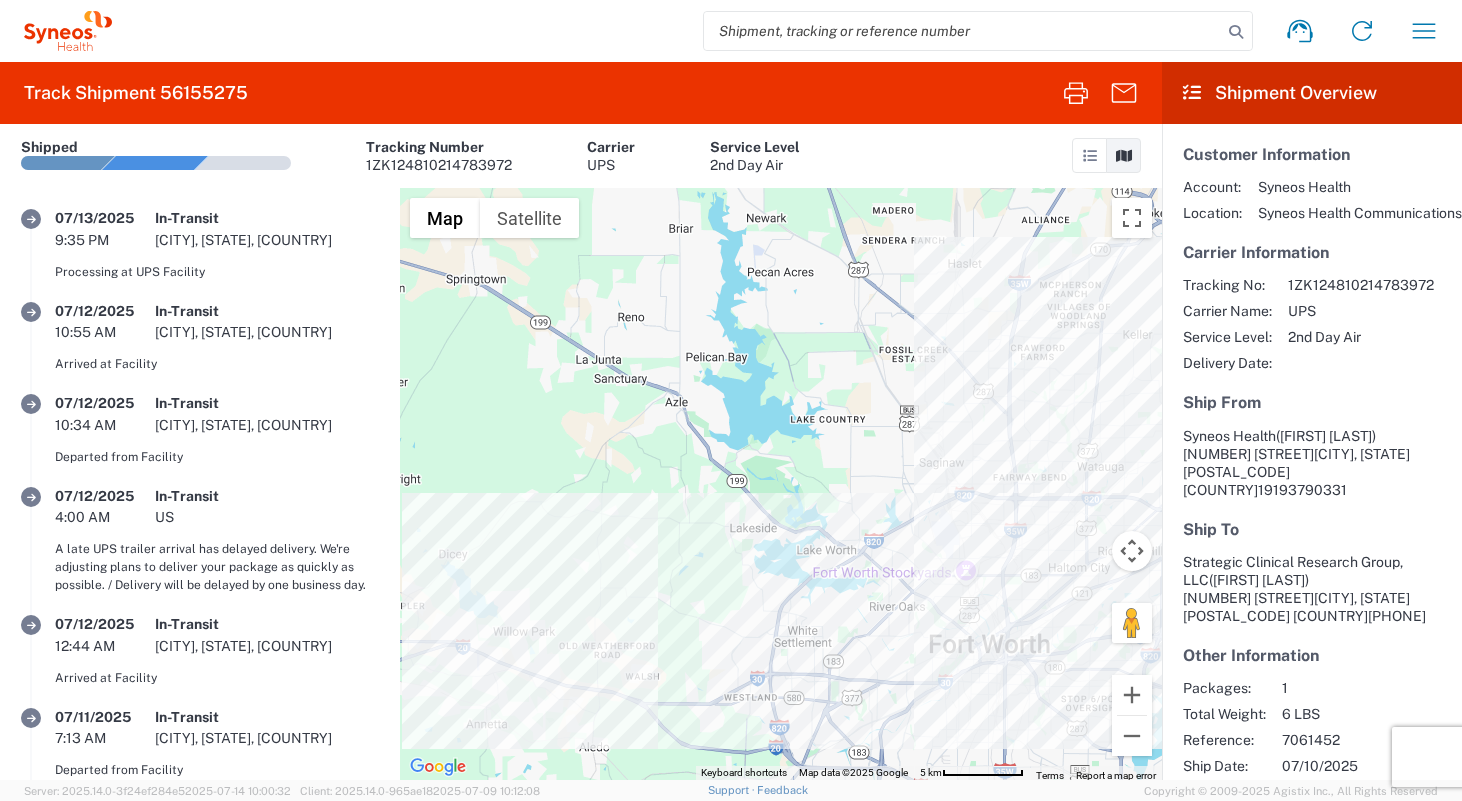 click 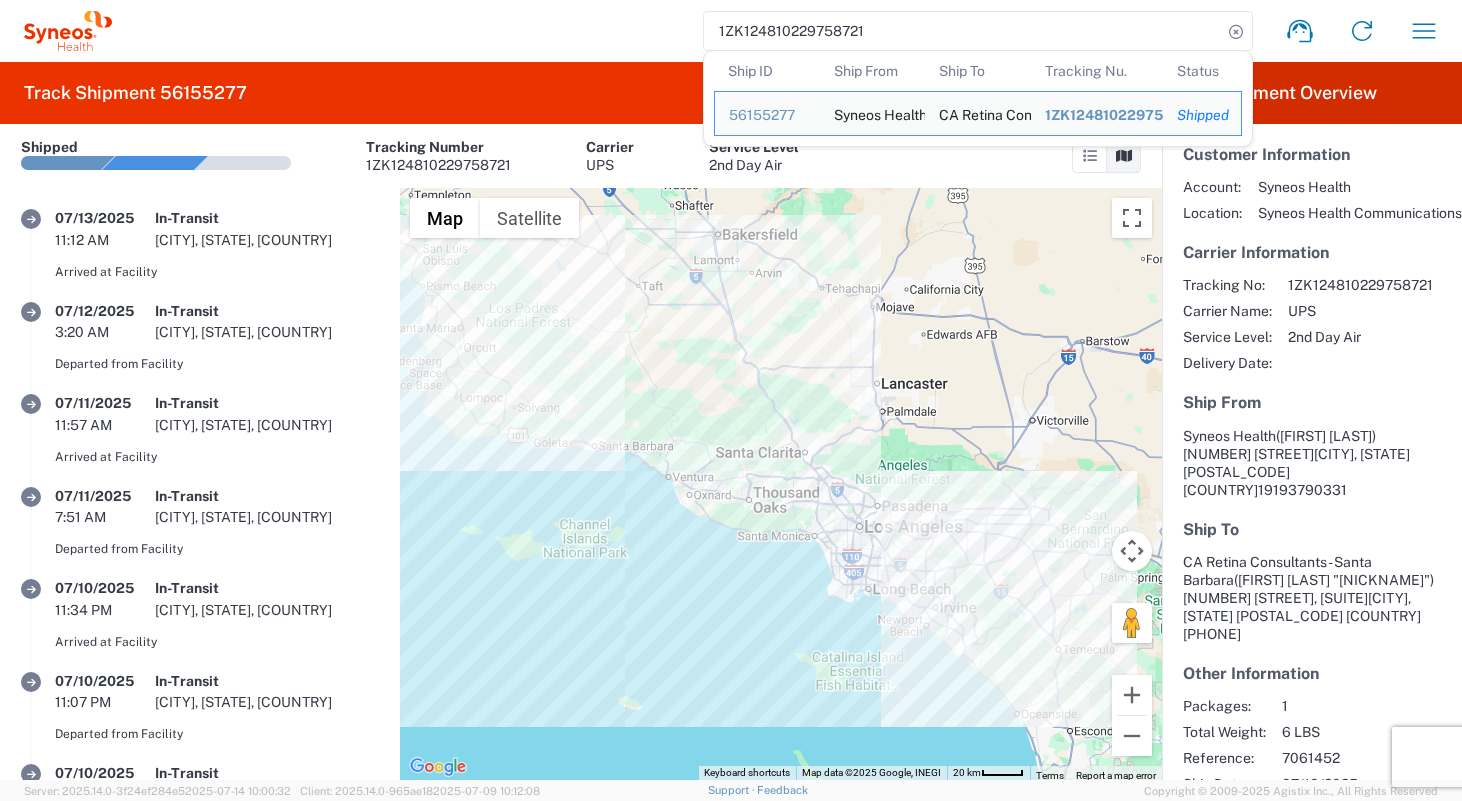 drag, startPoint x: 870, startPoint y: 36, endPoint x: 453, endPoint y: 27, distance: 417.0971 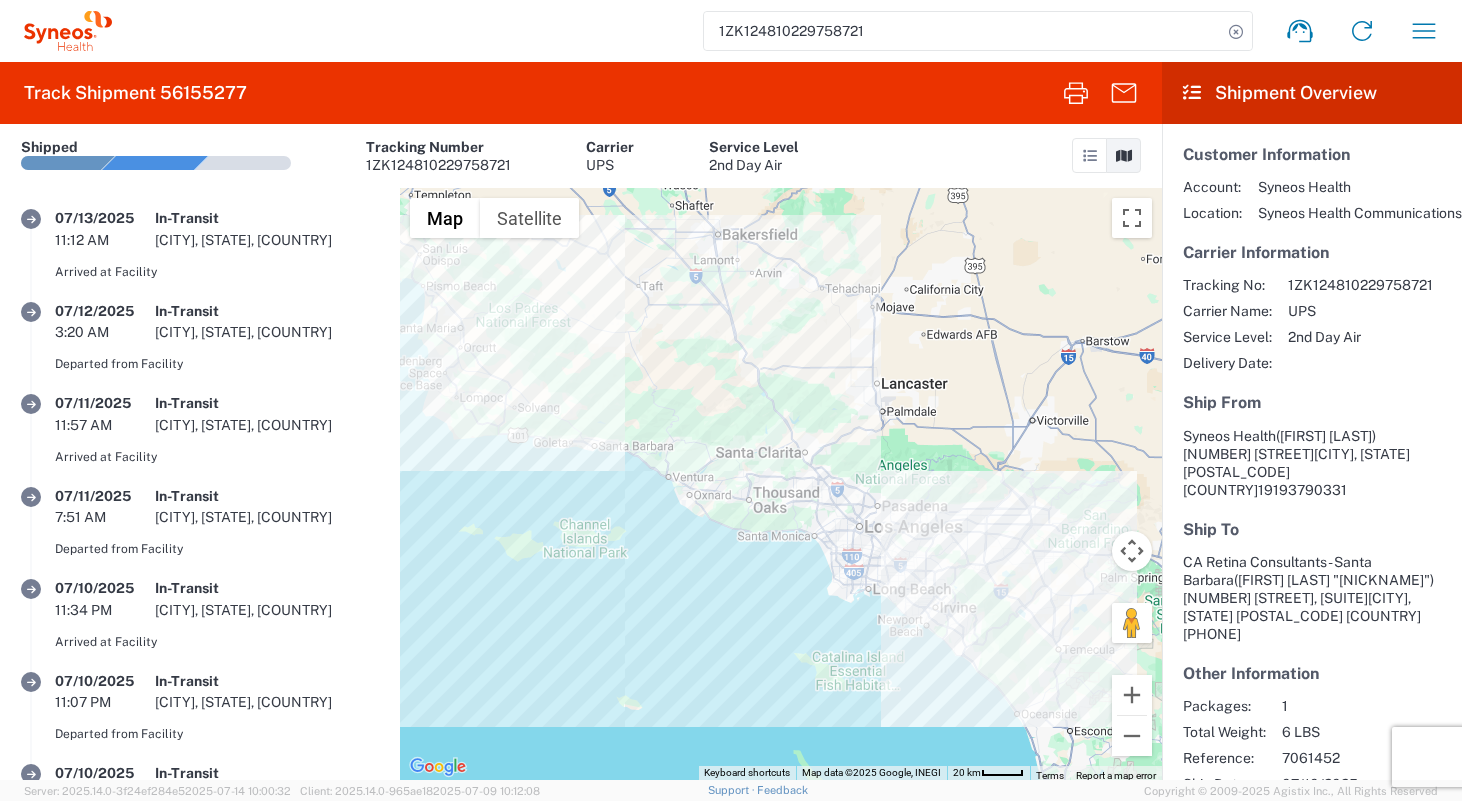 paste on "03722389" 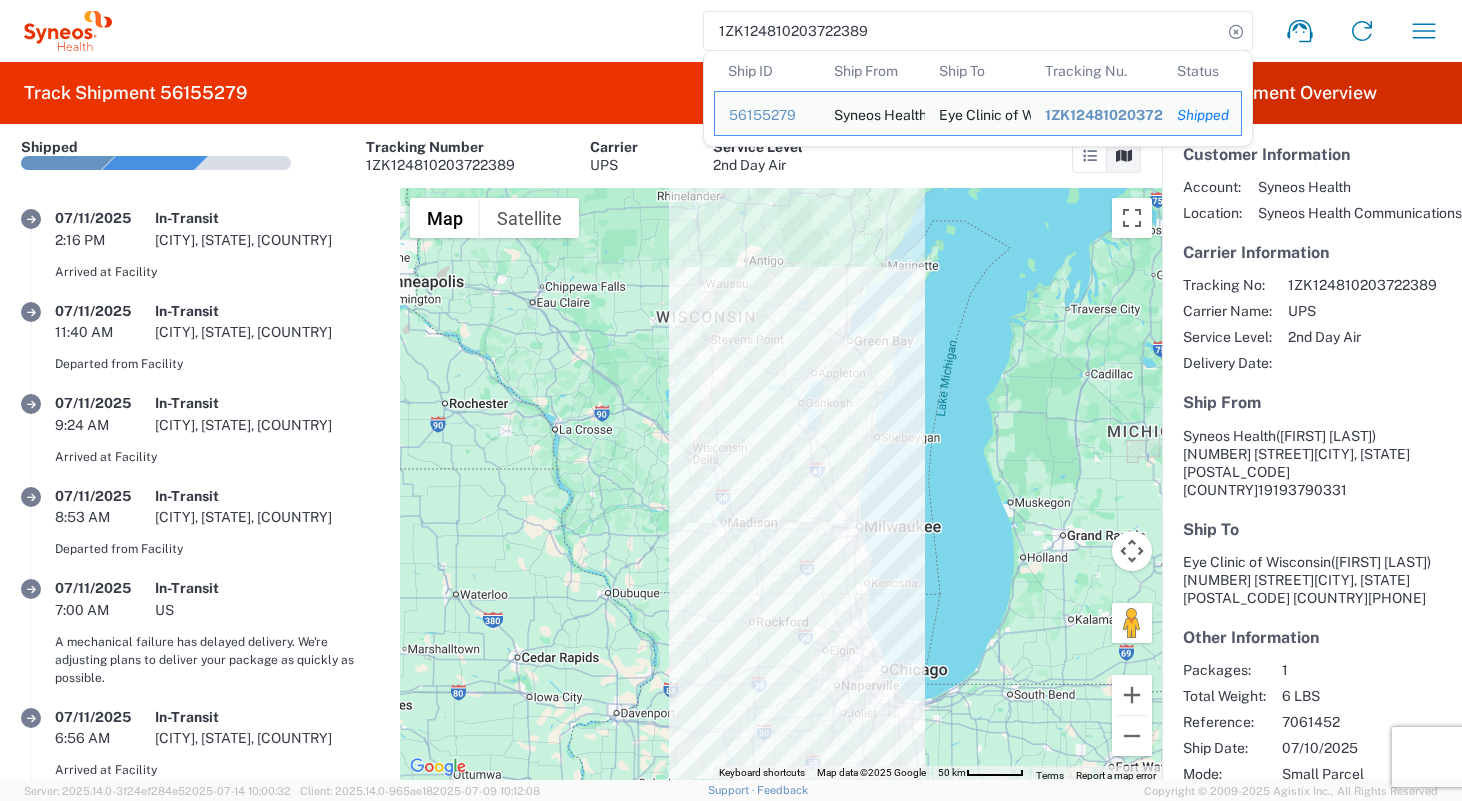 drag, startPoint x: 951, startPoint y: 39, endPoint x: 454, endPoint y: -4, distance: 498.8567 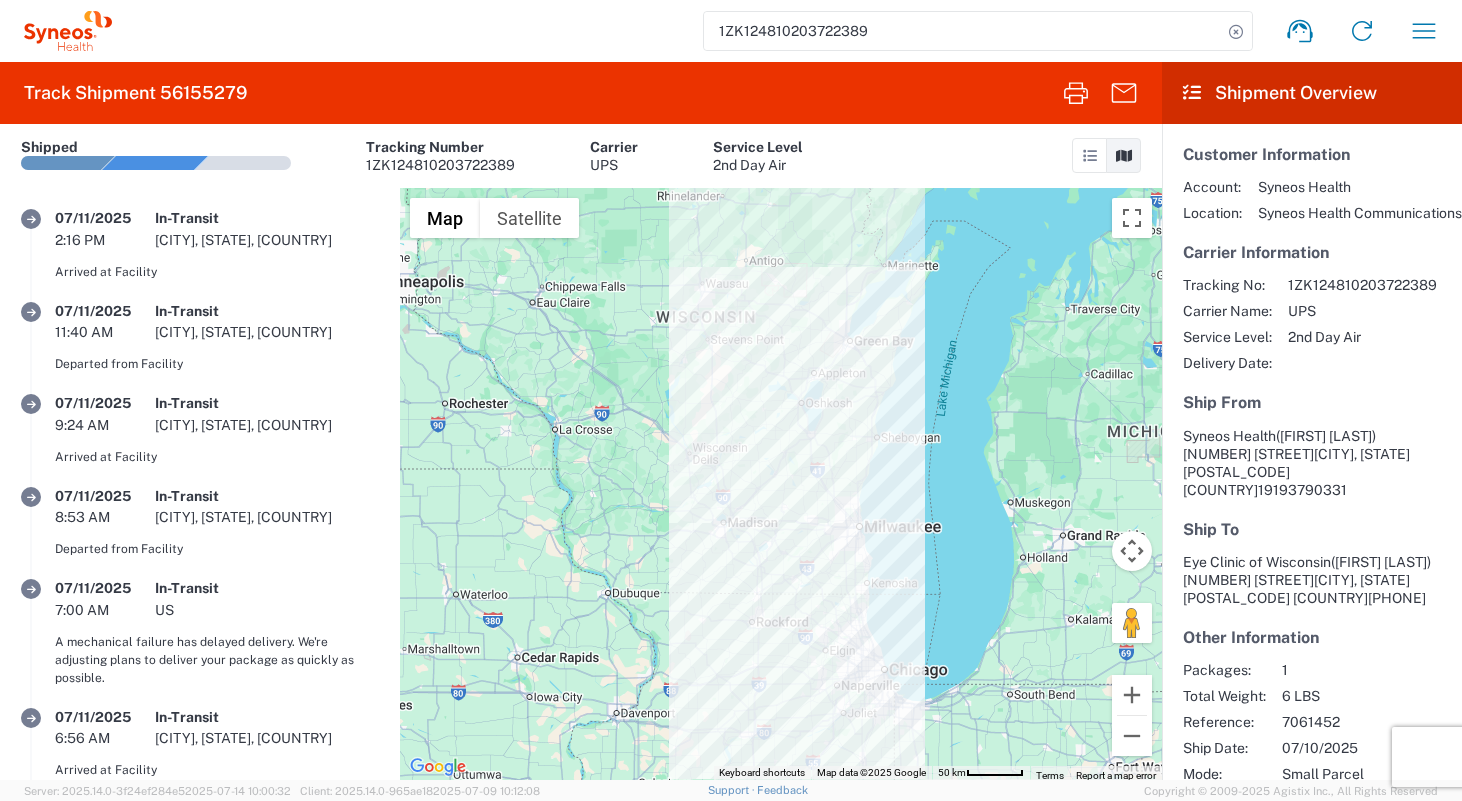 paste on "36114331" 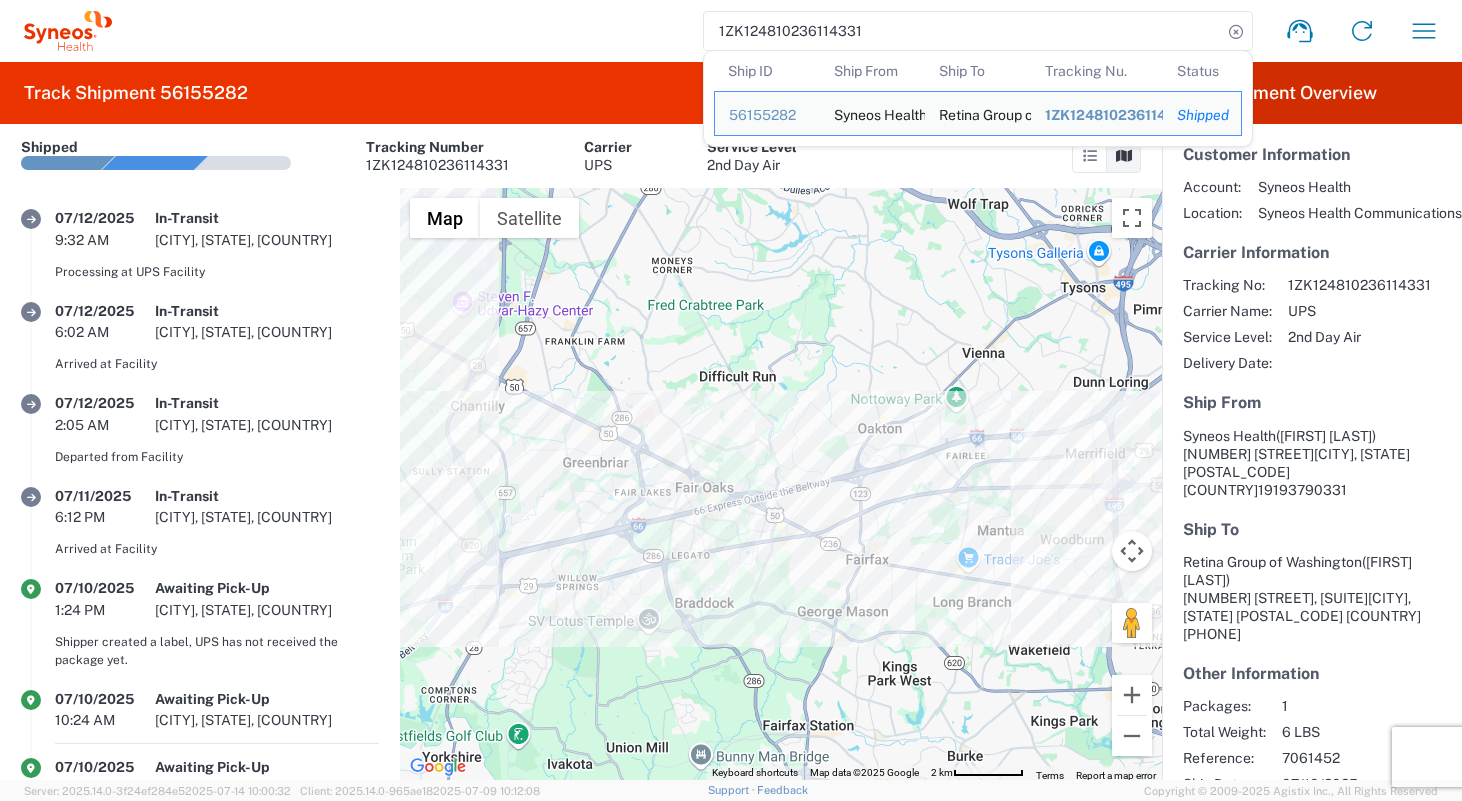 drag, startPoint x: 865, startPoint y: 18, endPoint x: 876, endPoint y: 36, distance: 21.095022 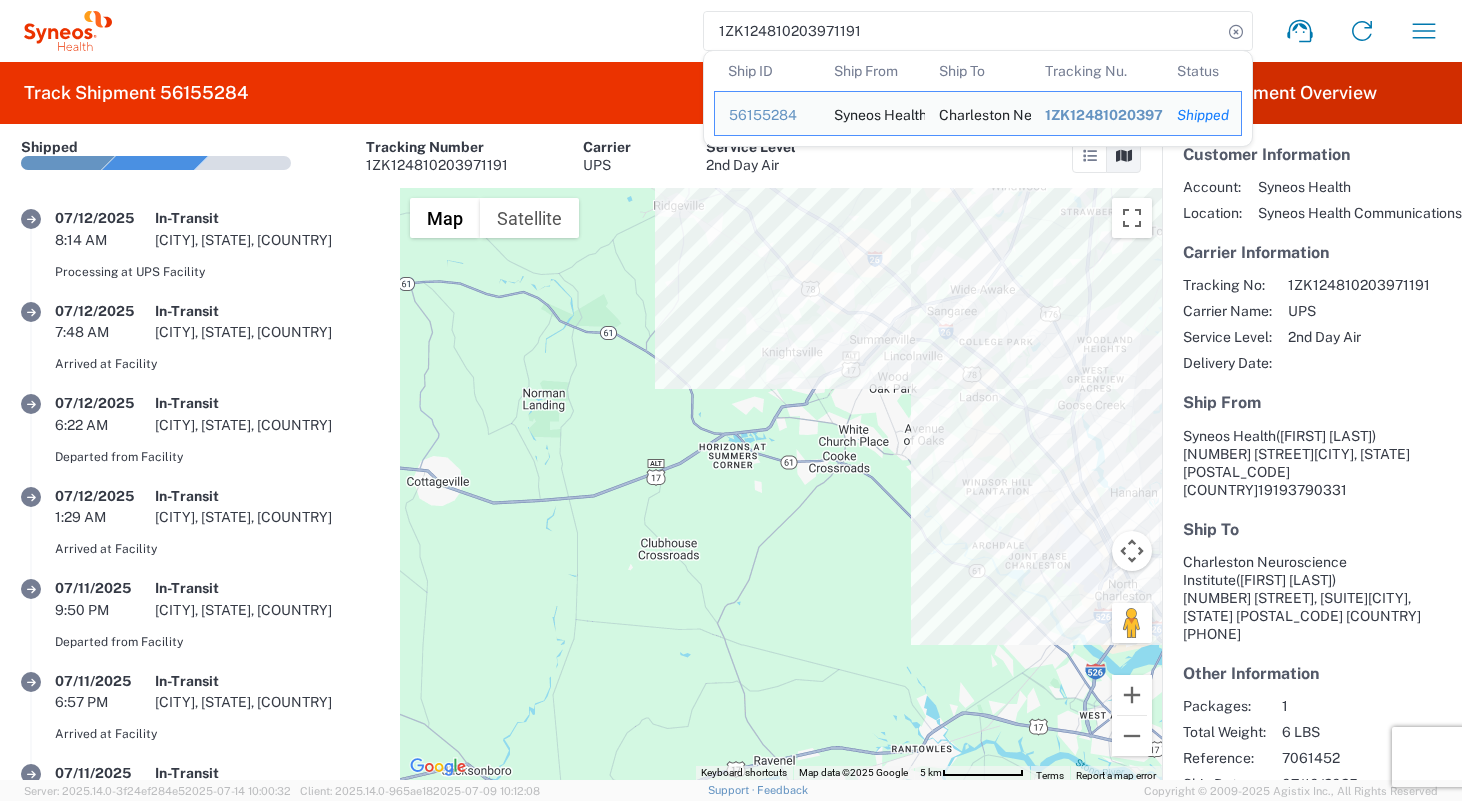 drag, startPoint x: 899, startPoint y: 35, endPoint x: 492, endPoint y: 4, distance: 408.1789 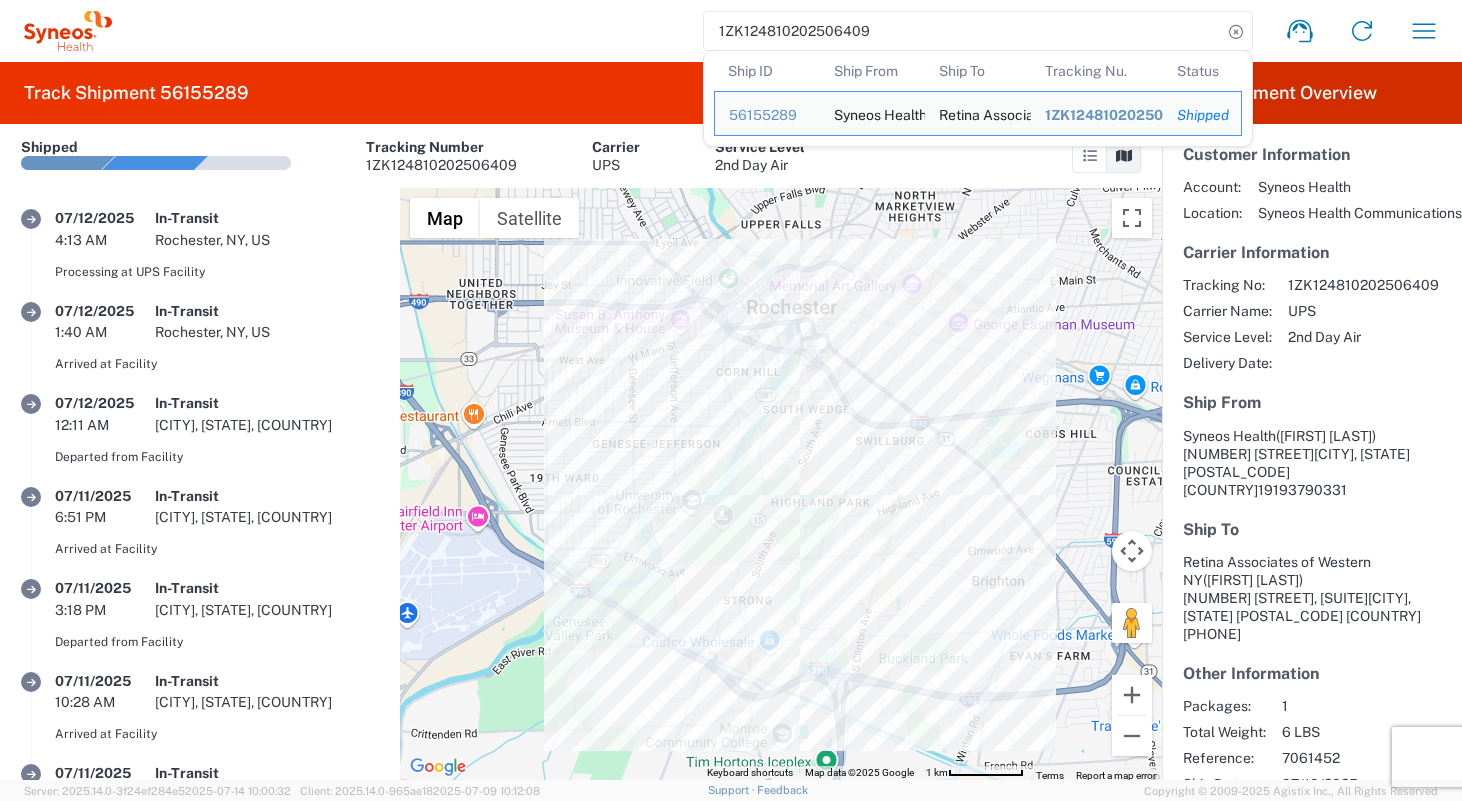 drag, startPoint x: 905, startPoint y: 33, endPoint x: 369, endPoint y: -6, distance: 537.417 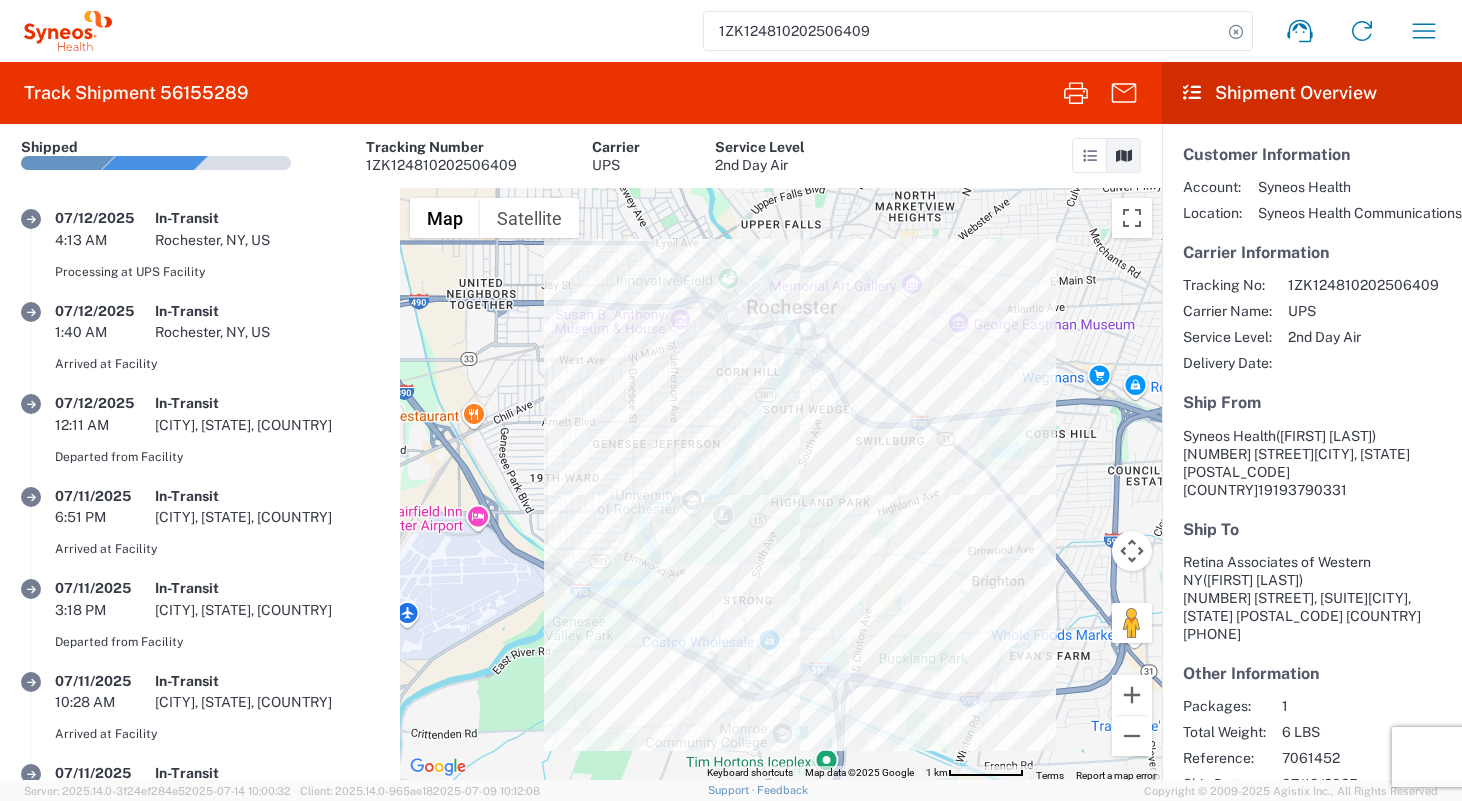 paste on "1174401" 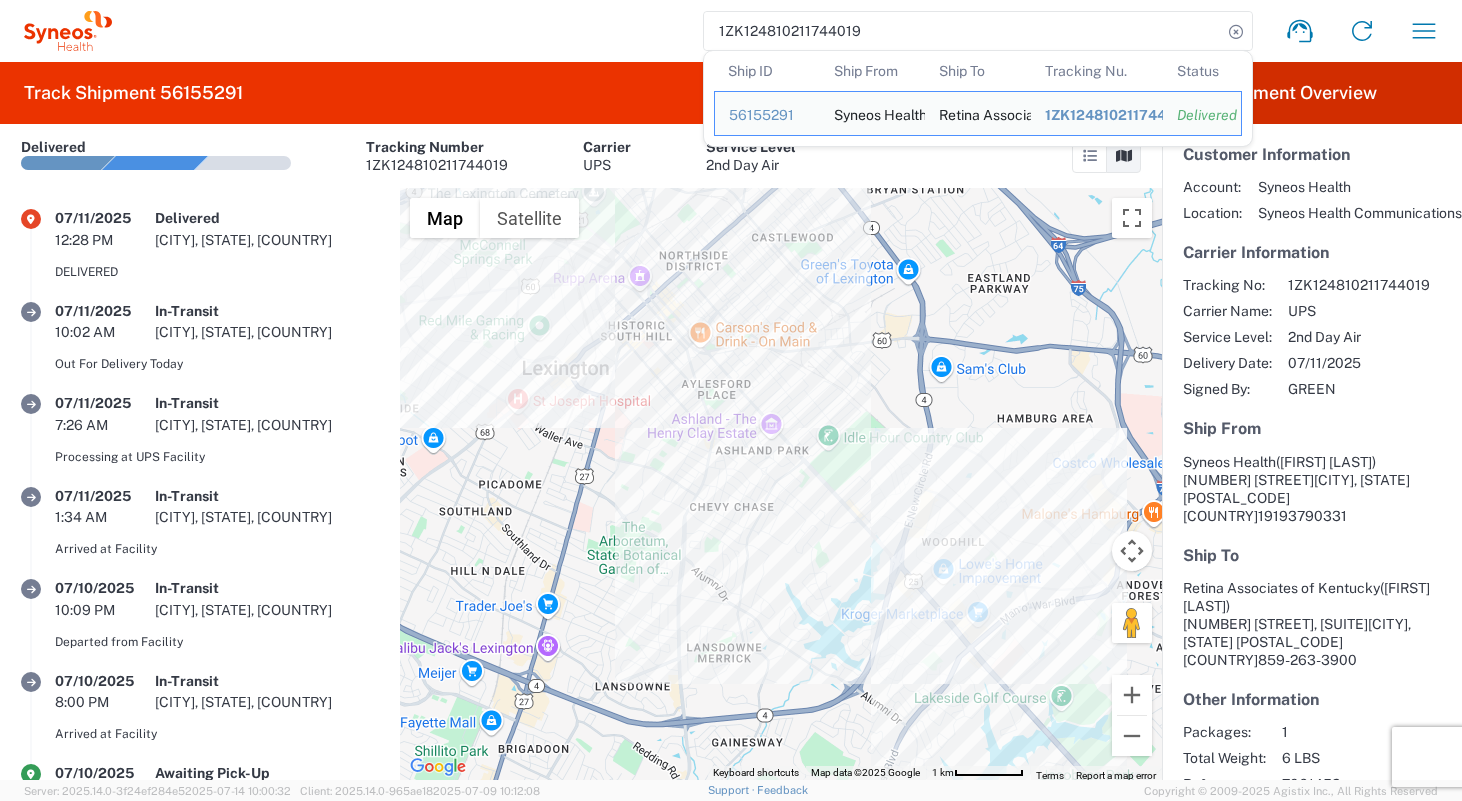 drag, startPoint x: 908, startPoint y: 32, endPoint x: 334, endPoint y: -29, distance: 577.2322 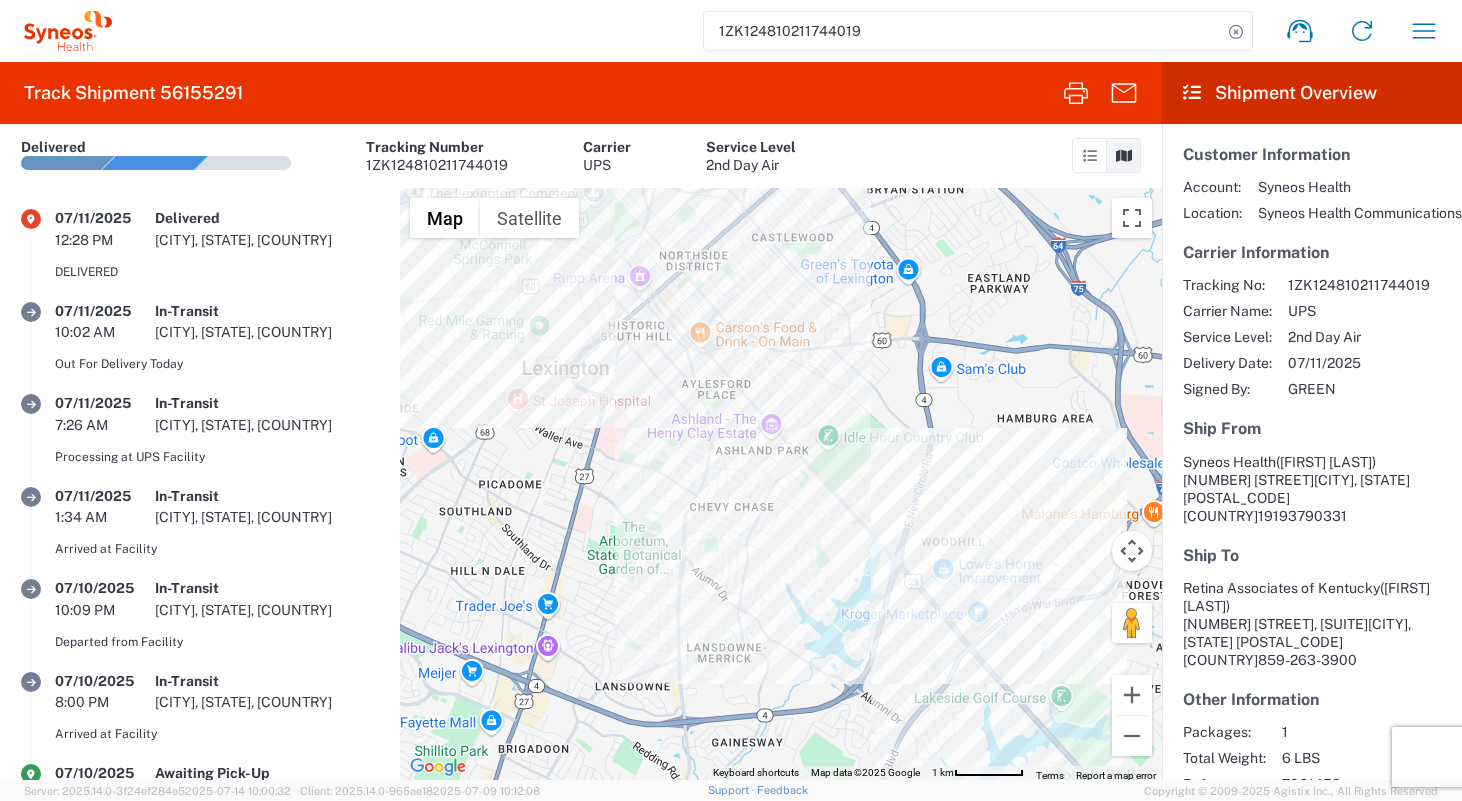 paste on "03140025" 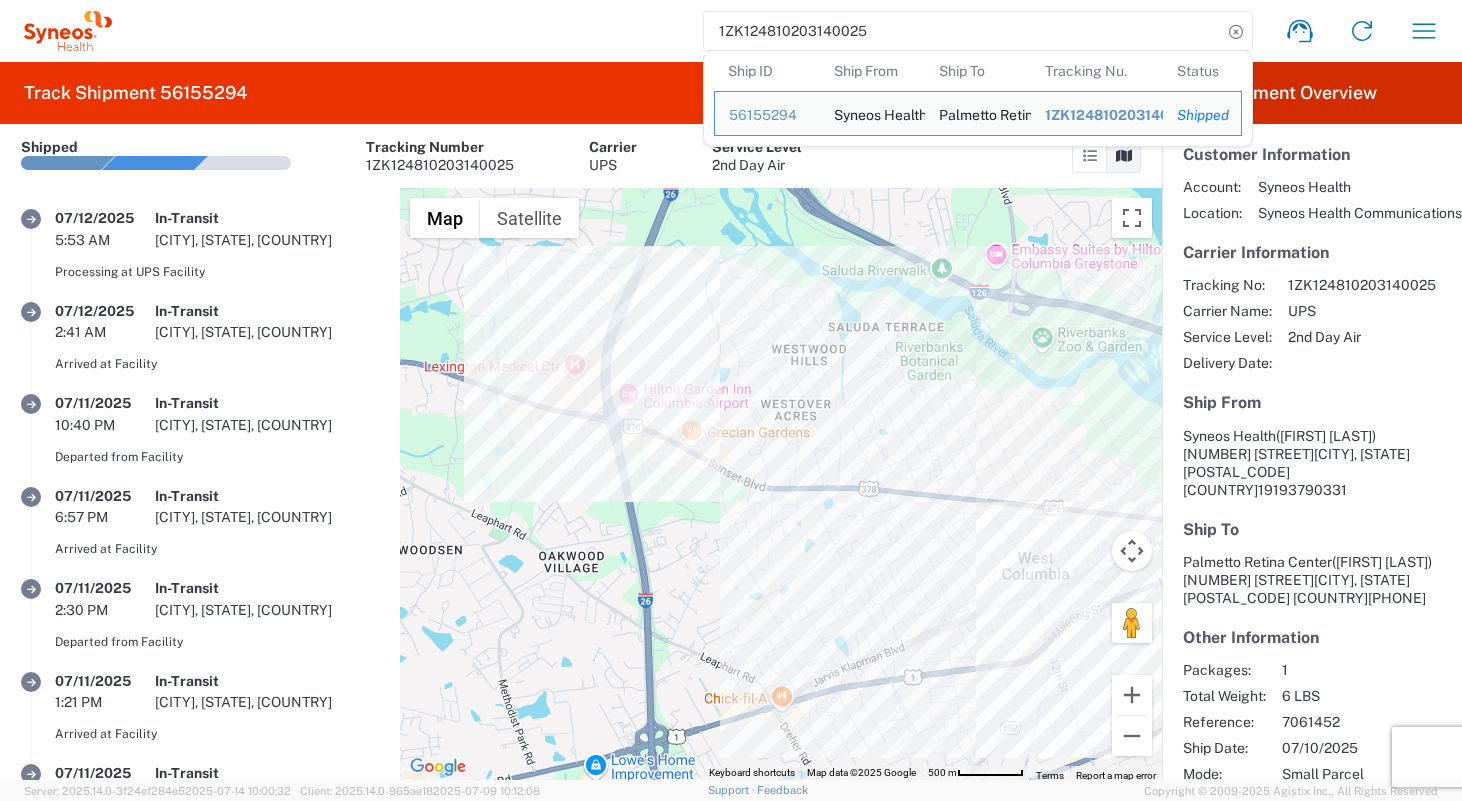 drag, startPoint x: 876, startPoint y: 33, endPoint x: 363, endPoint y: -29, distance: 516.73303 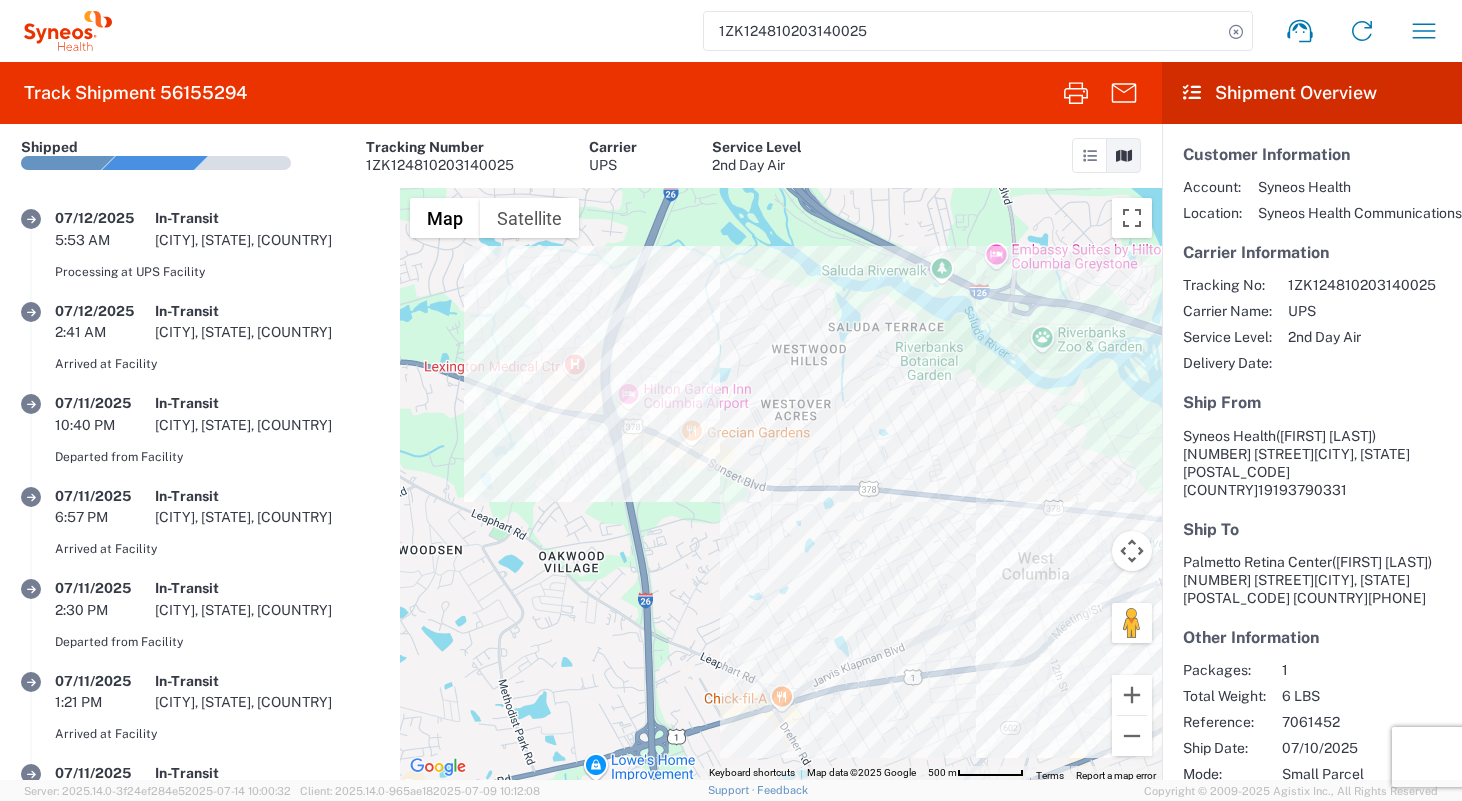 paste on "031241" 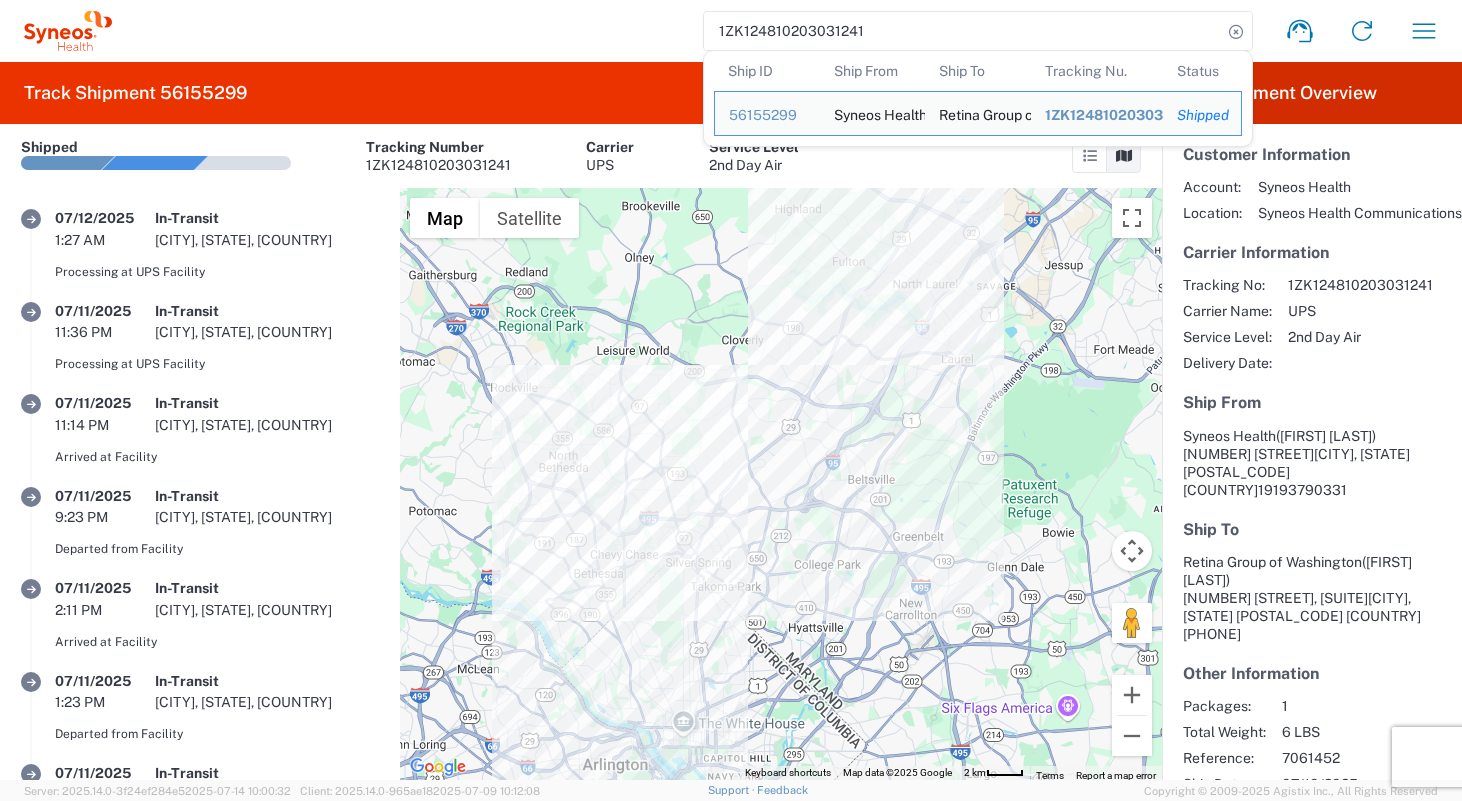 drag, startPoint x: 872, startPoint y: 28, endPoint x: 422, endPoint y: 5, distance: 450.5874 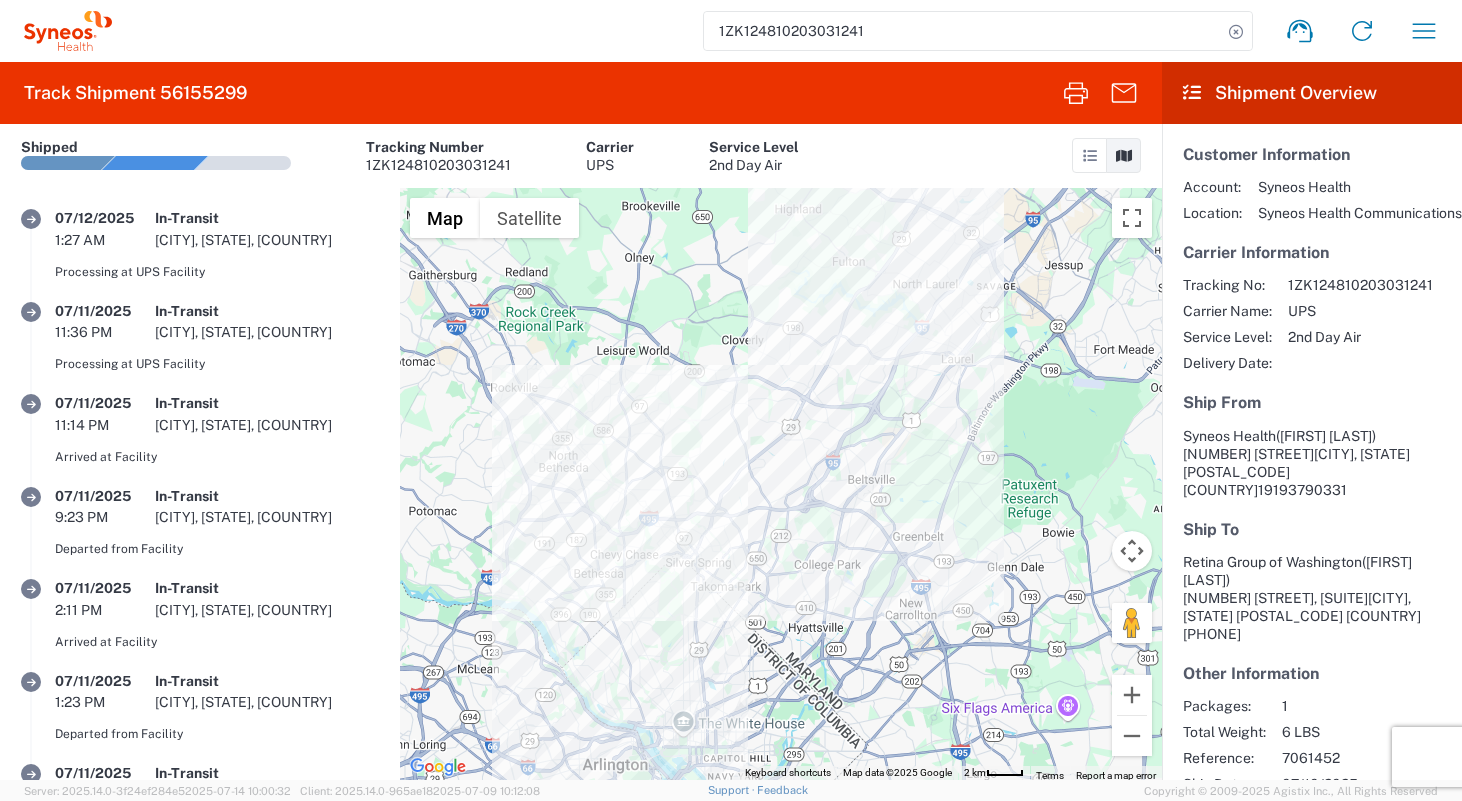 paste on "24762949" 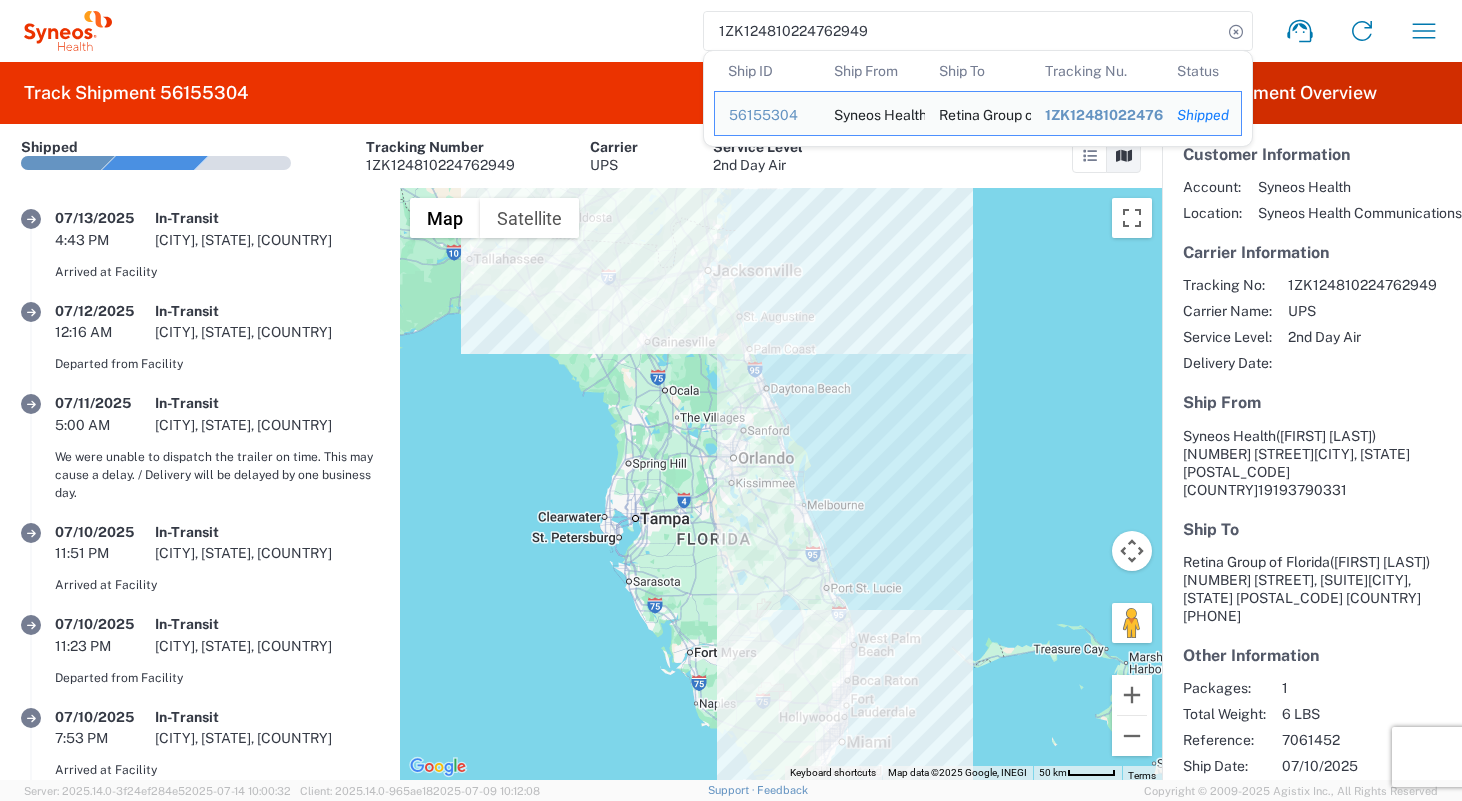 drag, startPoint x: 913, startPoint y: 37, endPoint x: 347, endPoint y: -28, distance: 569.7201 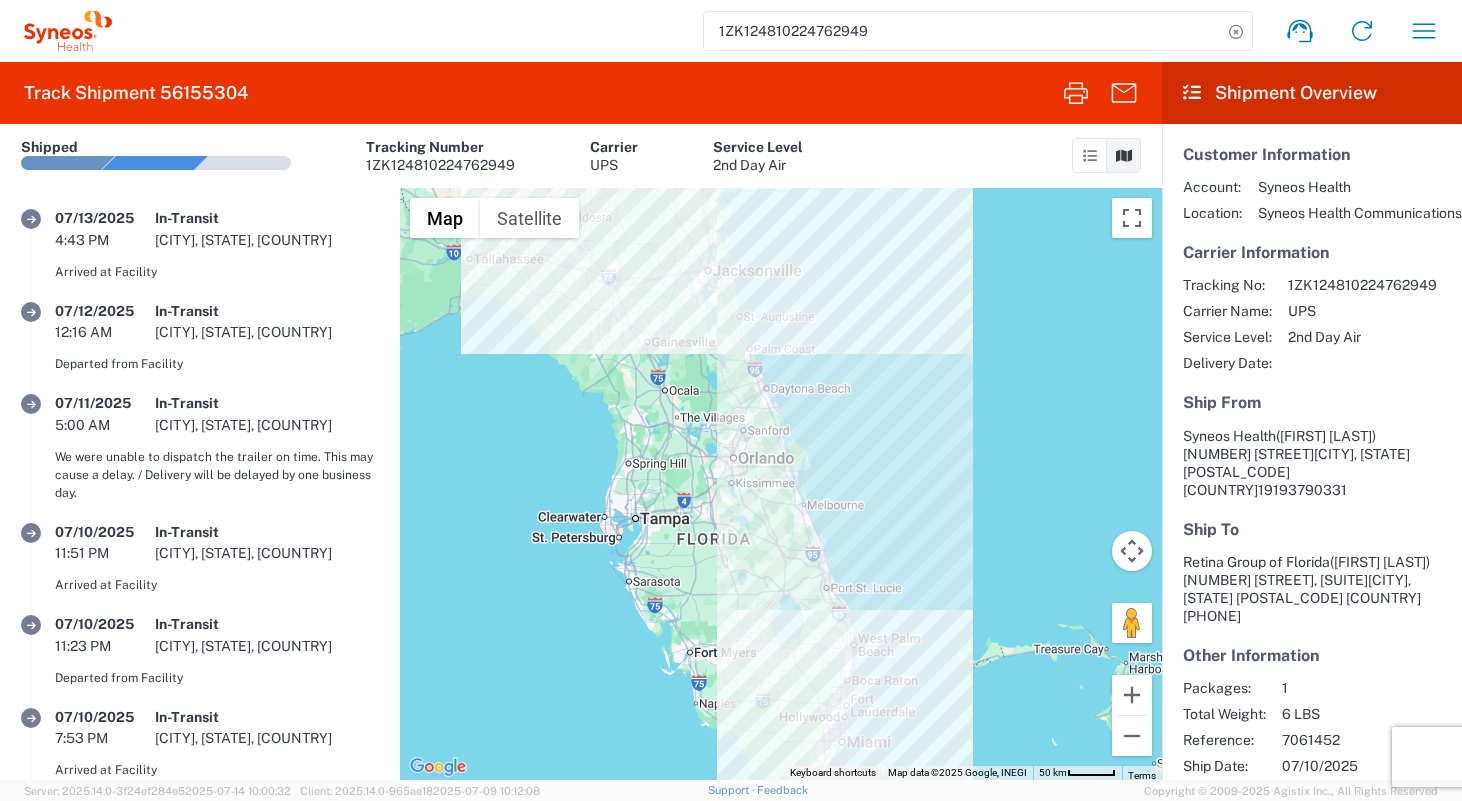 paste on "36604552" 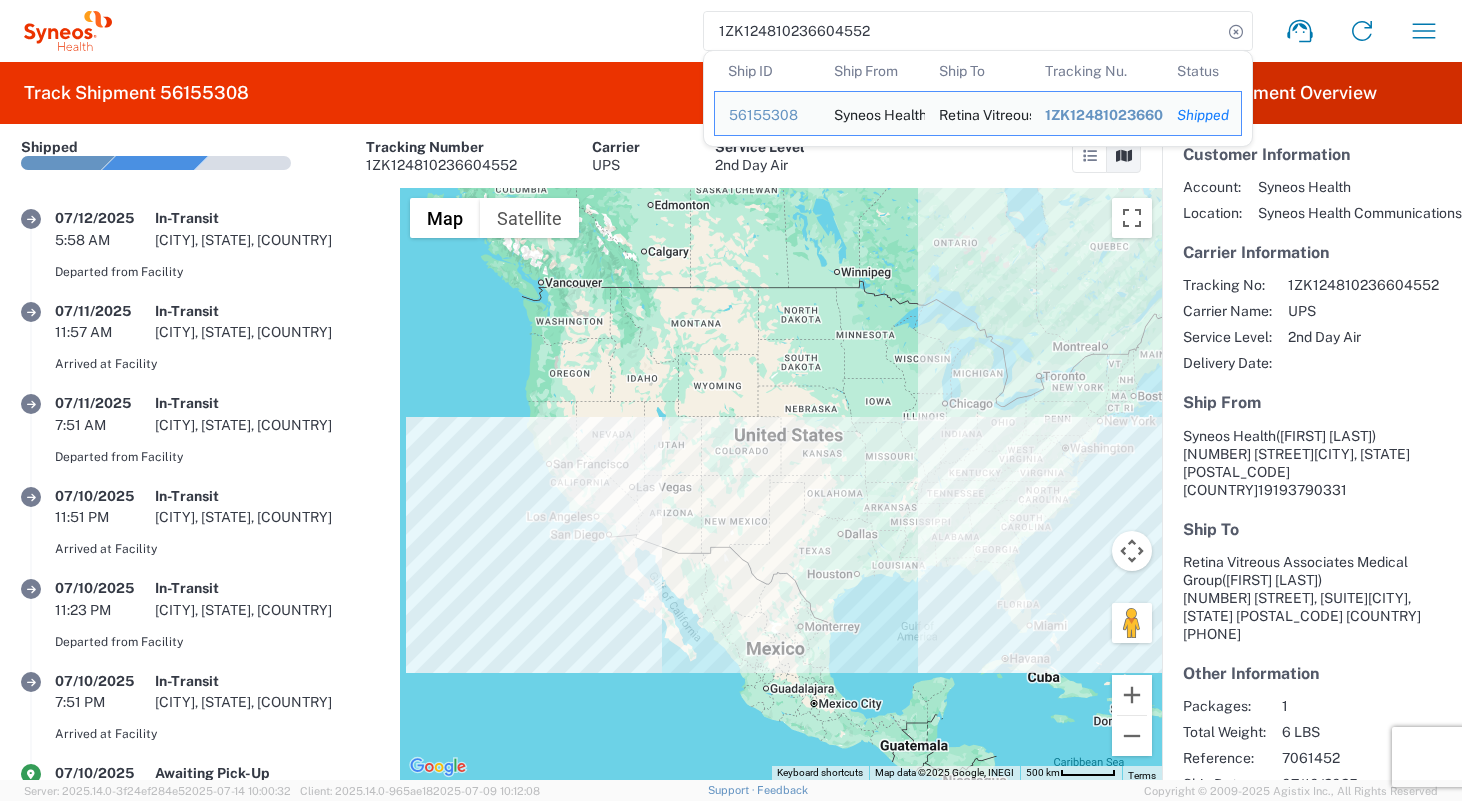 drag, startPoint x: 877, startPoint y: 32, endPoint x: 543, endPoint y: 6, distance: 335.01044 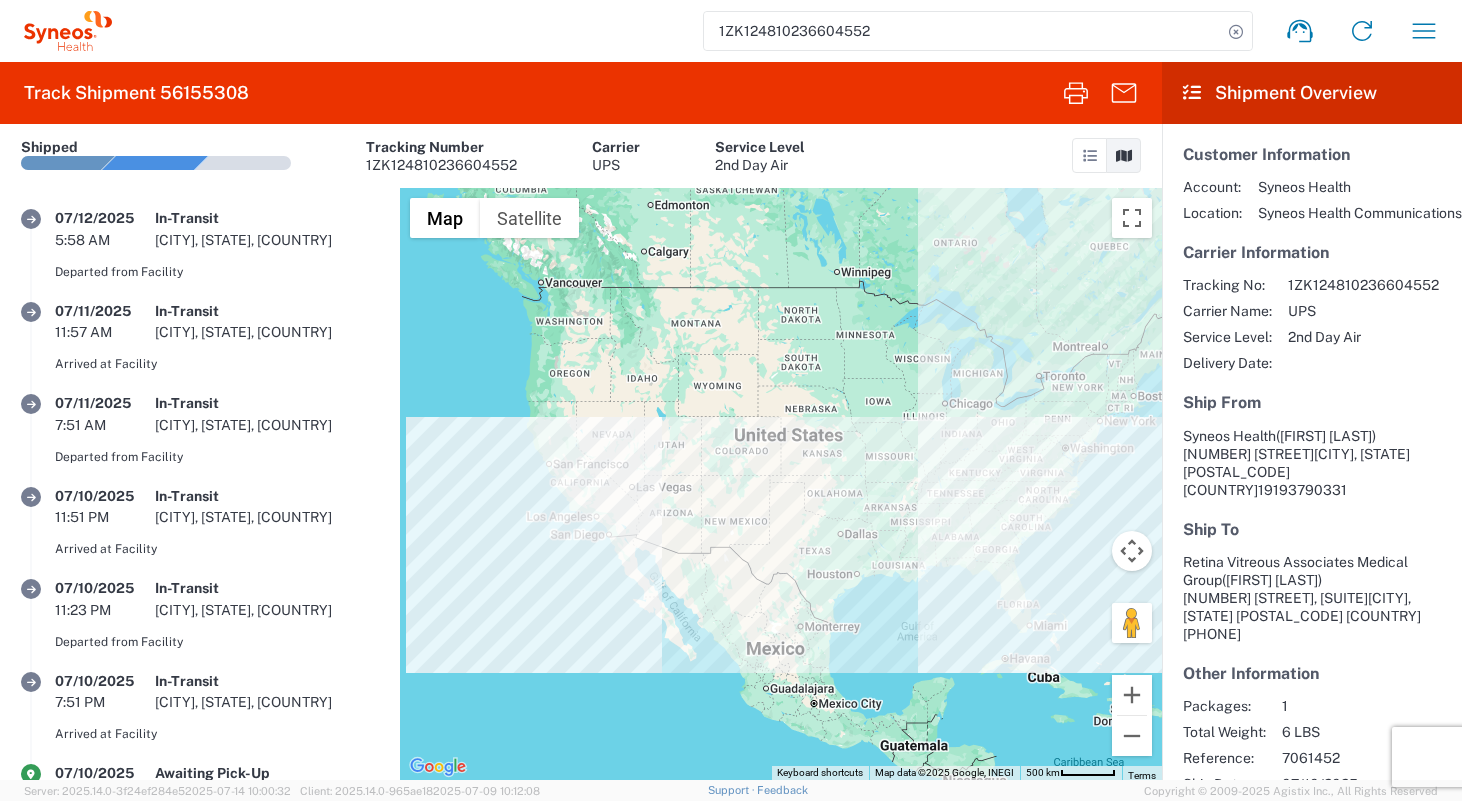 paste on "22539168" 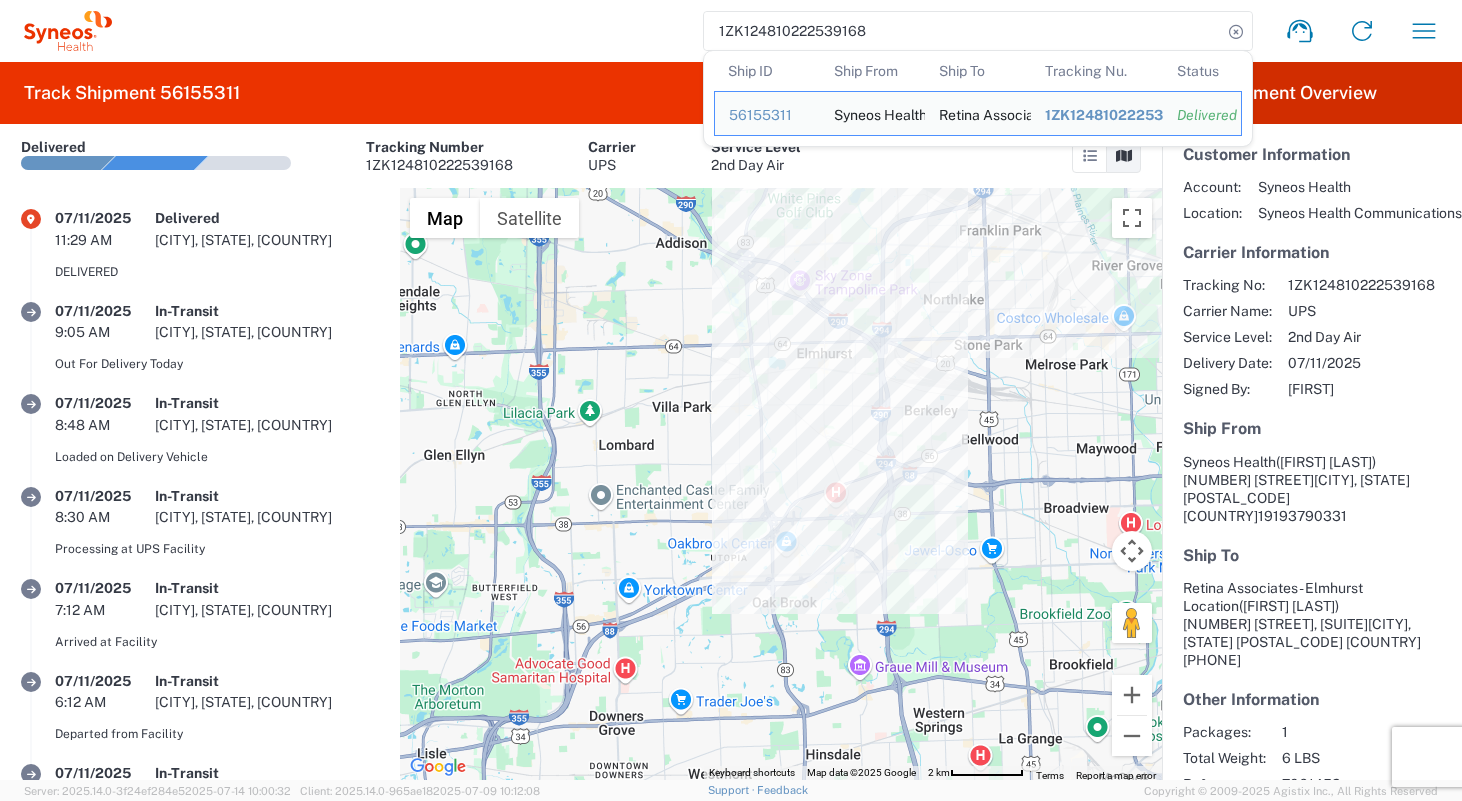 click on "1ZK124810222539168" 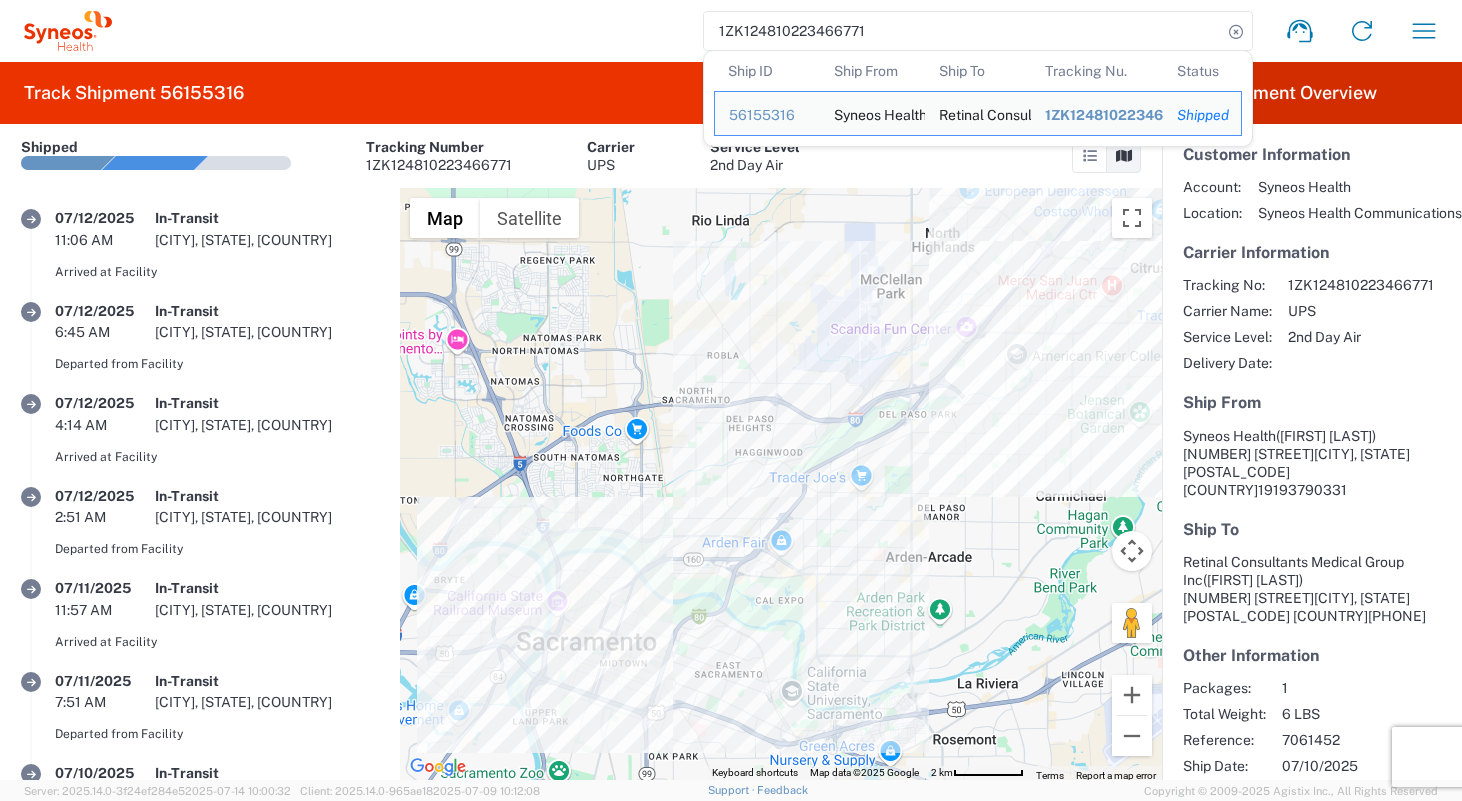 click on "1ZK124810223466771" 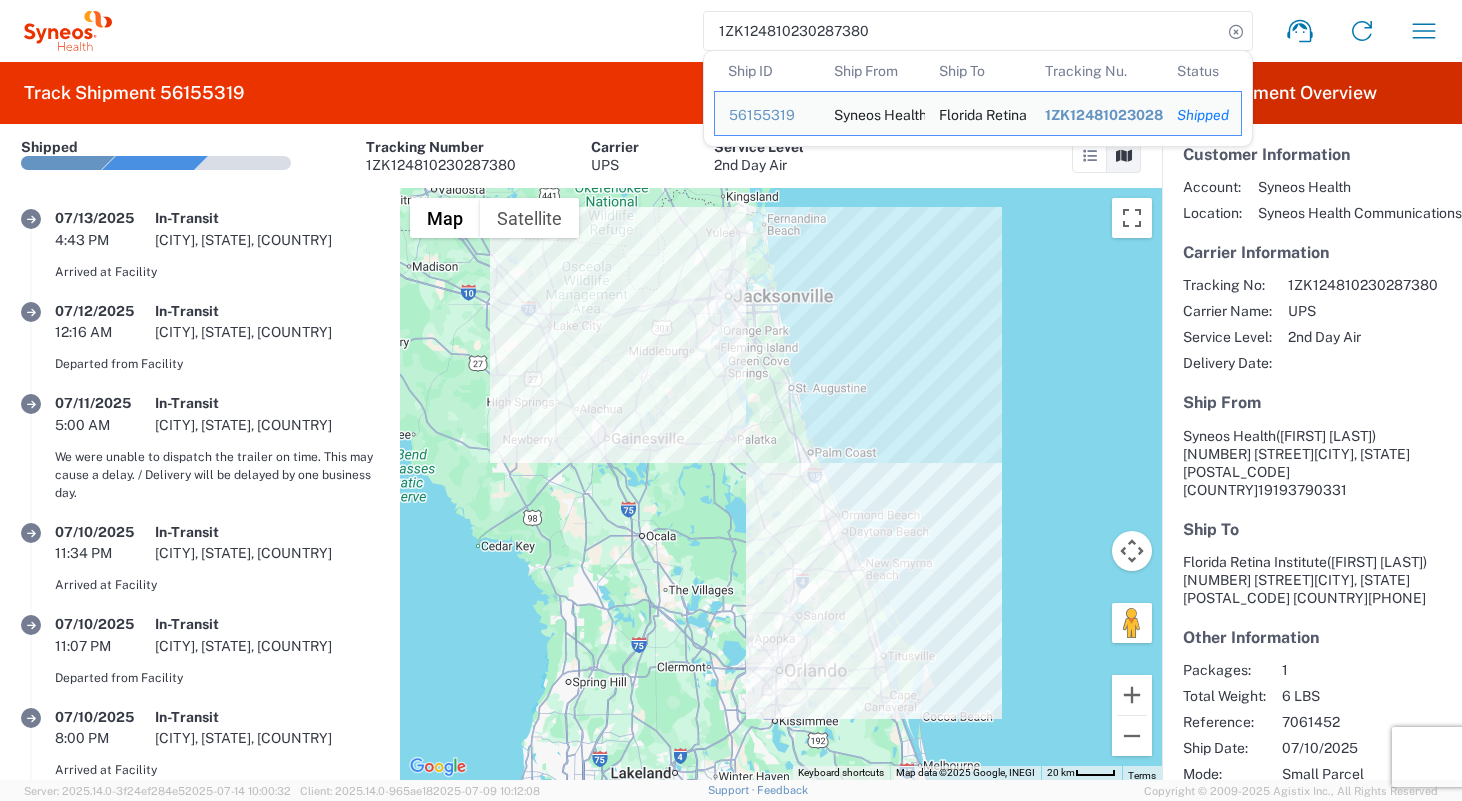 drag, startPoint x: 863, startPoint y: 22, endPoint x: 875, endPoint y: 38, distance: 20 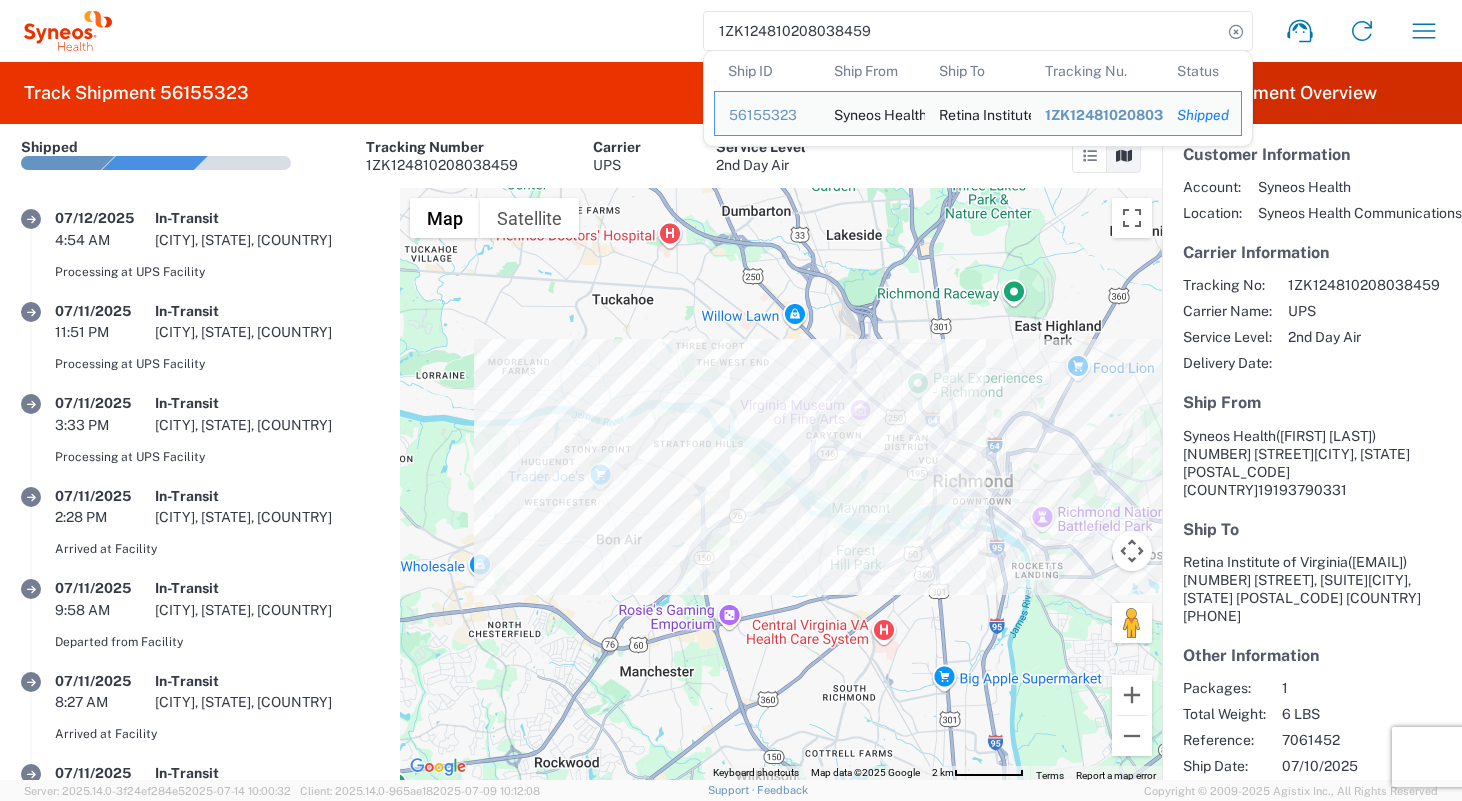 click on "1ZK124810208038459" 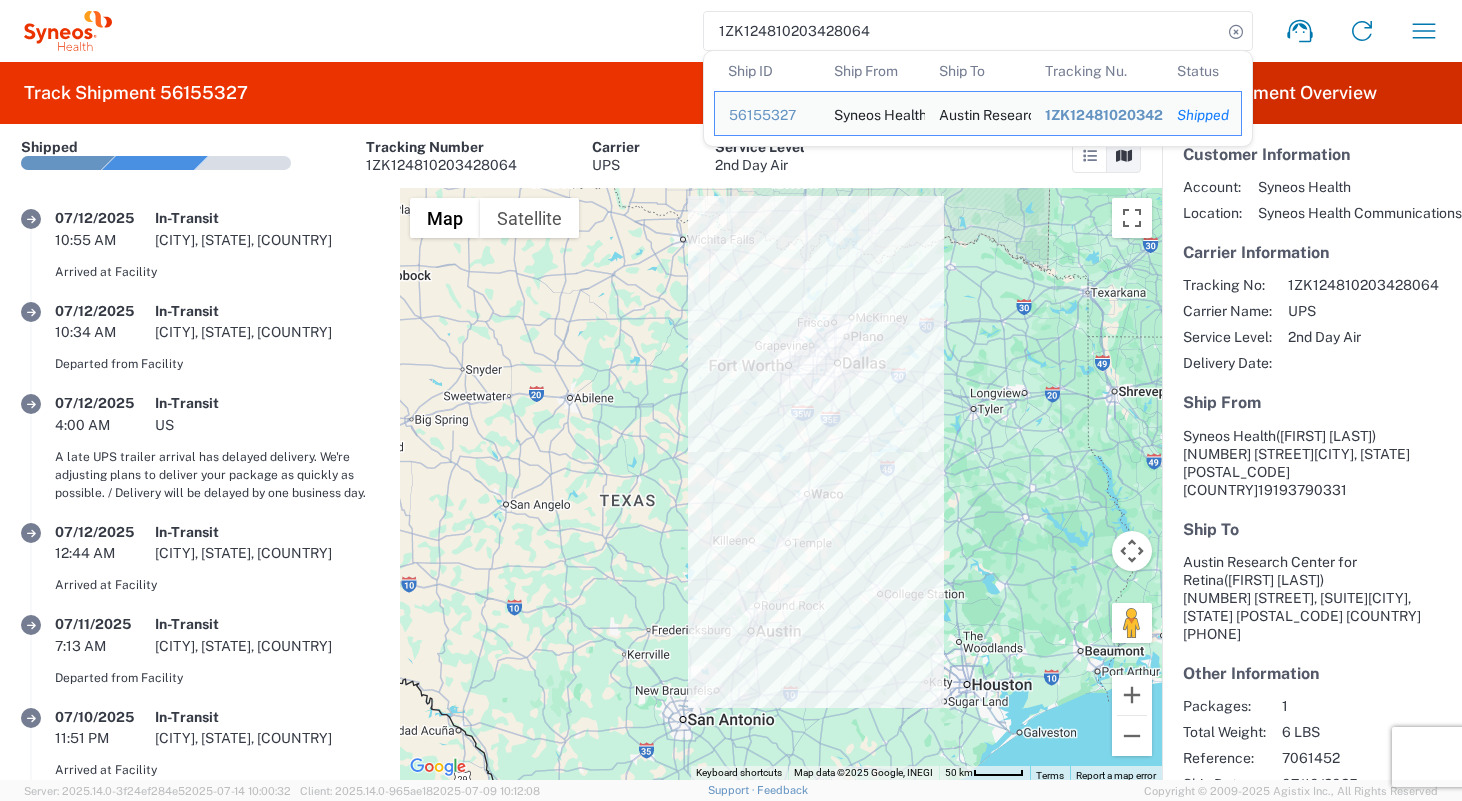 click on "1ZK124810203428064" 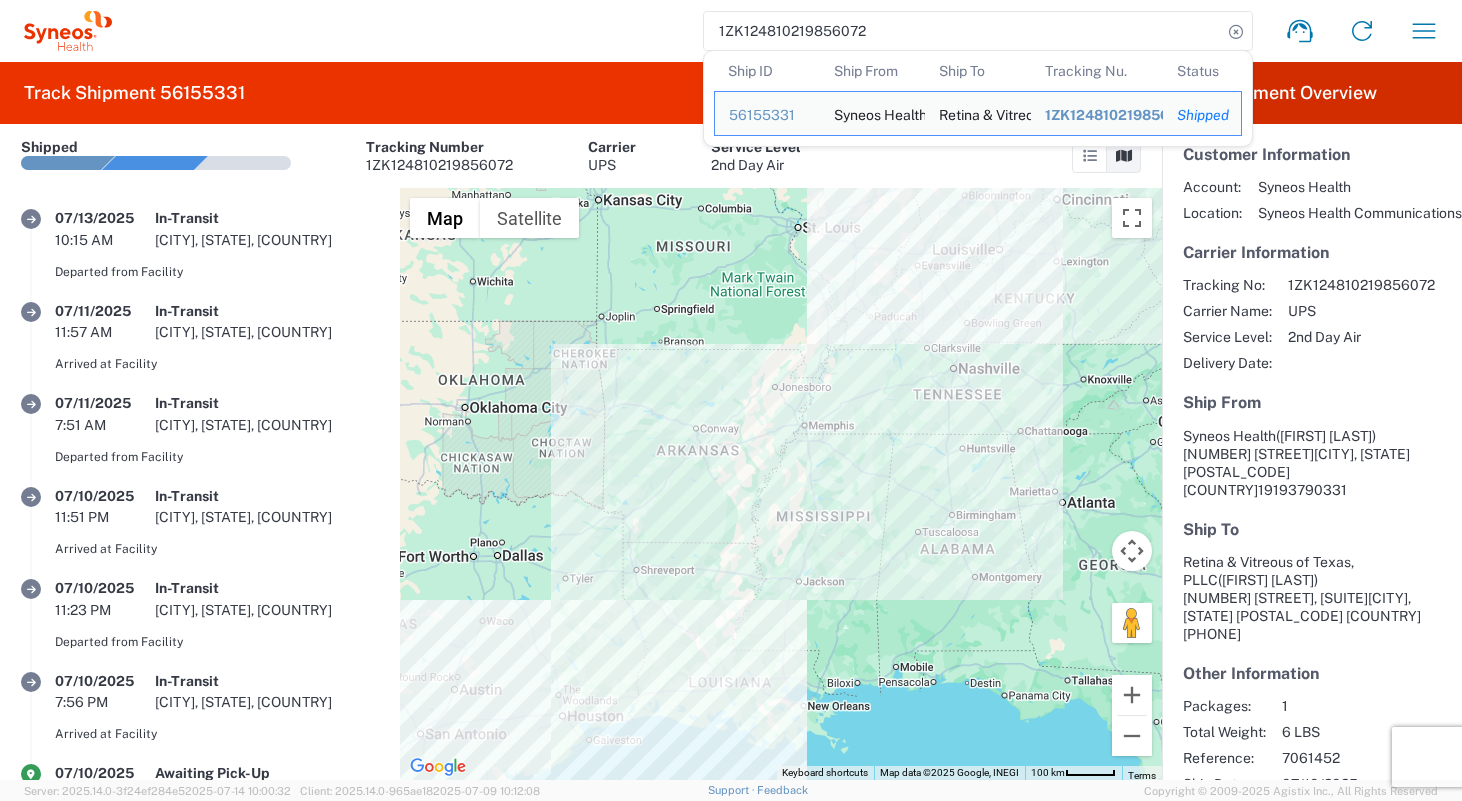 click on "1ZK124810219856072" 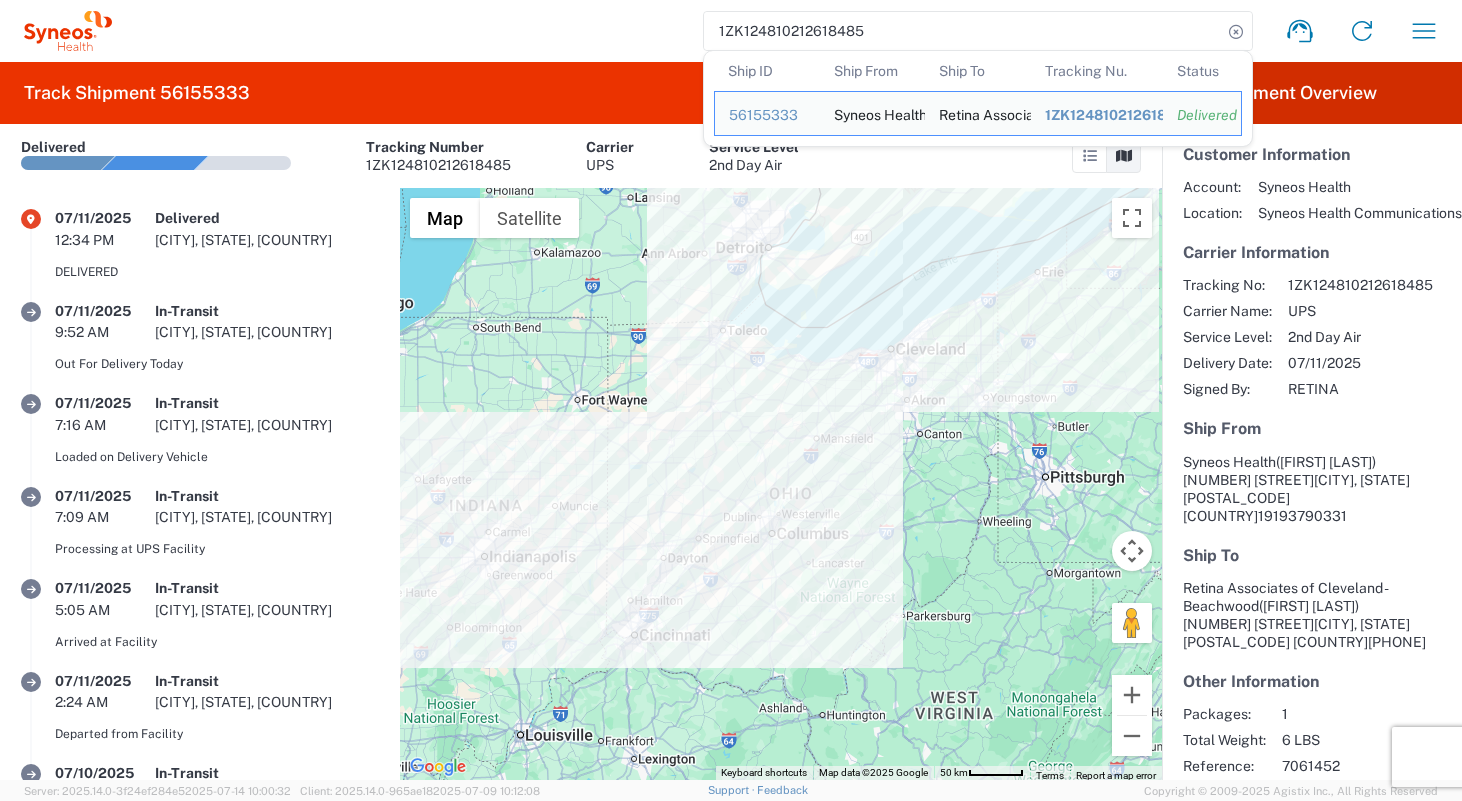 click on "1ZK124810212618485" 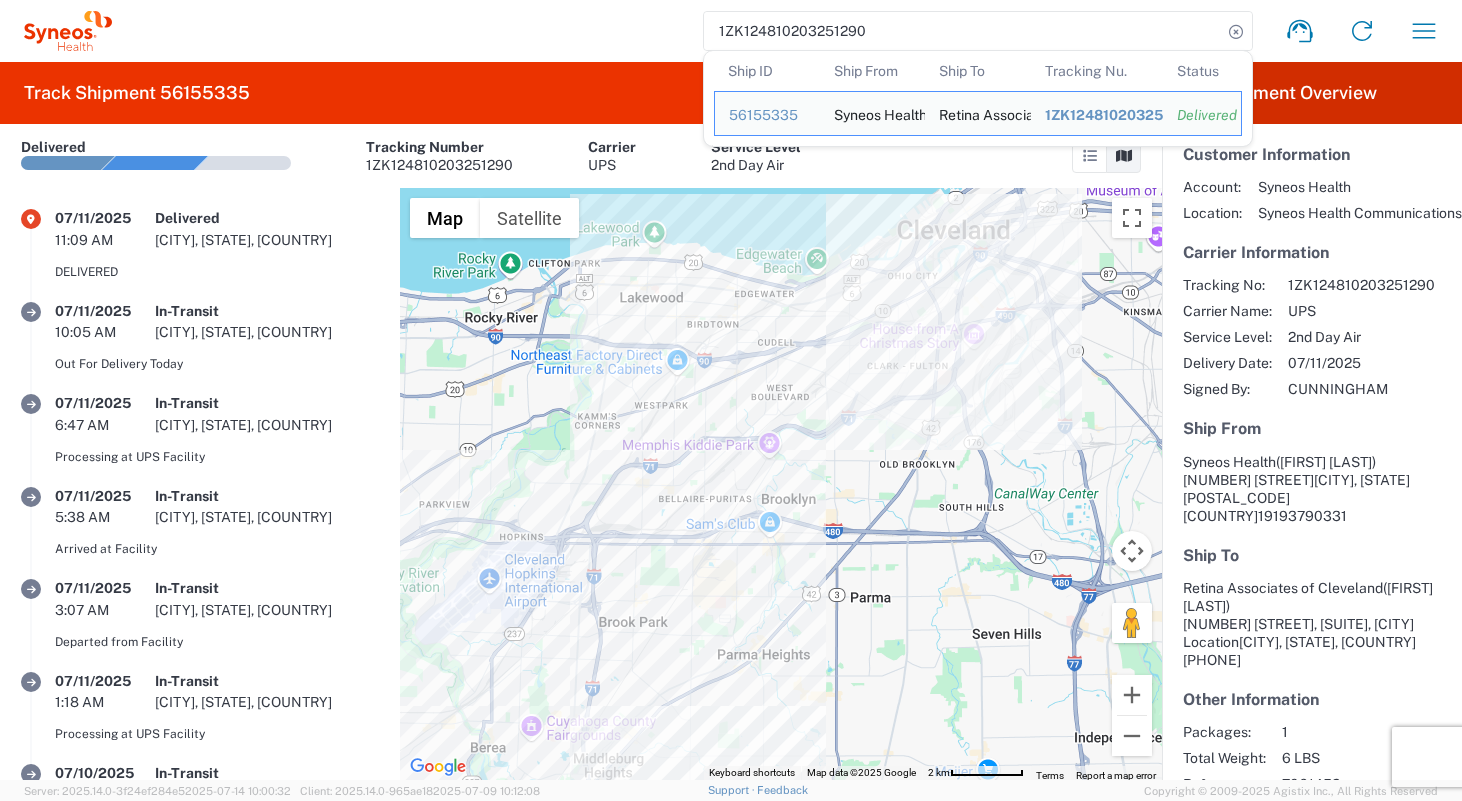 click on "1ZK124810203251290" 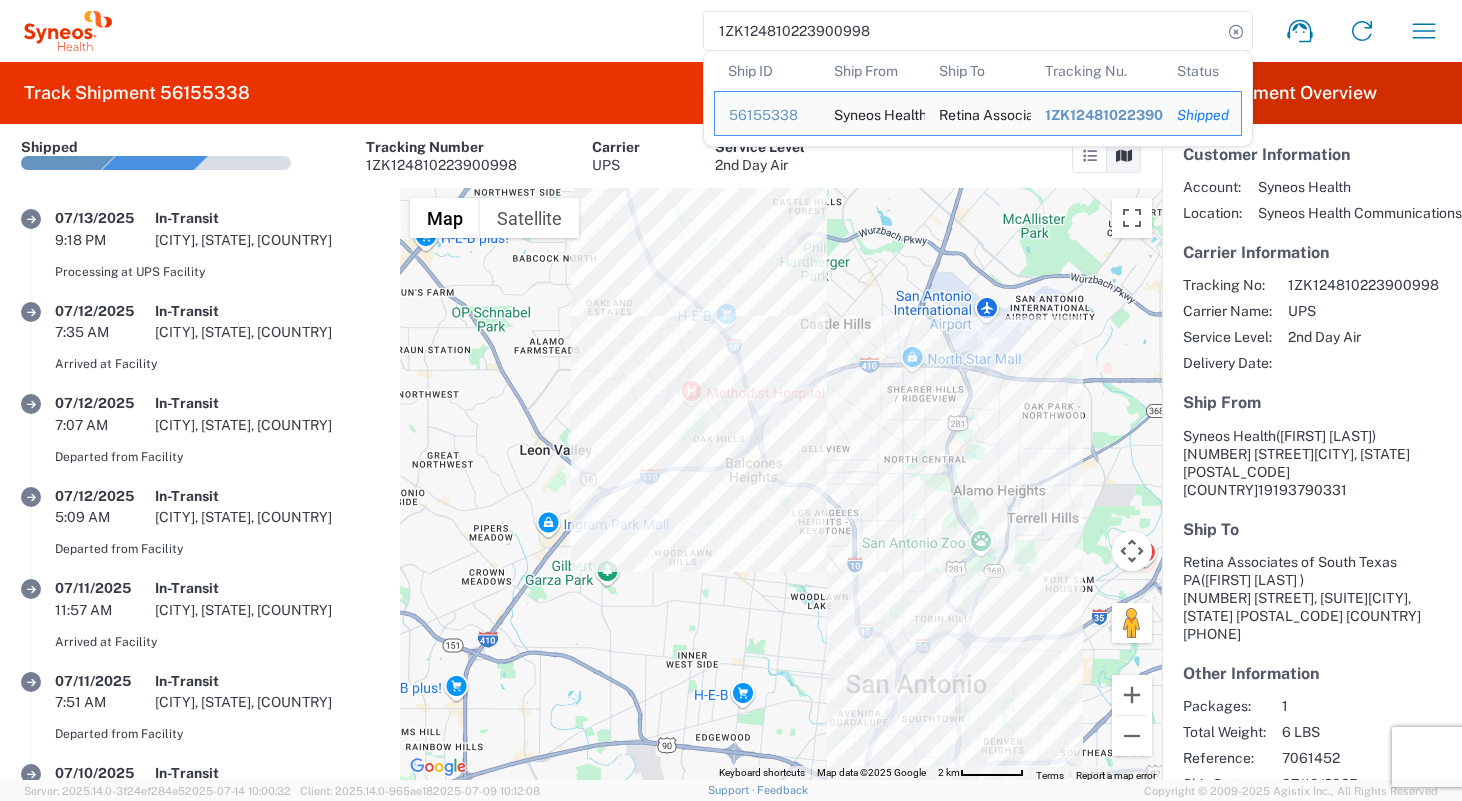 drag, startPoint x: 979, startPoint y: 31, endPoint x: 252, endPoint y: -39, distance: 730.36224 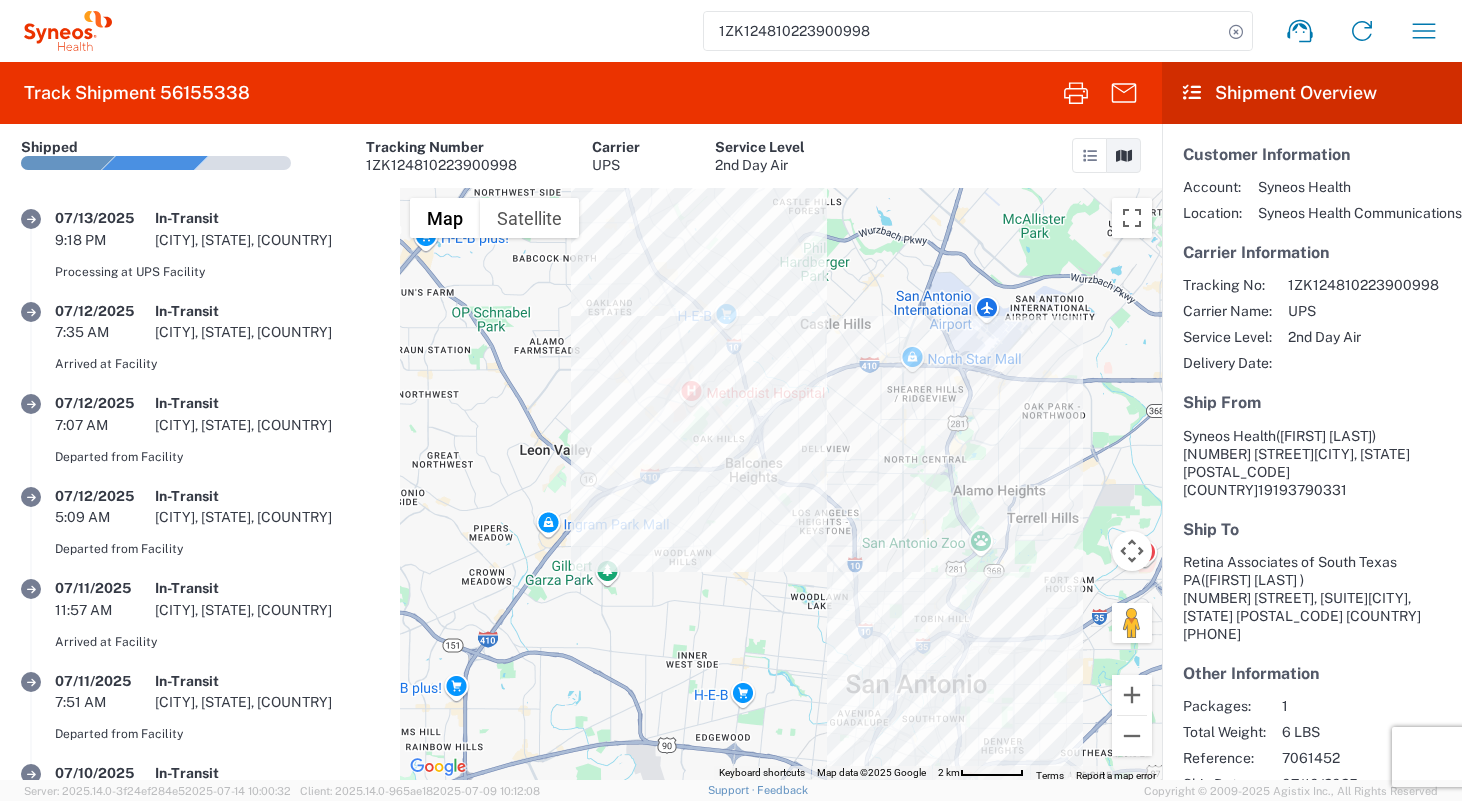 paste on "3520760" 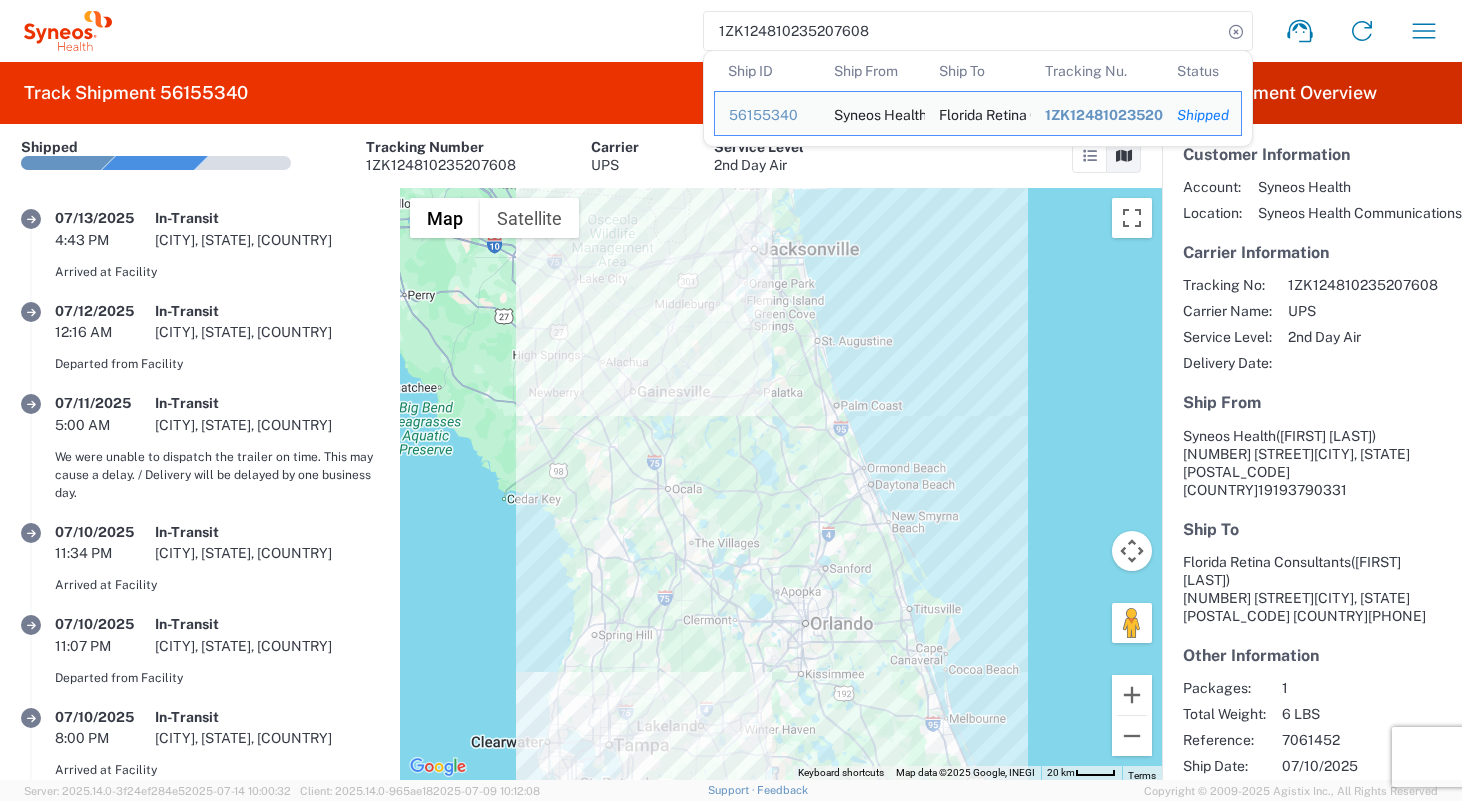 click on "1ZK124810235207608" 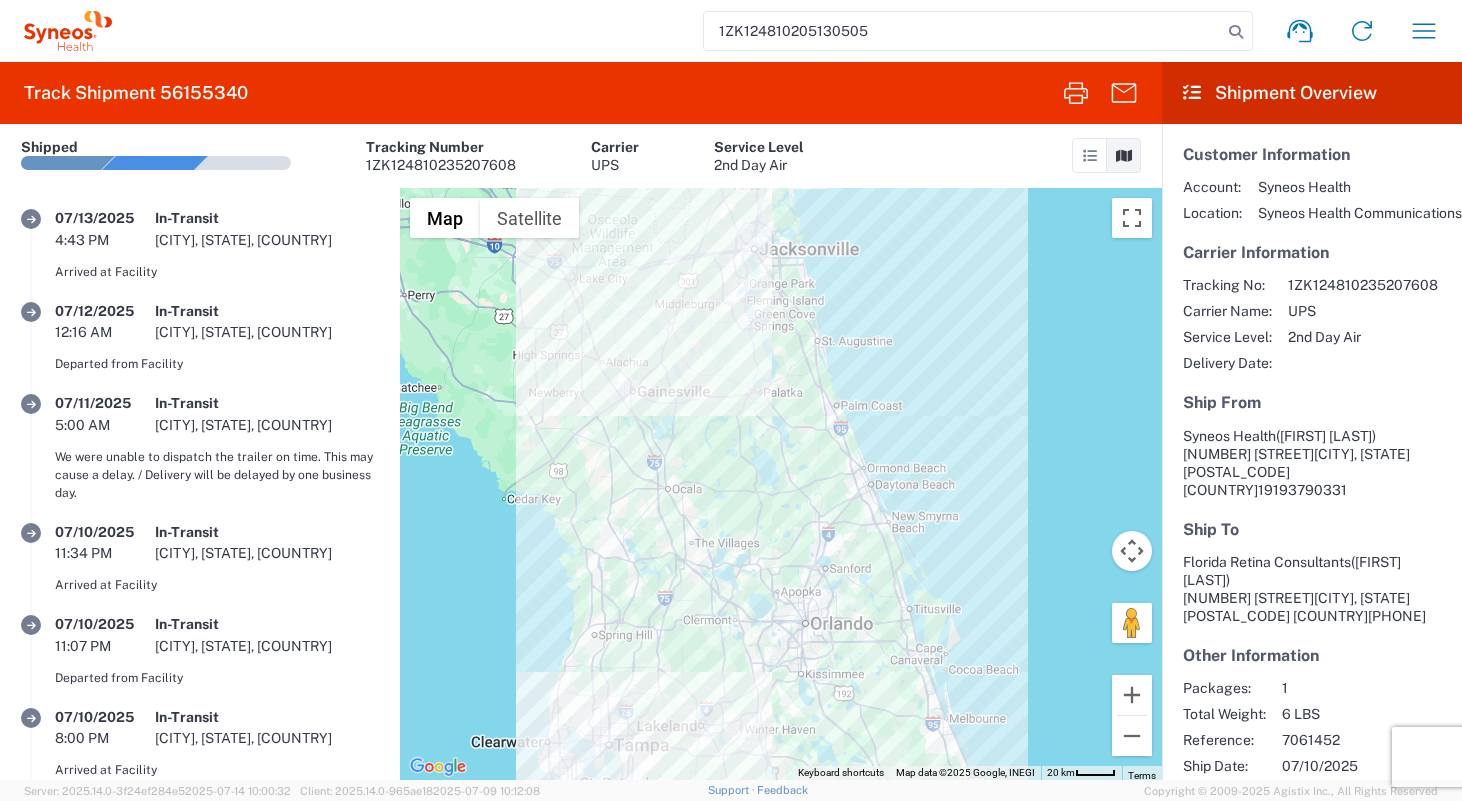 type on "1ZK124810205130505" 